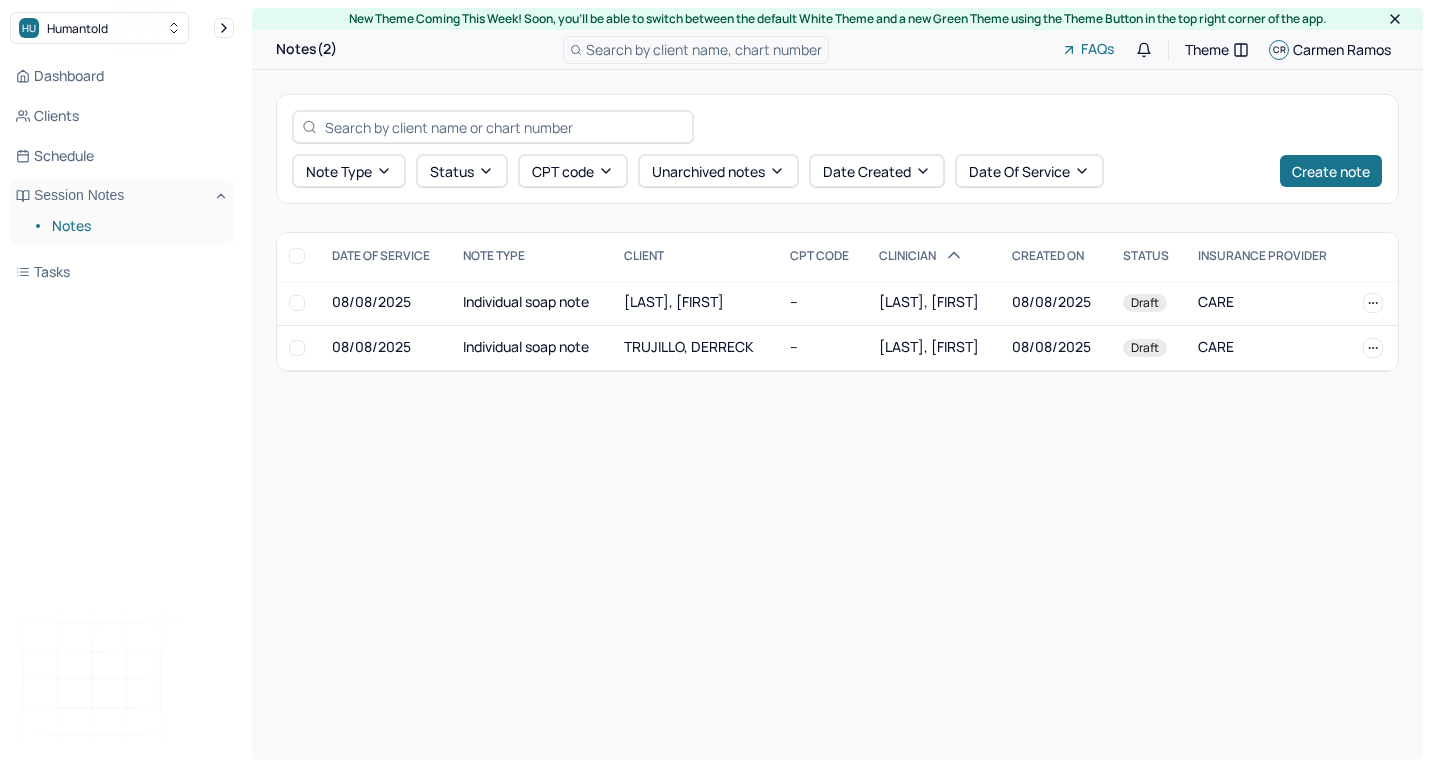 scroll, scrollTop: 0, scrollLeft: 0, axis: both 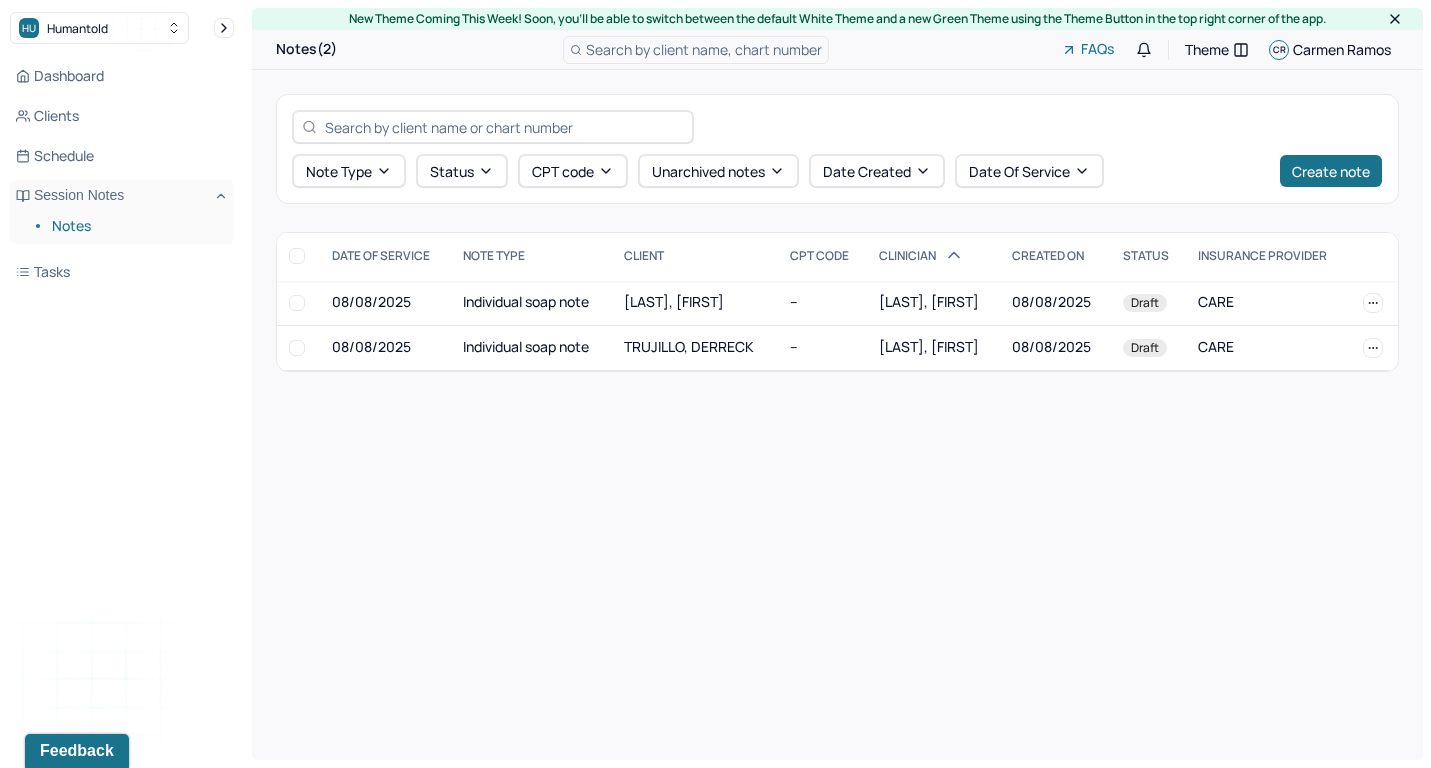 click on "TRUJILLO, DERRECK" at bounding box center (689, 346) 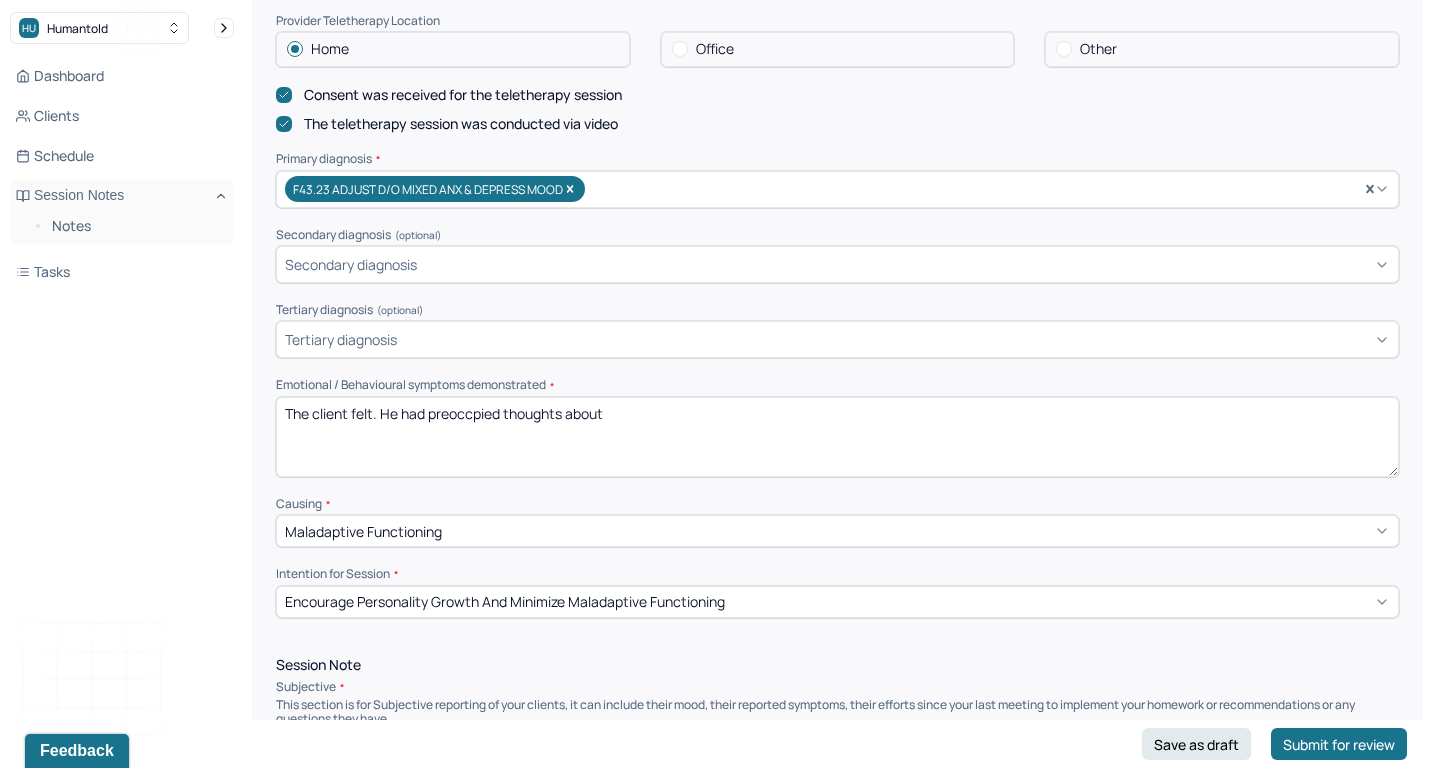 scroll, scrollTop: 600, scrollLeft: 0, axis: vertical 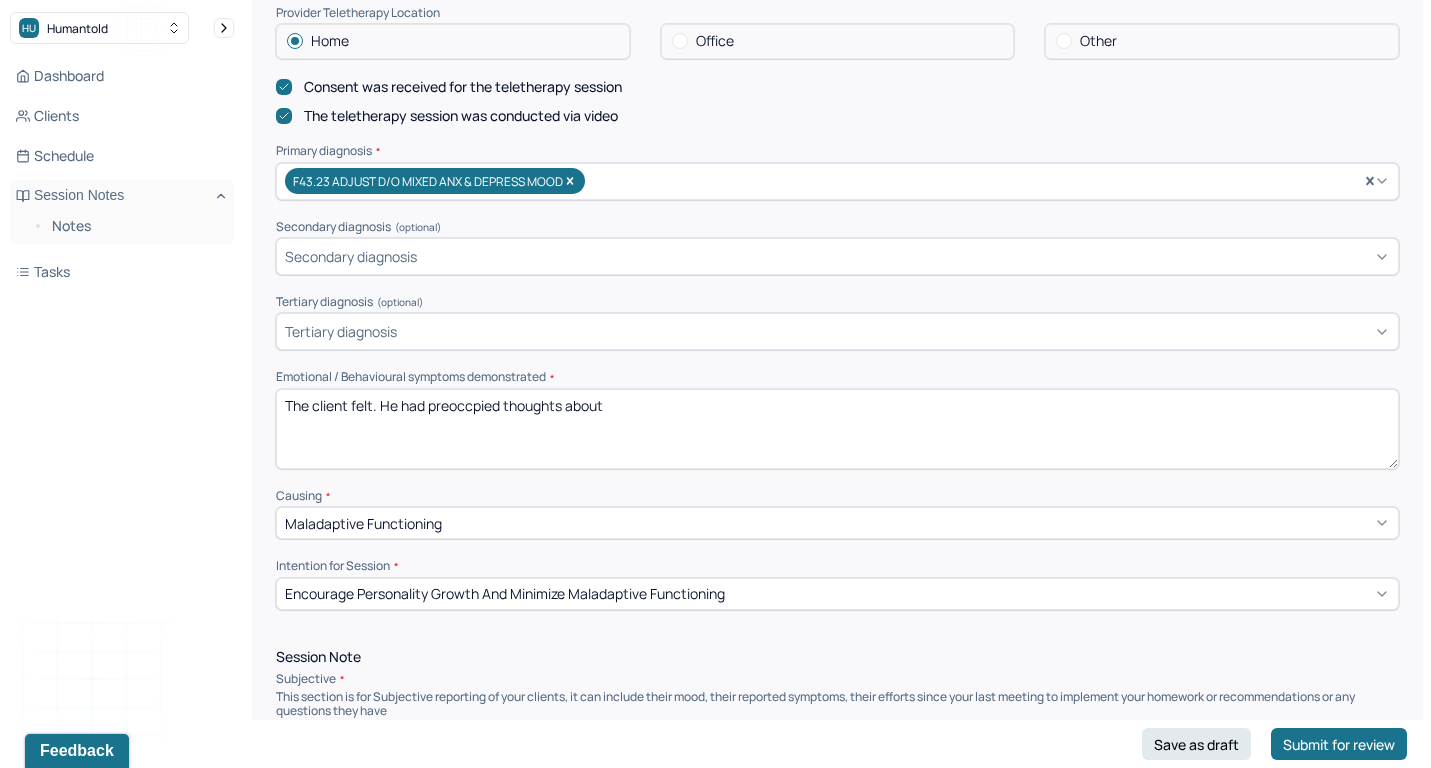 click on "The client felt. He had preoccpied thoughts about" at bounding box center (837, 429) 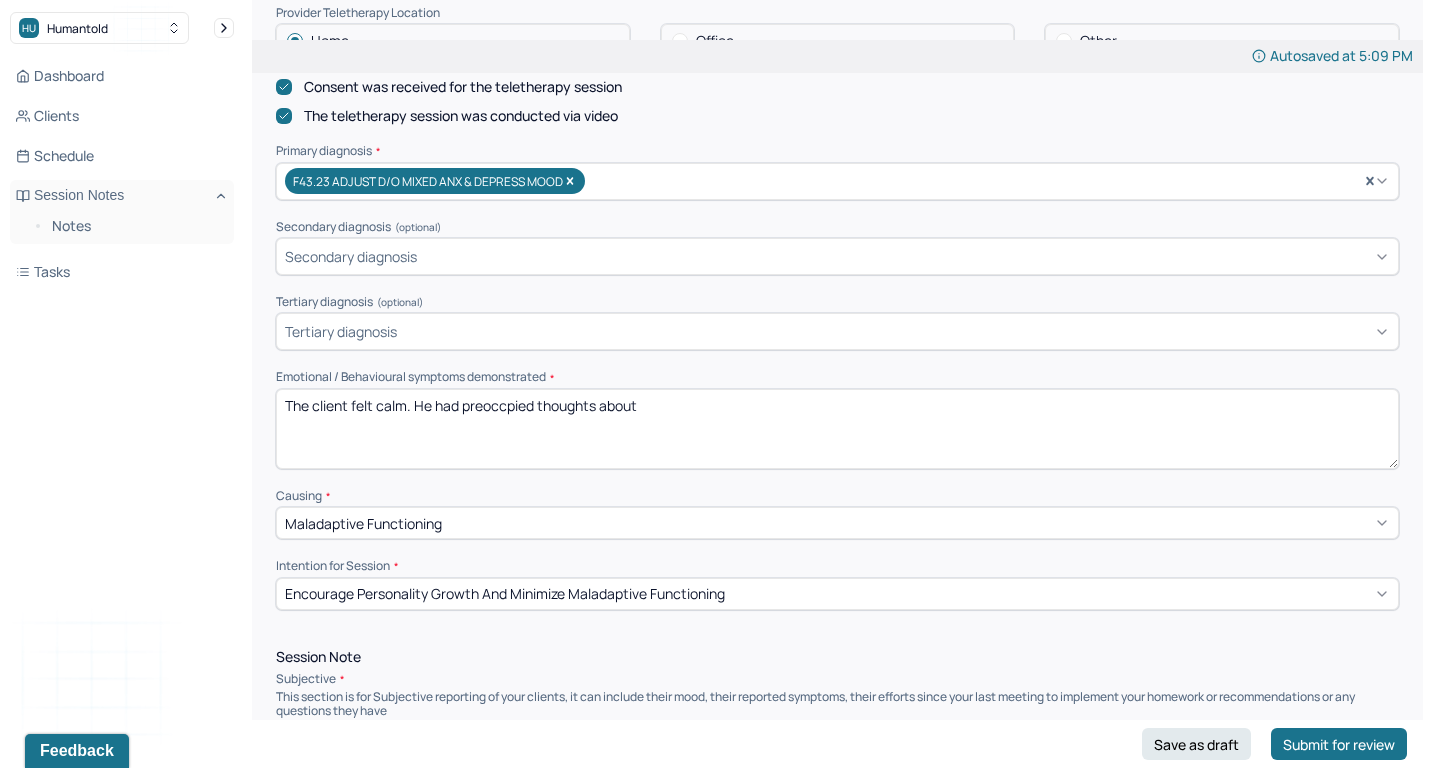 click on "The client felt . He had preoccpied thoughts about" at bounding box center (837, 429) 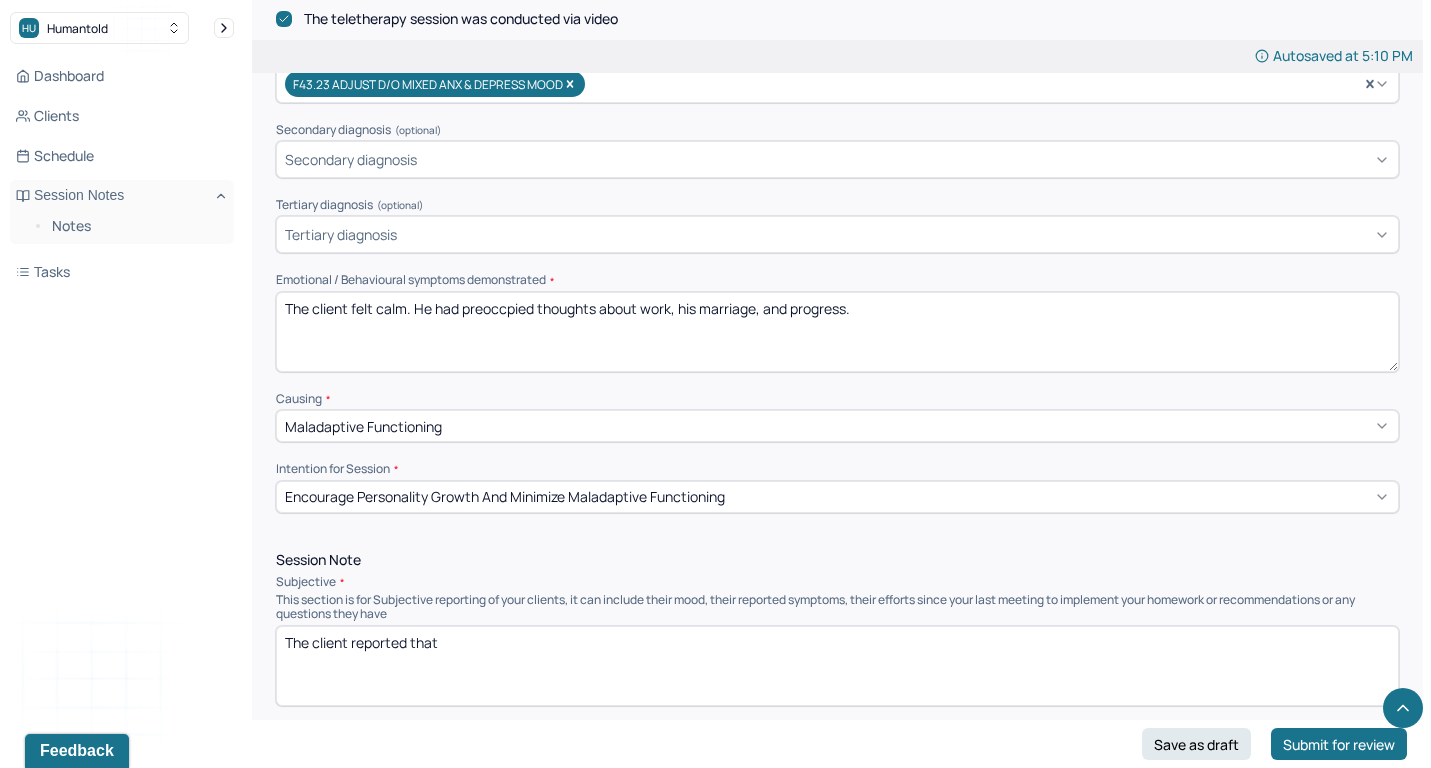 scroll, scrollTop: 842, scrollLeft: 0, axis: vertical 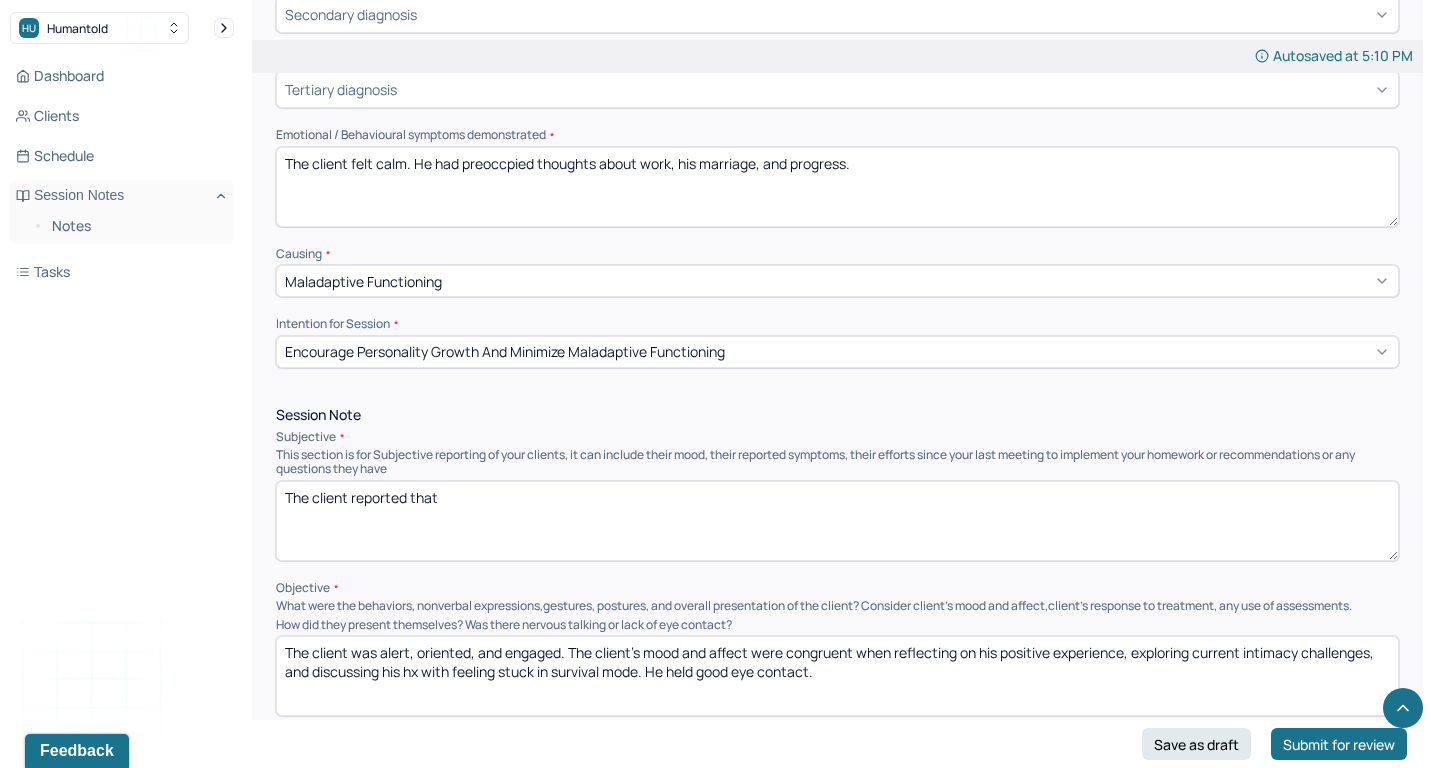type on "The client felt calm. He had preoccpied thoughts about work, his marriage, and progress." 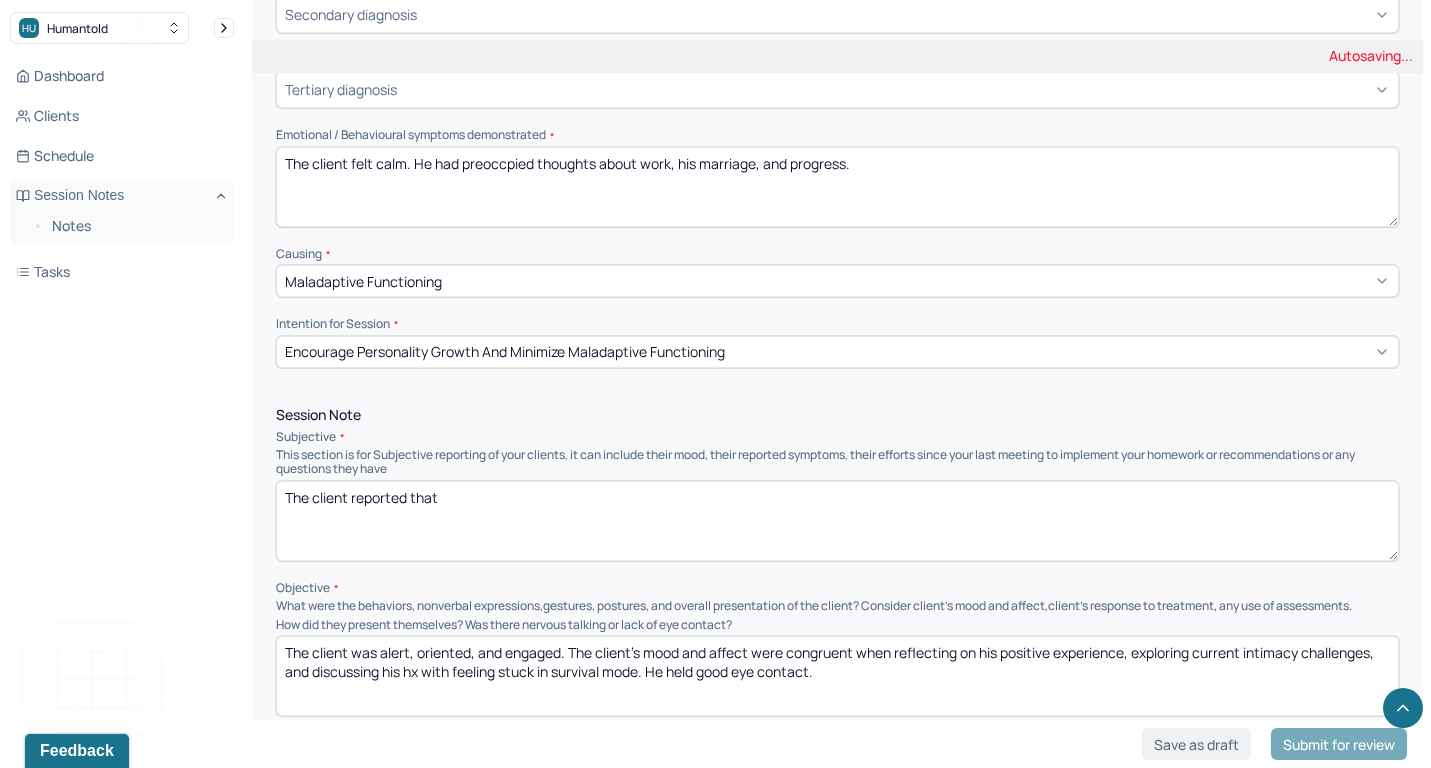 click on "The client reported that" at bounding box center (837, 521) 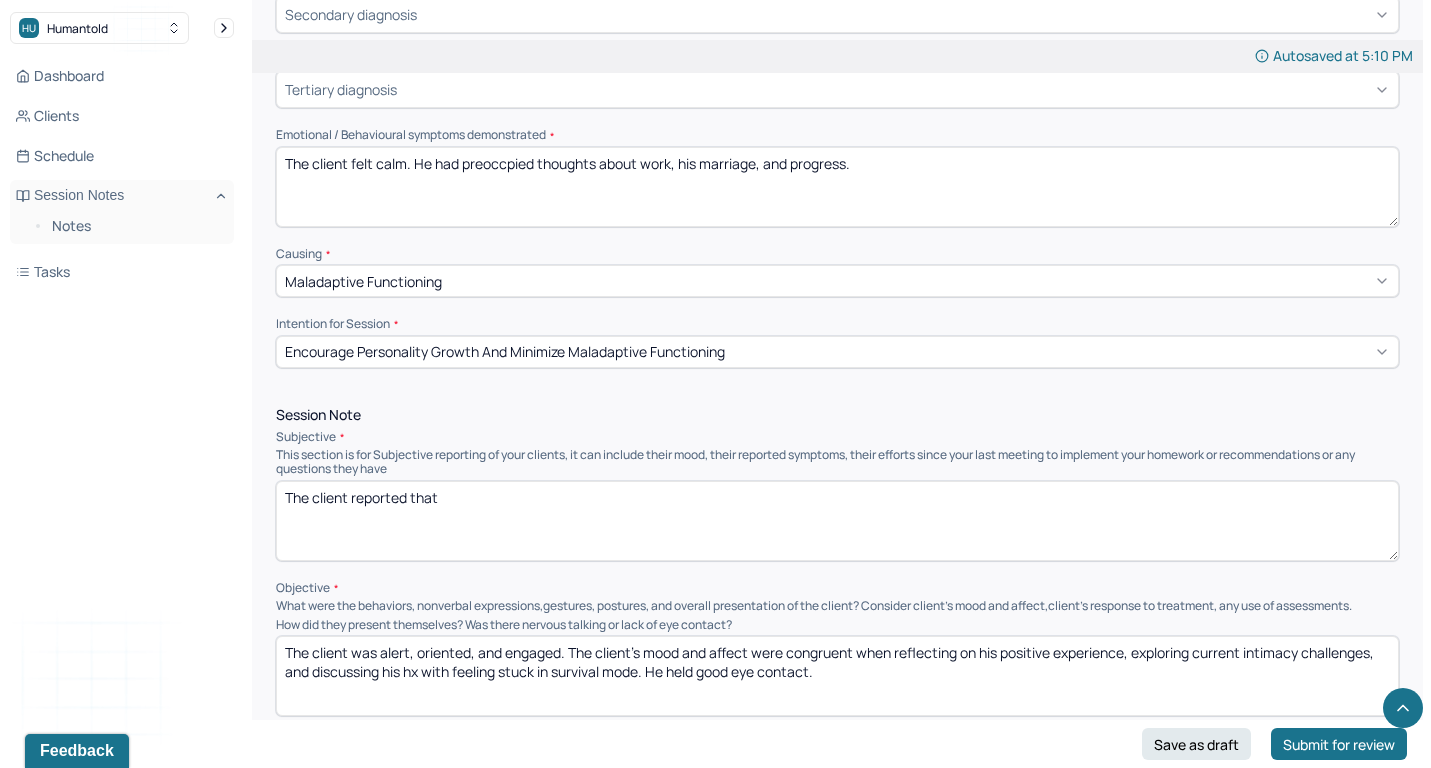 paste on "although the lack of promotion at work continues to frustrate him, he has been trying to maintain his mindset about pursuing progress. He expressed feeling more in control of his irritability despite the challenges he faces at work and moments of conflict with his wife. The client reported gaining more insight about himself and his relationships with others." 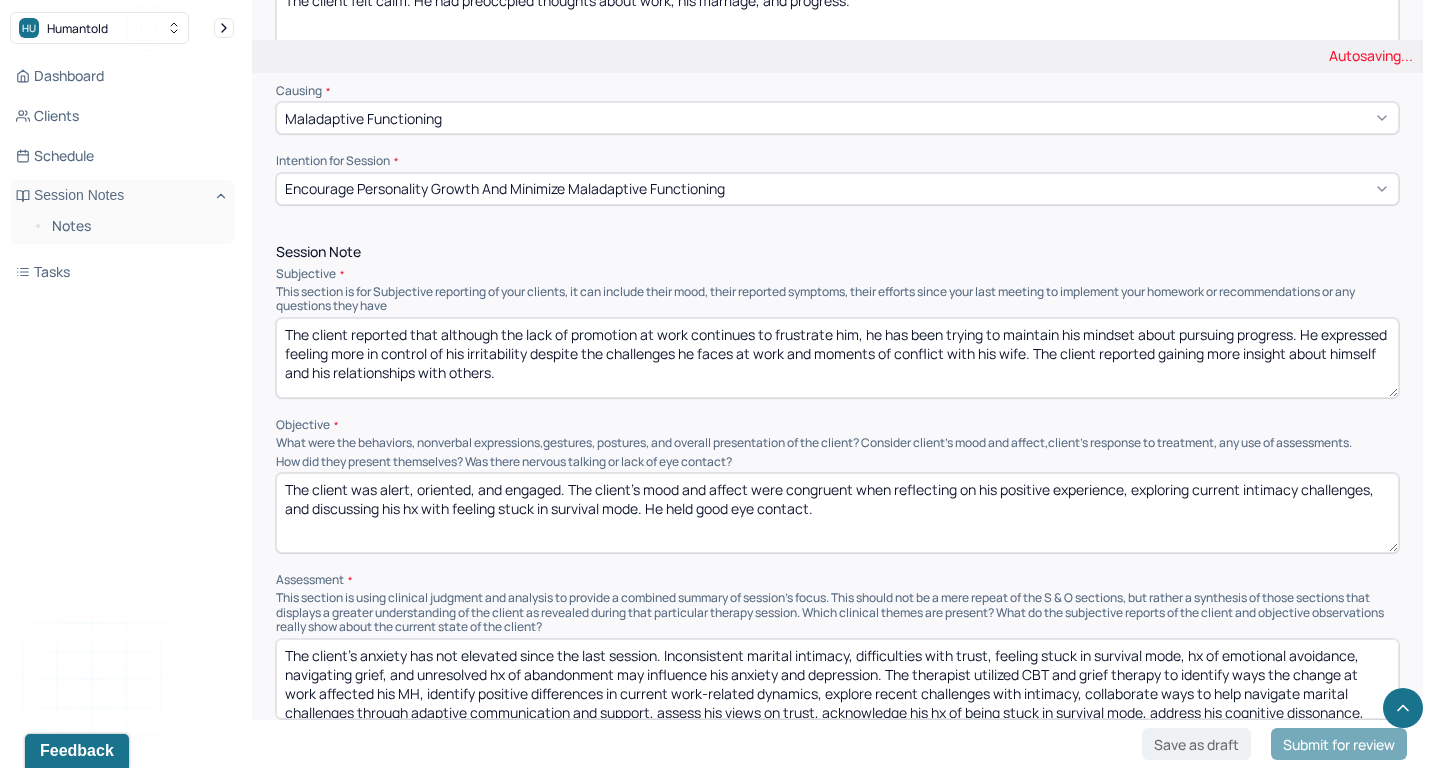 scroll, scrollTop: 1008, scrollLeft: 0, axis: vertical 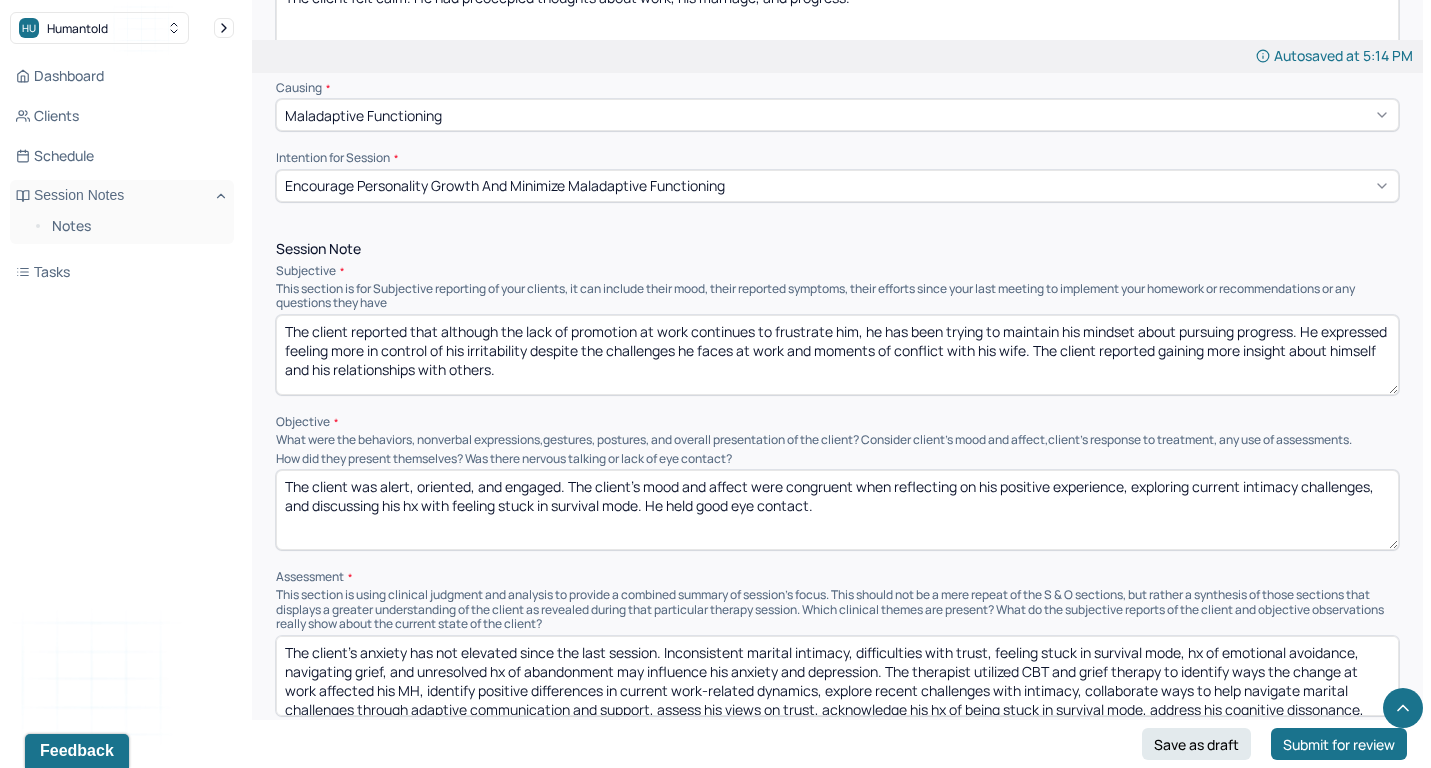 type on "The client reported that although the lack of promotion at work continues to frustrate him, he has been trying to maintain his mindset about pursuing progress. He expressed feeling more in control of his irritability despite the challenges he faces at work and moments of conflict with his wife. The client reported gaining more insight about himself and his relationships with others." 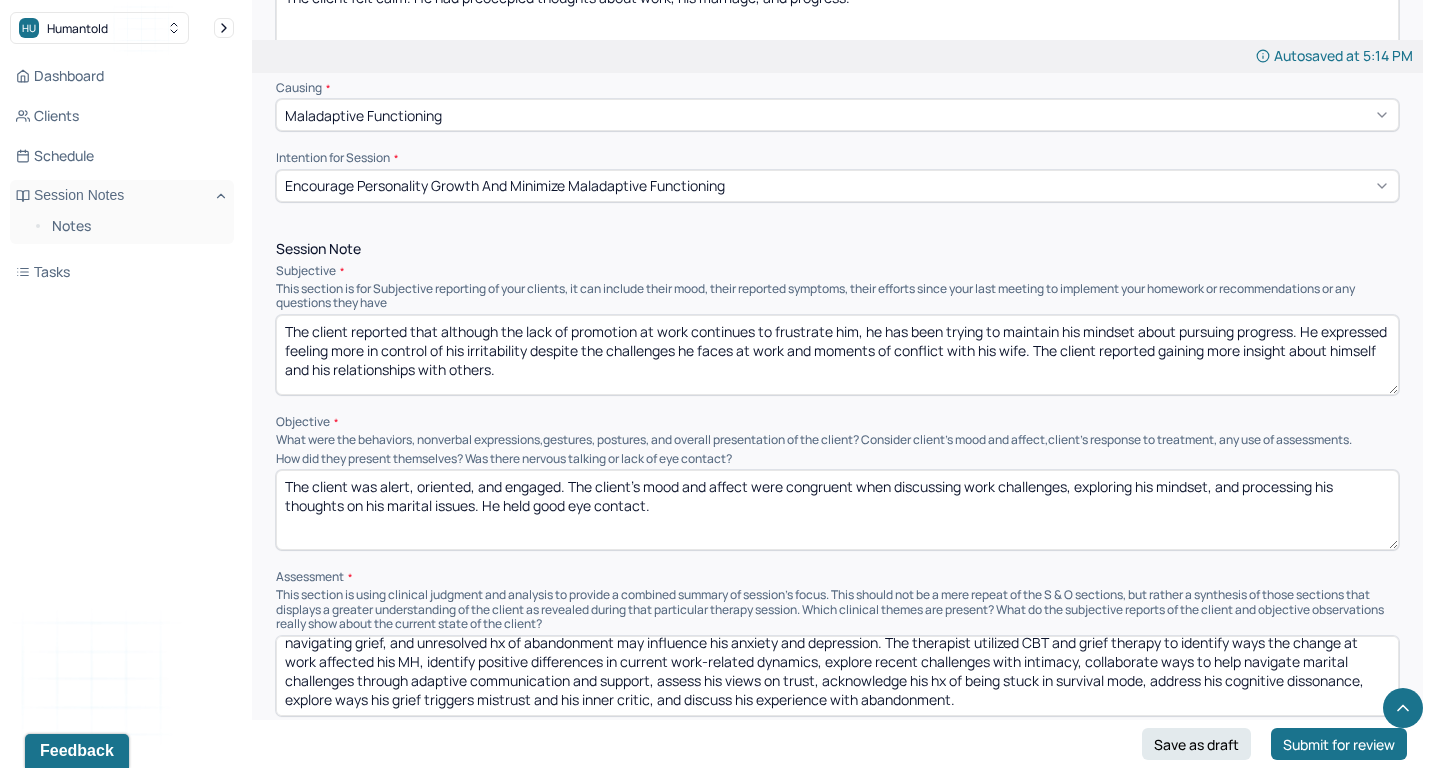 type on "The client was alert, oriented, and engaged. The client’s mood and affect were congruent when discussing work challenges, exploring his mindset, and processing his thoughts on his marital issues. He held good eye contact." 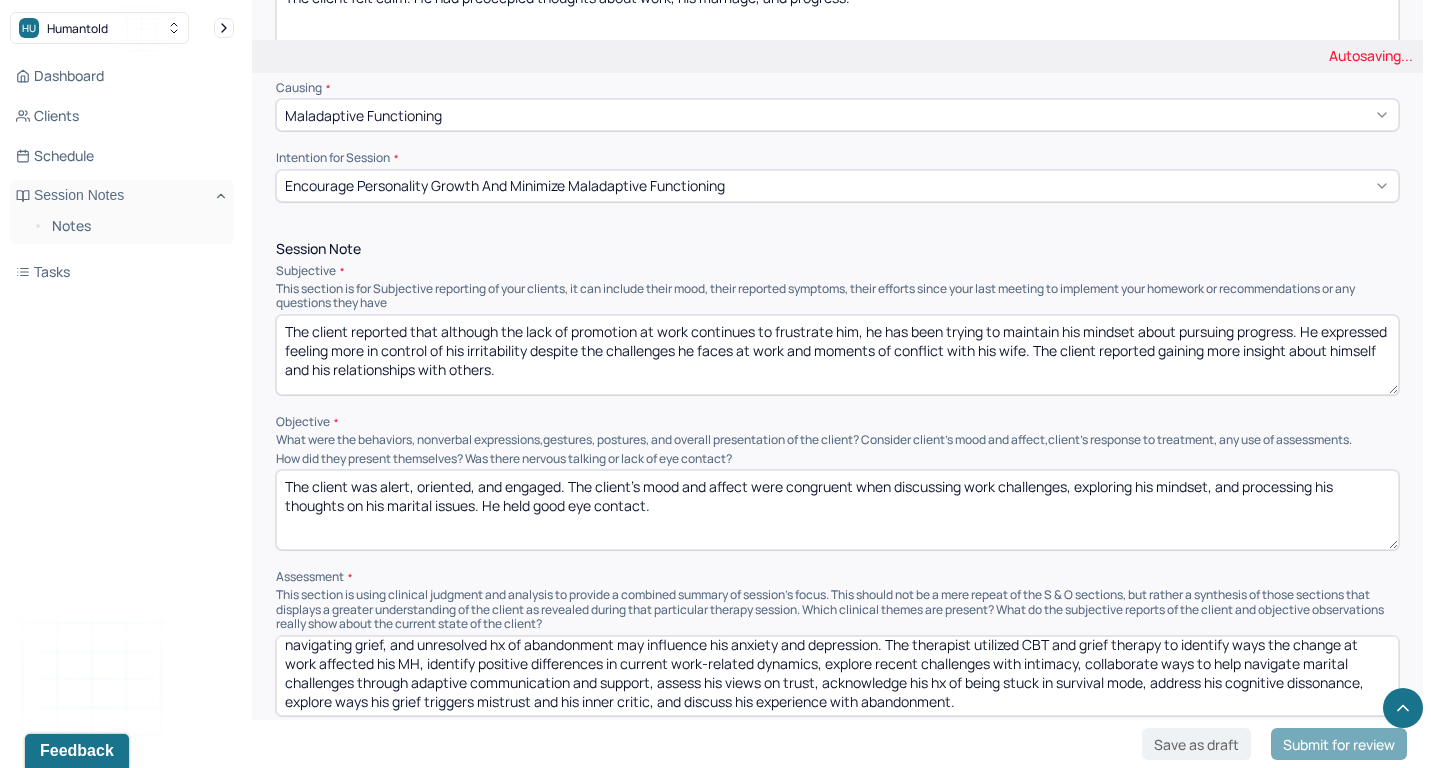 click on "The client's anxiety has not elevated since the last session. Inconsistent marital intimacy, difficulties with trust, feeling stuck in survival mode, hx of emotional avoidance, navigating grief, and unresolved hx of abandonment may influence his anxiety and depression. The therapist utilized CBT and grief therapy to identify ways the change at work affected his MH, identify positive differences in current work-related dynamics, explore recent challenges with intimacy, collaborate ways to help navigate marital challenges through adaptive communication and support, assess his views on trust, acknowledge his hx of being stuck in survival mode, address his cognitive dissonance, explore ways his grief triggers mistrust and his inner critic, and discuss his experience with abandonment." at bounding box center [837, 676] 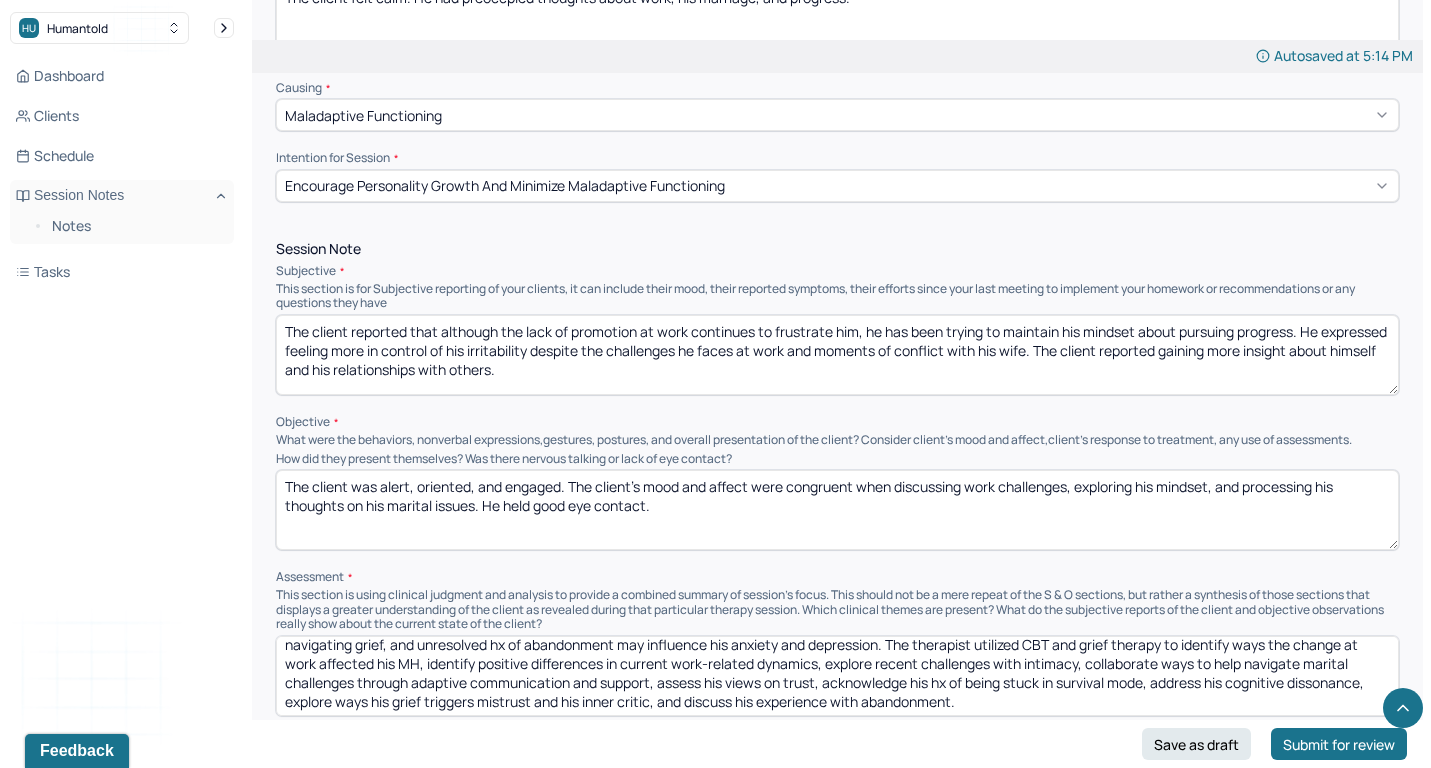 paste on "Navigating work-related challenges, feeling stuck in survival mode, restlessness, fear of stagnation/regression, tendency to seek external validation, navigating marital issues, and feeling underappreciated may influence his anxiety and depression. The therapist utilized CBT to process his work-related frustrations, identify ways to navigate the situation, explore his thoughts on external vs. internal validation, explore his views on progress, acknowledge his concerns with stagnation, acknowledge ways childhood experience influences his fears, reframe maladaptive thought process, discuss his recent growth in insight, and acknowlege his need to feel appreaciated in his marriage" 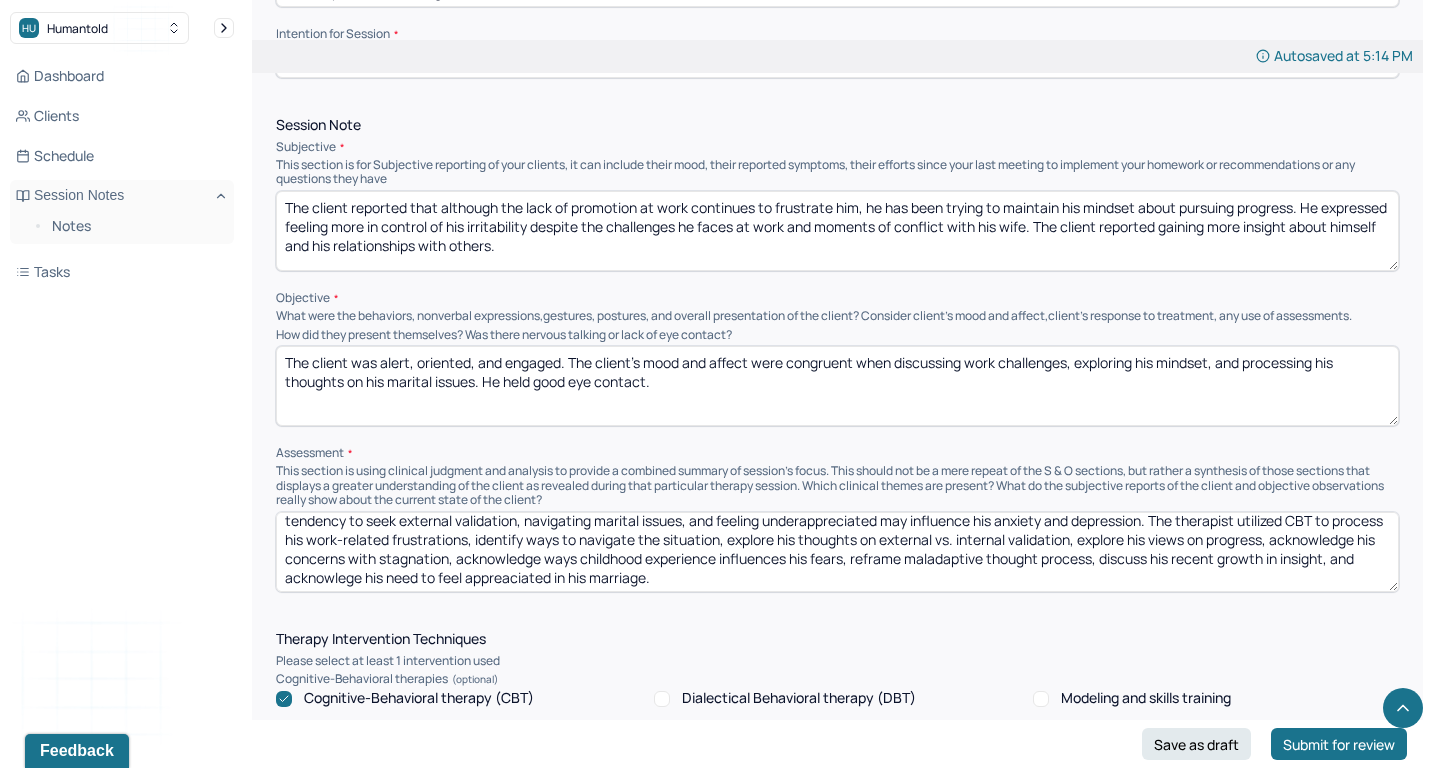 scroll, scrollTop: 1137, scrollLeft: 0, axis: vertical 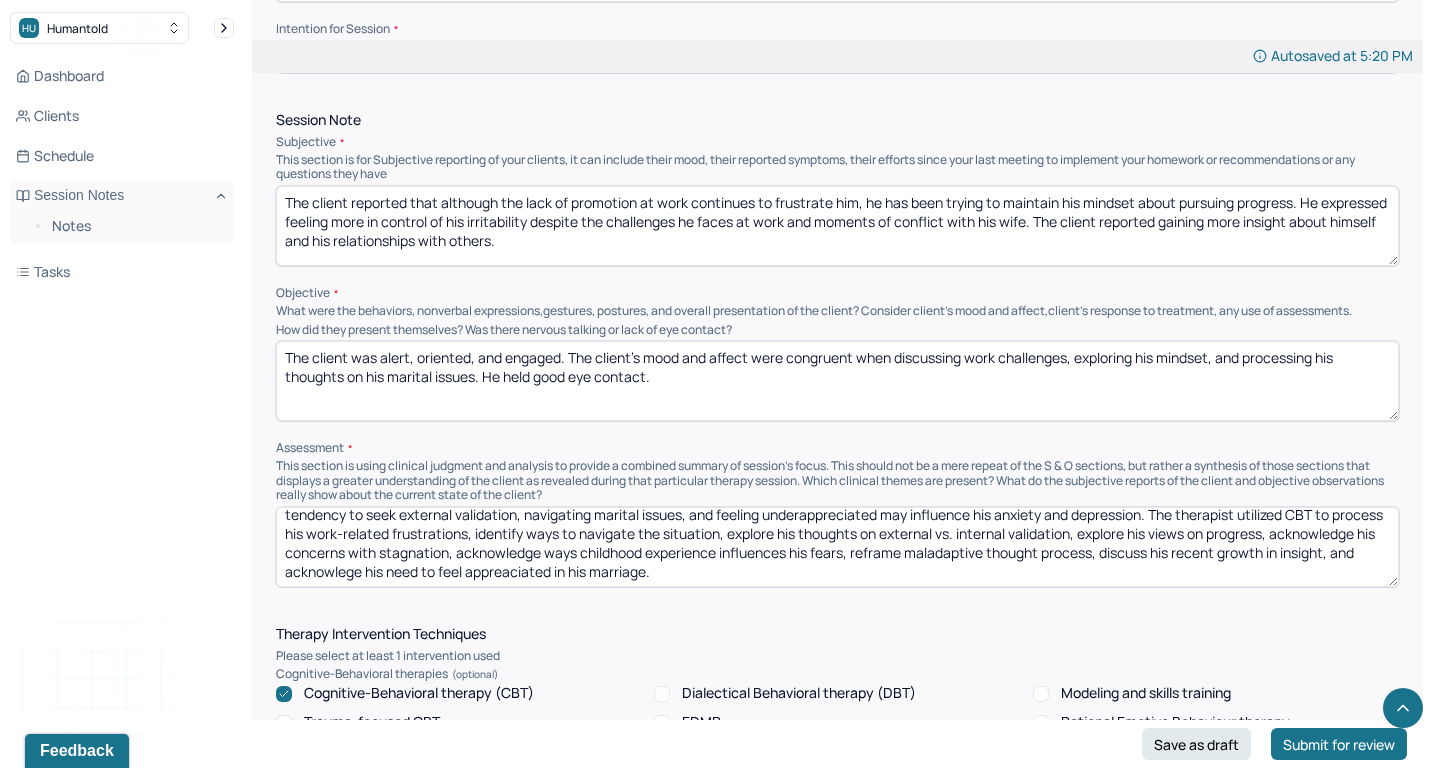 click on "The client's anxiety has not elevated since the last session. Navigating work-related challenges, feeling stuck in survival mode, restlessness, fear of stagnation/regression, tendency to seek external validation, navigating marital issues, and feeling underappreciated may influence his anxiety and depression. The therapist utilized CBT to process his work-related frustrations, identify ways to navigate the situation, explore his thoughts on external vs. internal validation, explore his views on progress, acknowledge his concerns with stagnation, acknowledge ways childhood experience influences his fears, reframe maladaptive thought process, discuss his recent growth in insight, and acknowlege his need to feel appreaciated in his marriage." at bounding box center [837, 547] 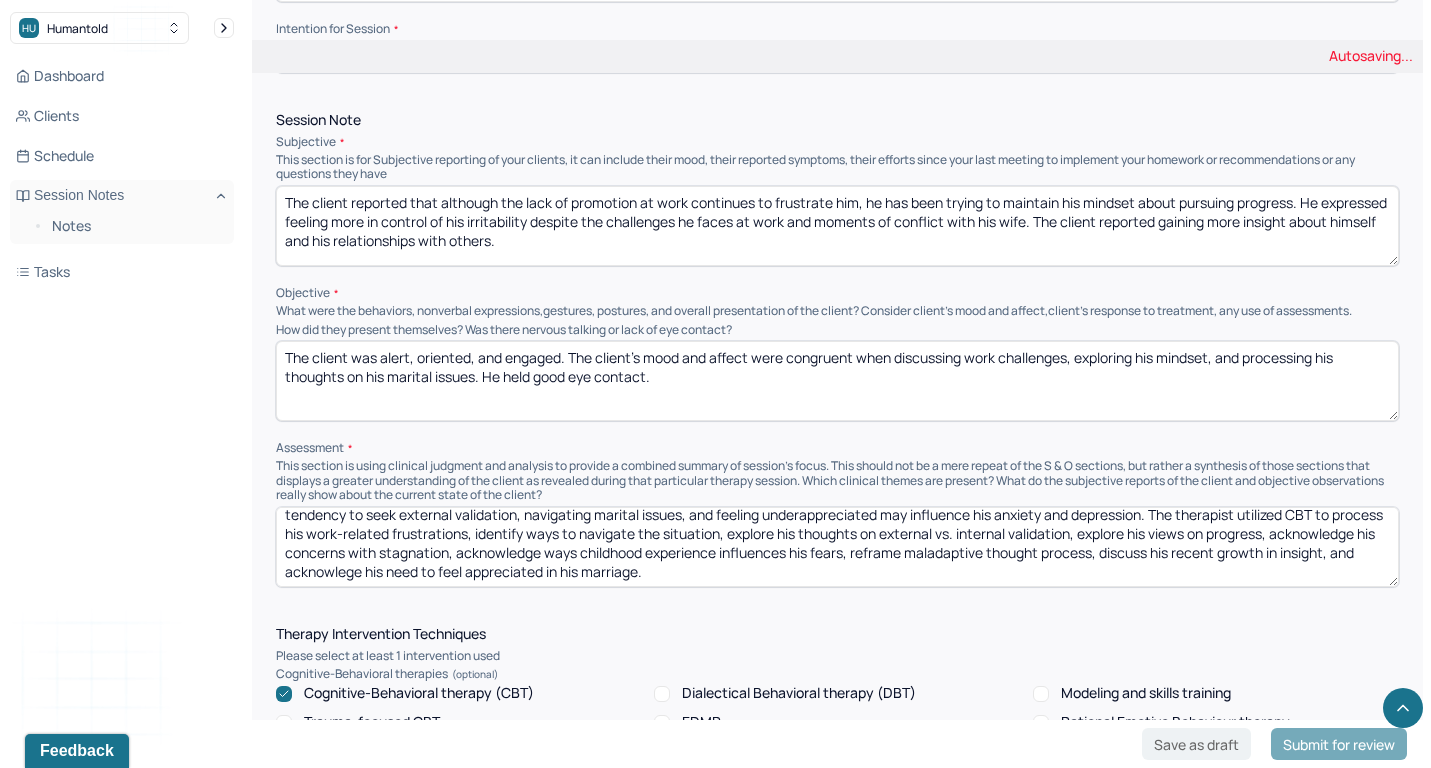 click on "The client's anxiety has not elevated since the last session. Navigating work-related challenges, feeling stuck in survival mode, restlessness, fear of stagnation/regression, tendency to seek external validation, navigating marital issues, and feeling underappreciated may influence his anxiety and depression. The therapist utilized CBT to process his work-related frustrations, identify ways to navigate the situation, explore his thoughts on external vs. internal validation, explore his views on progress, acknowledge his concerns with stagnation, acknowledge ways childhood experience influences his fears, reframe maladaptive thought process, discuss his recent growth in insight, and acknowlege his need to feel appreaciated in his marriage." at bounding box center [837, 547] 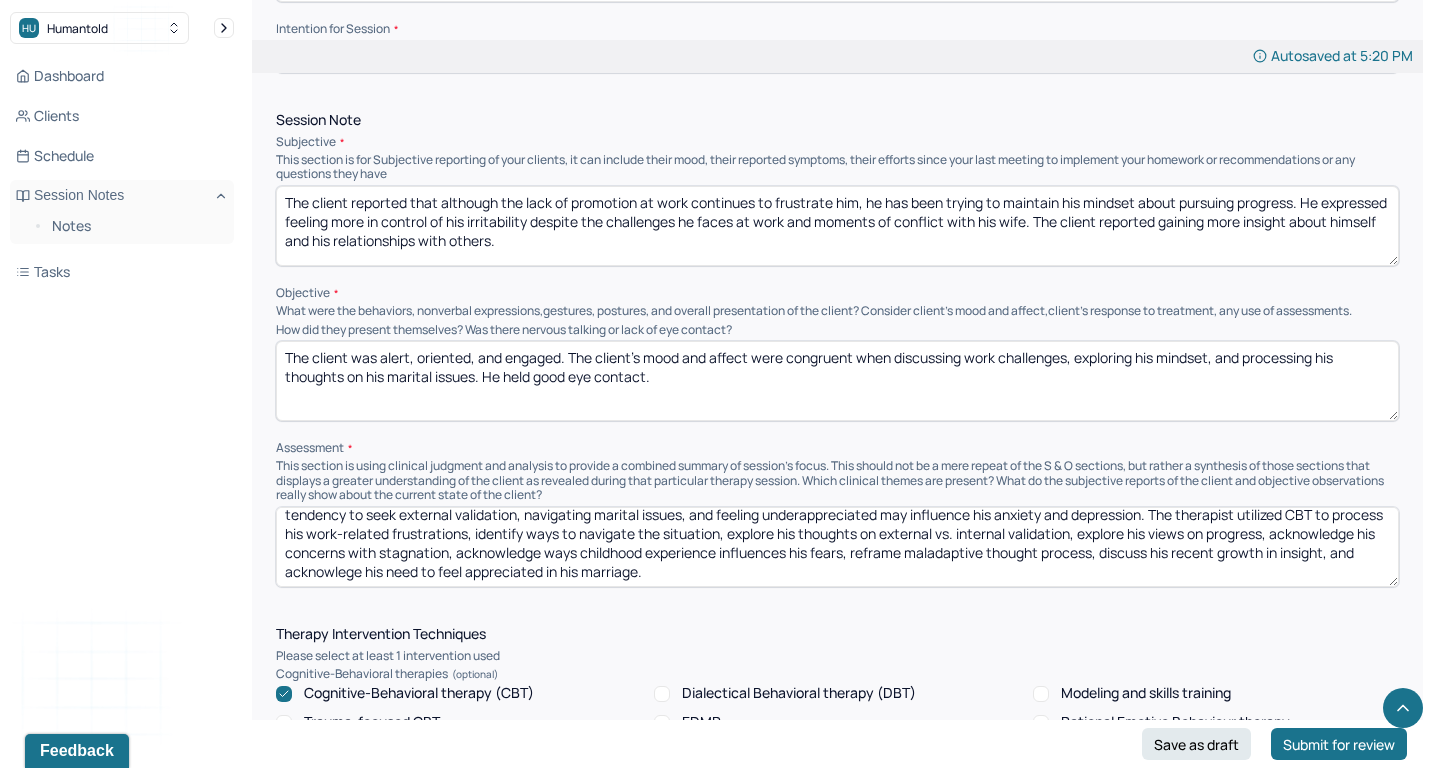 click on "The client's anxiety has not elevated since the last session. Navigating work-related challenges, feeling stuck in survival mode, restlessness, fear of stagnation/regression, tendency to seek external validation, navigating marital issues, and feeling underappreciated may influence his anxiety and depression. The therapist utilized CBT to process his work-related frustrations, identify ways to navigate the situation, explore his thoughts on external vs. internal validation, explore his views on progress, acknowledge his concerns with stagnation, acknowledge ways childhood experience influences his fears, reframe maladaptive thought process, discuss his recent growth in insight, and acknowlege his need to feel appreciated in his marriage." at bounding box center [837, 547] 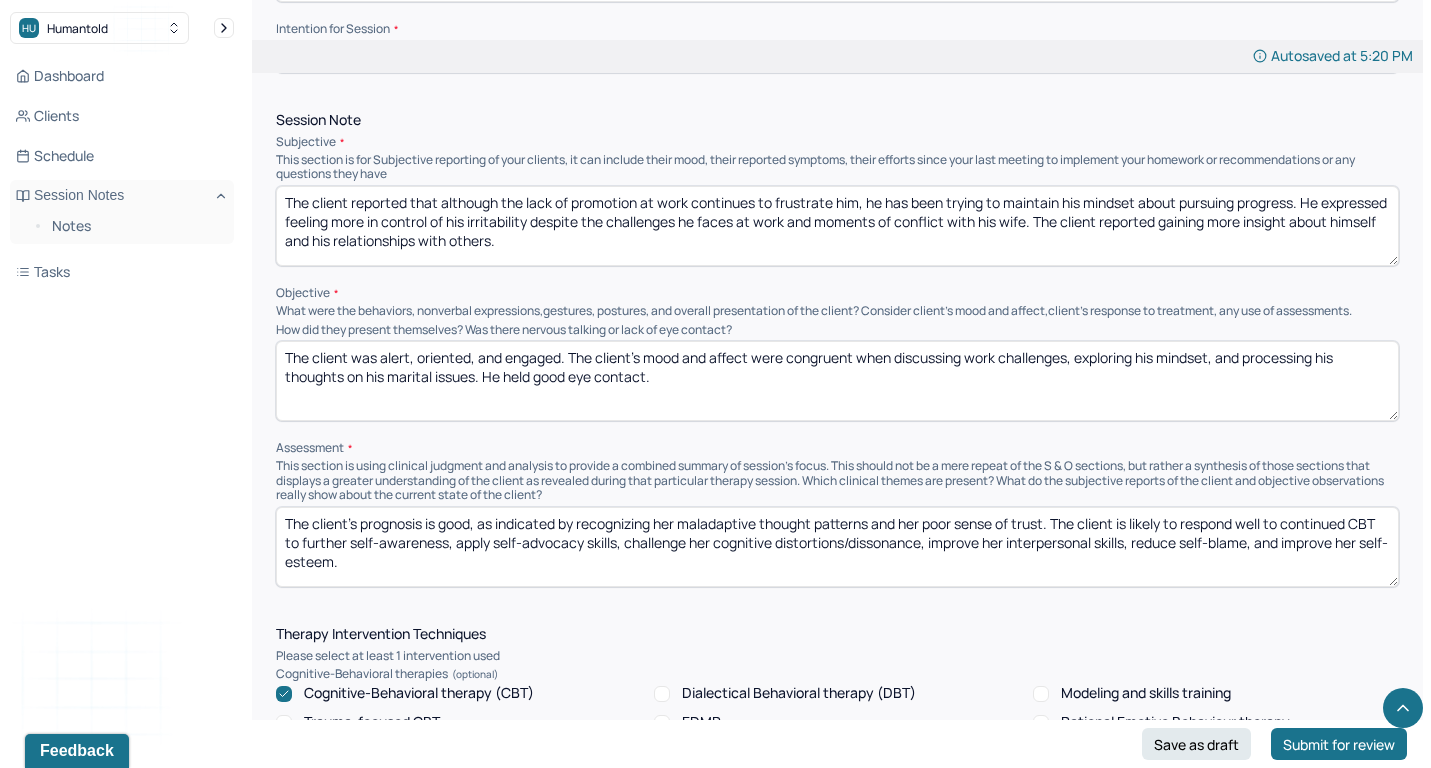 click on "The client's anxiety has not elevated since the last session. Navigating work-related challenges, feeling stuck in survival mode, restlessness, fear of stagnation/regression, tendency to seek external validation, navigating marital issues, and feeling underappreciated may influence his anxiety and depression. The therapist utilized CBT to process his work-related frustrations, identify ways to navigate the situation, explore his thoughts on external vs. internal validation, explore his views on progress, acknowledge his concerns with stagnation, acknowledge ways childhood experience influences his fears, reframe maladaptive thought process, discuss his recent growth in insight, and acknowlege his need to feel appreciated in his marriage." at bounding box center [837, 547] 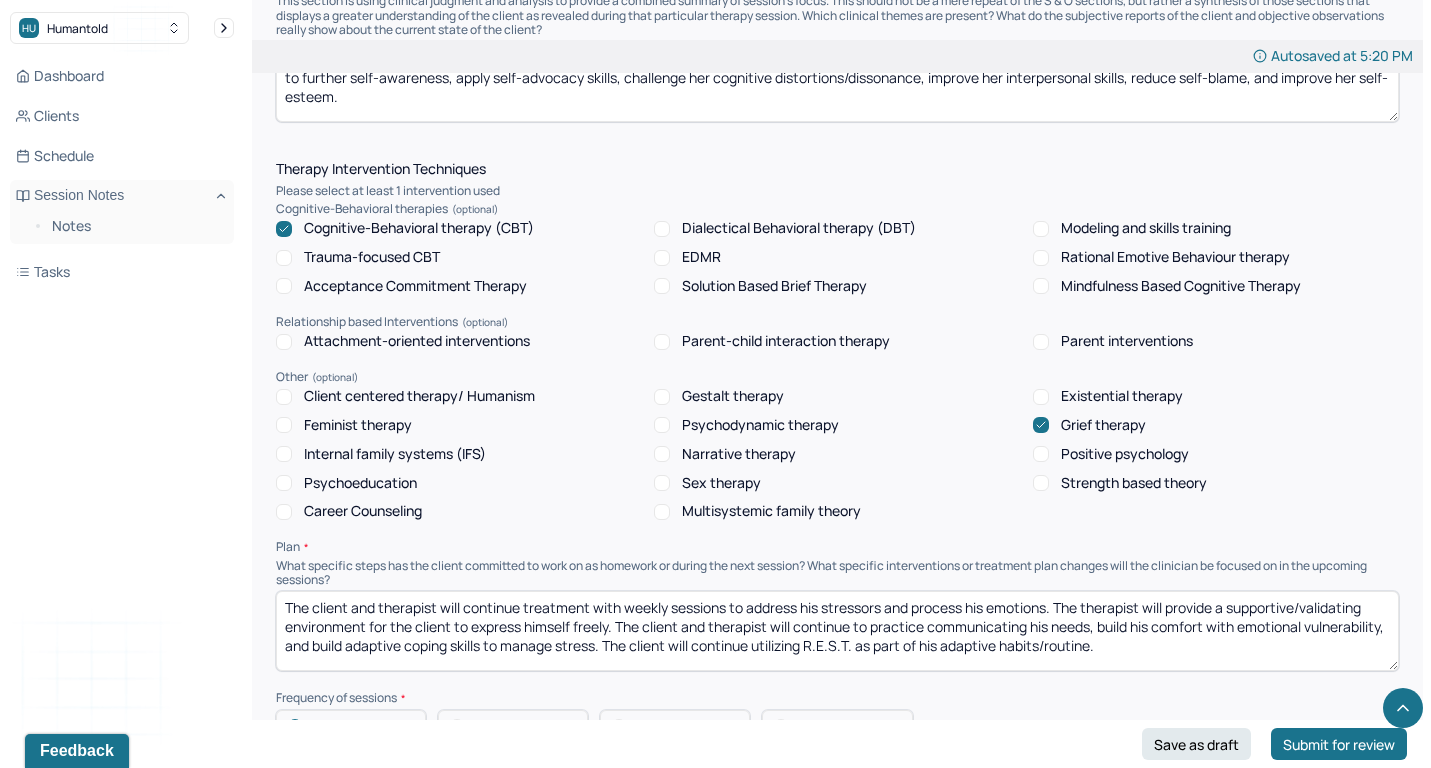 scroll, scrollTop: 1602, scrollLeft: 0, axis: vertical 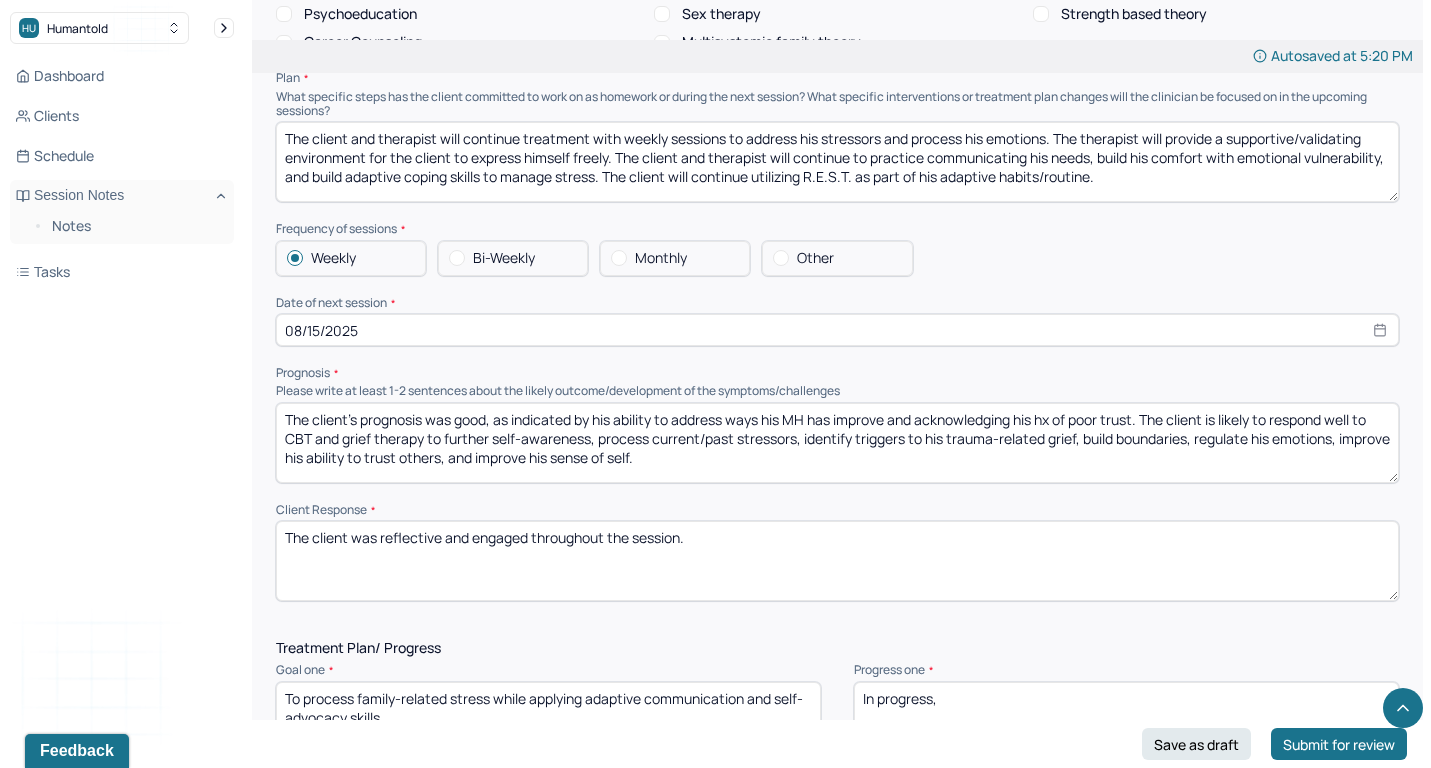 click on "Therapy Intervention Techniques Please select at least 1 intervention used Cognitive-Behavioral therapies Cognitive-Behavioral therapy (CBT) Dialectical Behavioral therapy (DBT) Modeling and skills training Trauma-focused CBT EDMR Rational Emotive Behaviour therapy Acceptance Commitment Therapy Solution Based Brief Therapy Mindfulness Based Cognitive Therapy Relationship based Interventions Attachment-oriented interventions Parent-child interaction therapy Parent interventions Other Client centered therapy/ Humanism Gestalt therapy Existential therapy Feminist therapy Psychodynamic therapy Grief therapy Internal family systems (IFS) Narrative therapy Positive psychology Psychoeducation Sex therapy Strength based theory Career Counseling Multisystemic family theory Plan What specific steps has the client committed to work on as homework or during the next session? What specific interventions or treatment plan changes will the clinician be focused on in the upcoming sessions? Frequency of sessions Weekly Other" at bounding box center [837, 147] 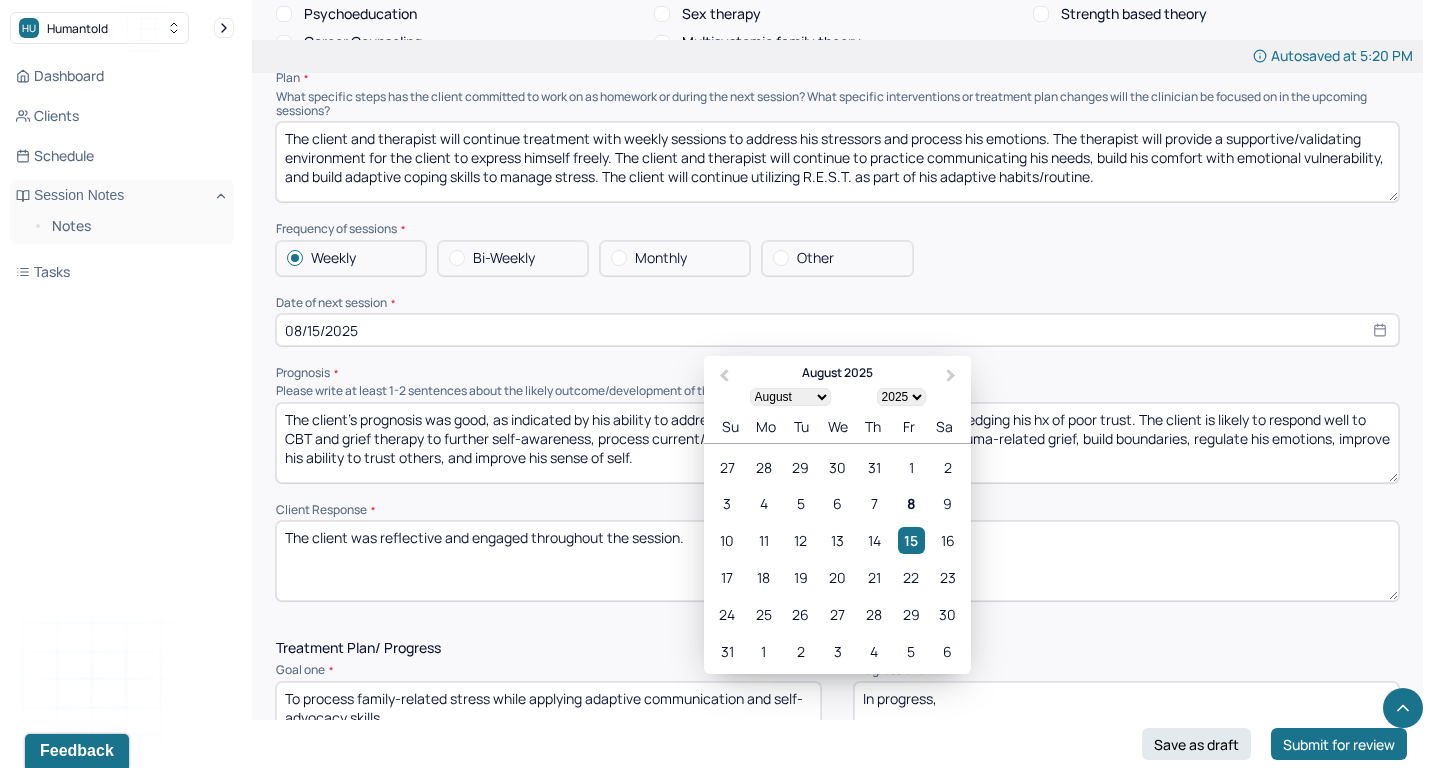 click on "08/15/2025" at bounding box center (837, 330) 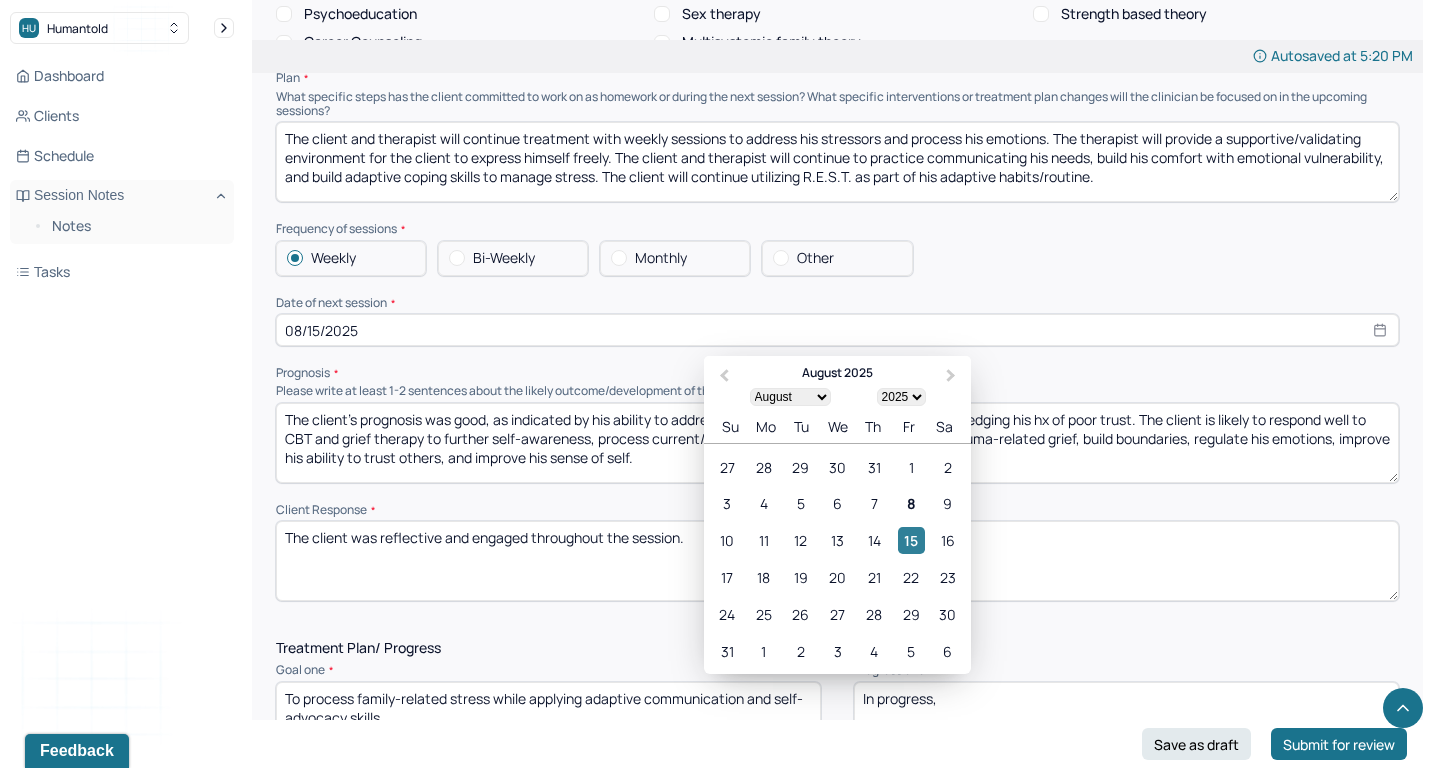 click on "15" at bounding box center [911, 540] 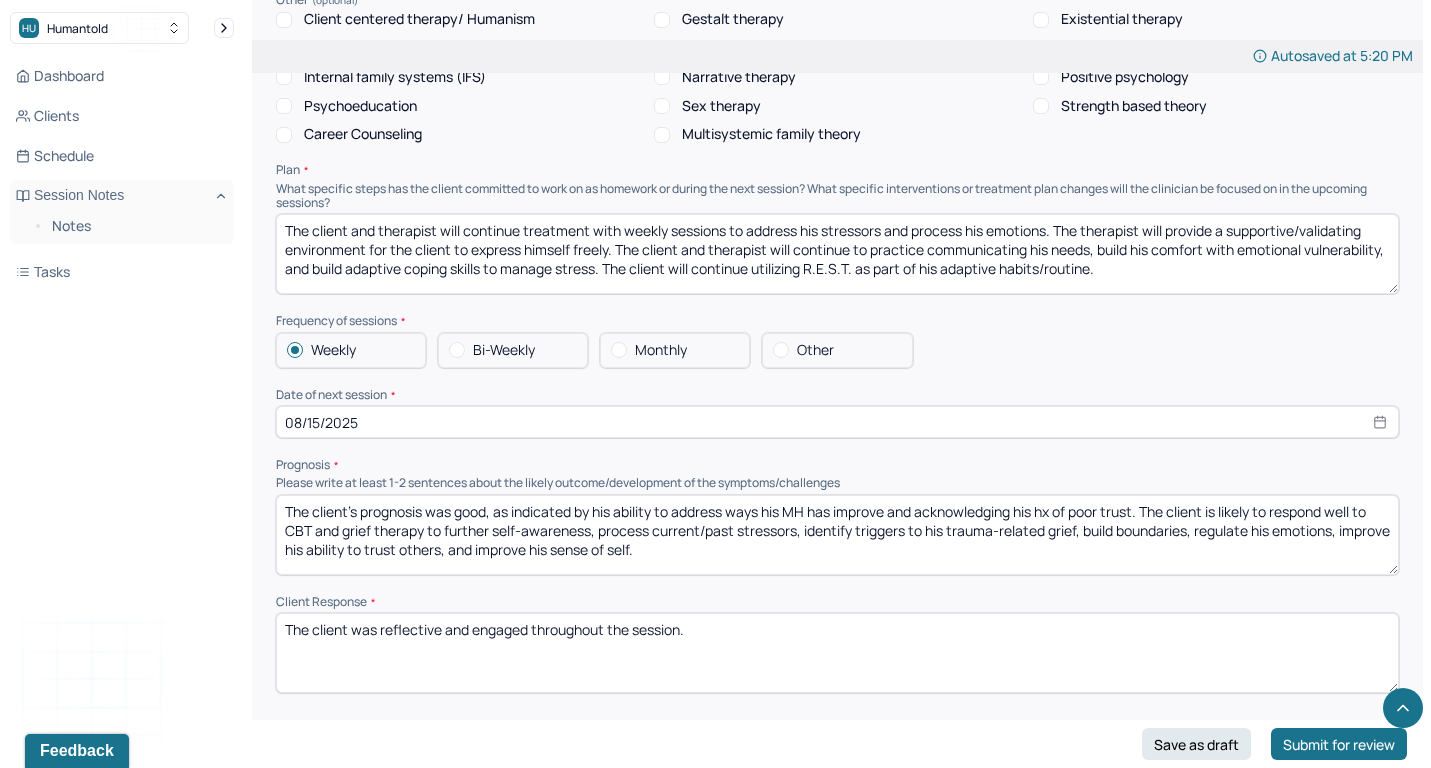 scroll, scrollTop: 1974, scrollLeft: 0, axis: vertical 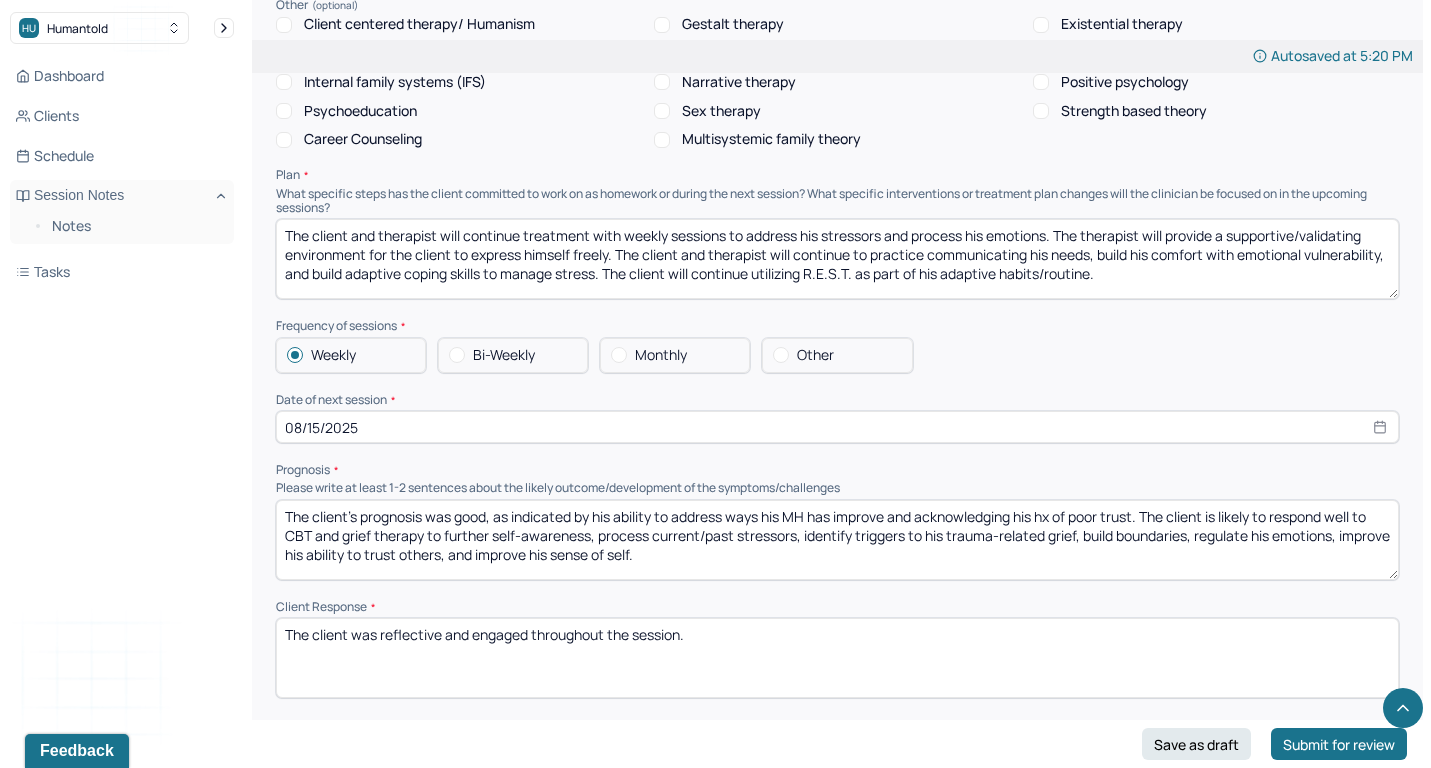 drag, startPoint x: 605, startPoint y: 247, endPoint x: 1130, endPoint y: 245, distance: 525.0038 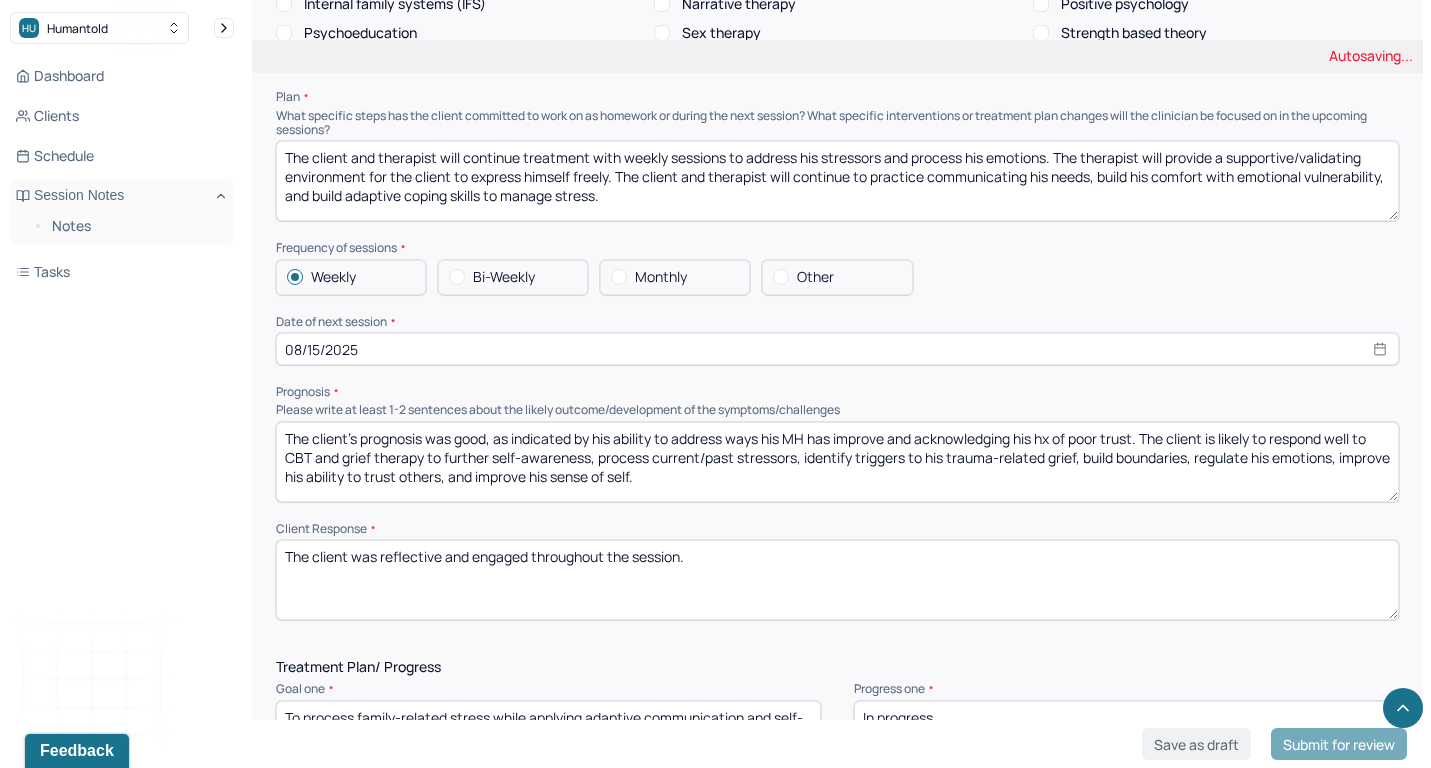 scroll, scrollTop: 2064, scrollLeft: 0, axis: vertical 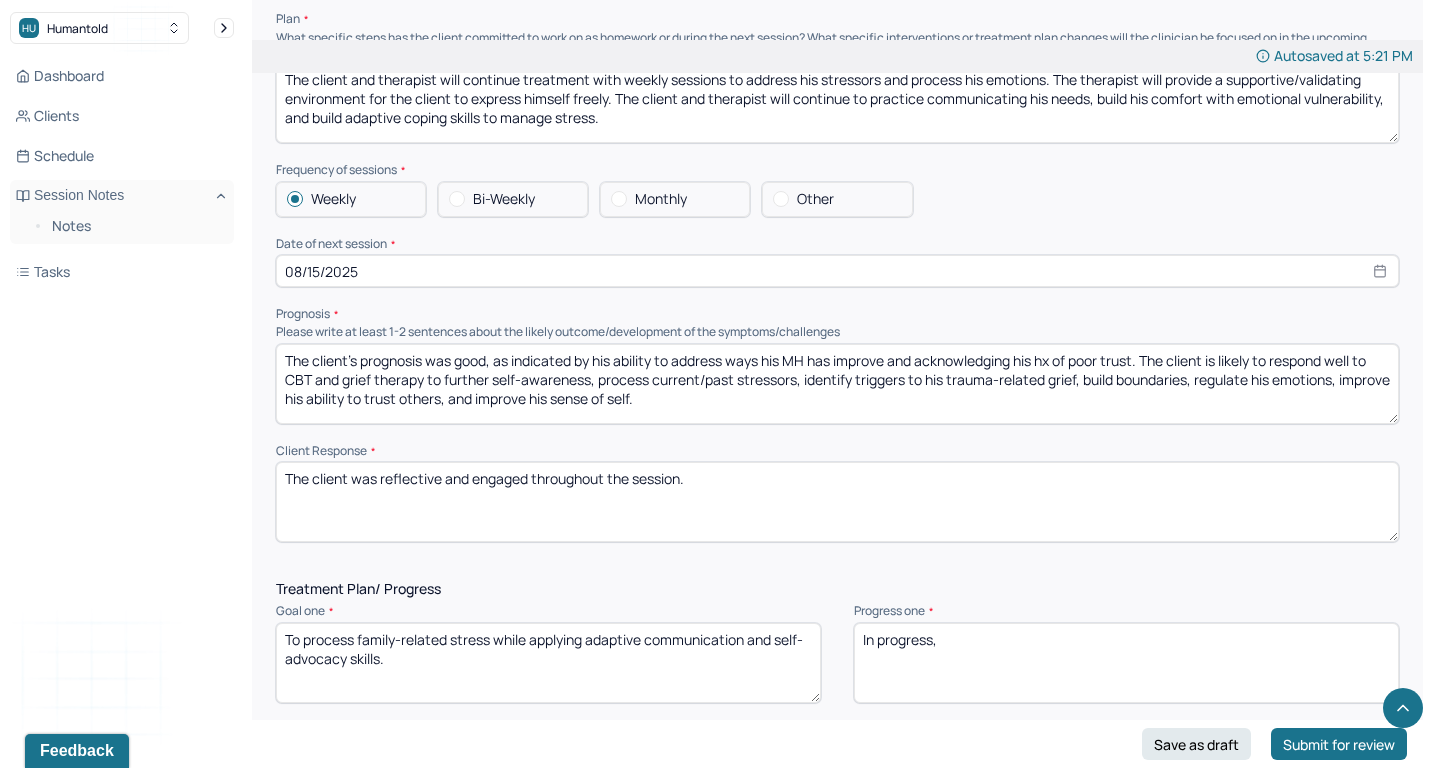 type on "The client and therapist will continue treatment with weekly sessions to address his stressors and process his emotions. The therapist will provide a supportive/validating environment for the client to express himself freely. The client and therapist will continue to practice communicating his needs, build his comfort with emotional vulnerability, and build adaptive coping skills to manage stress." 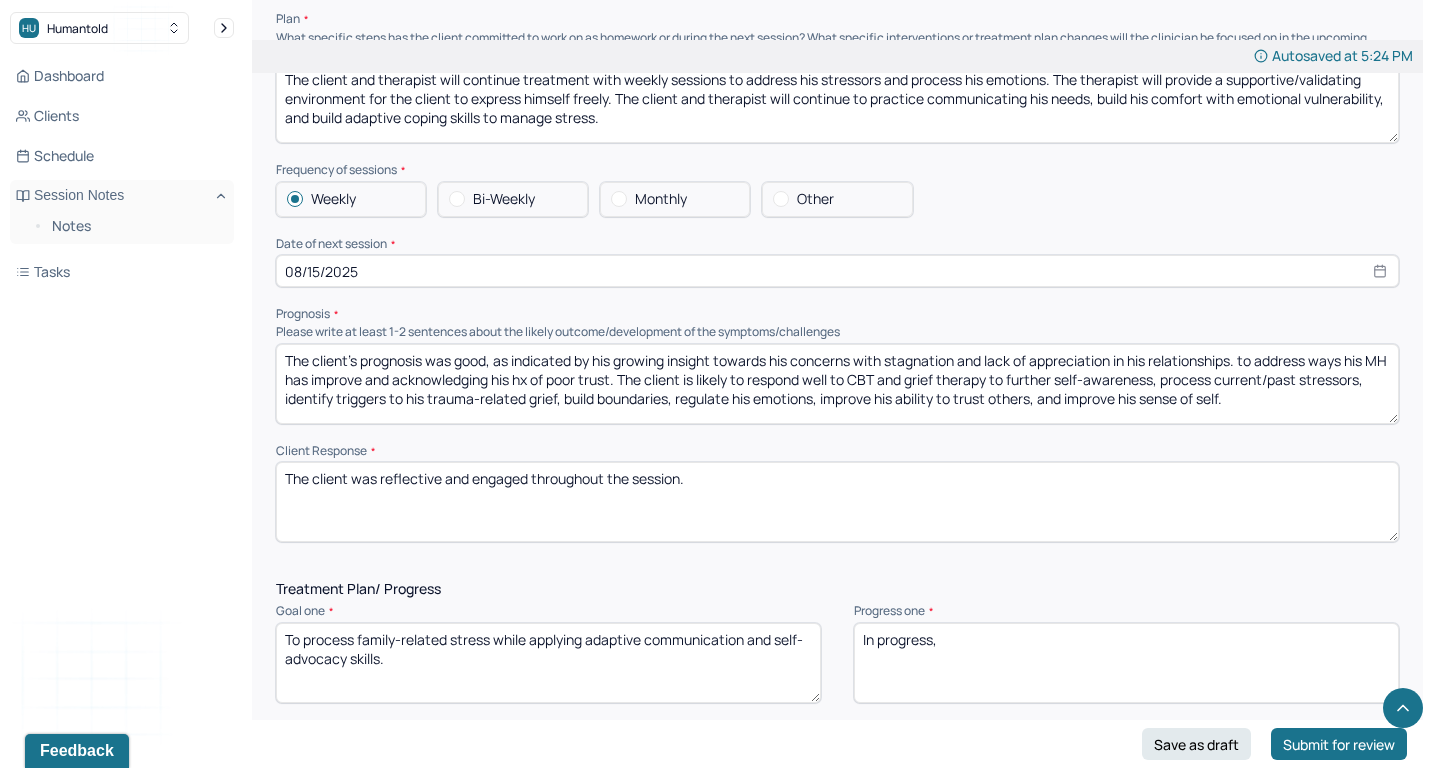 drag, startPoint x: 1247, startPoint y: 321, endPoint x: 643, endPoint y: 339, distance: 604.2681 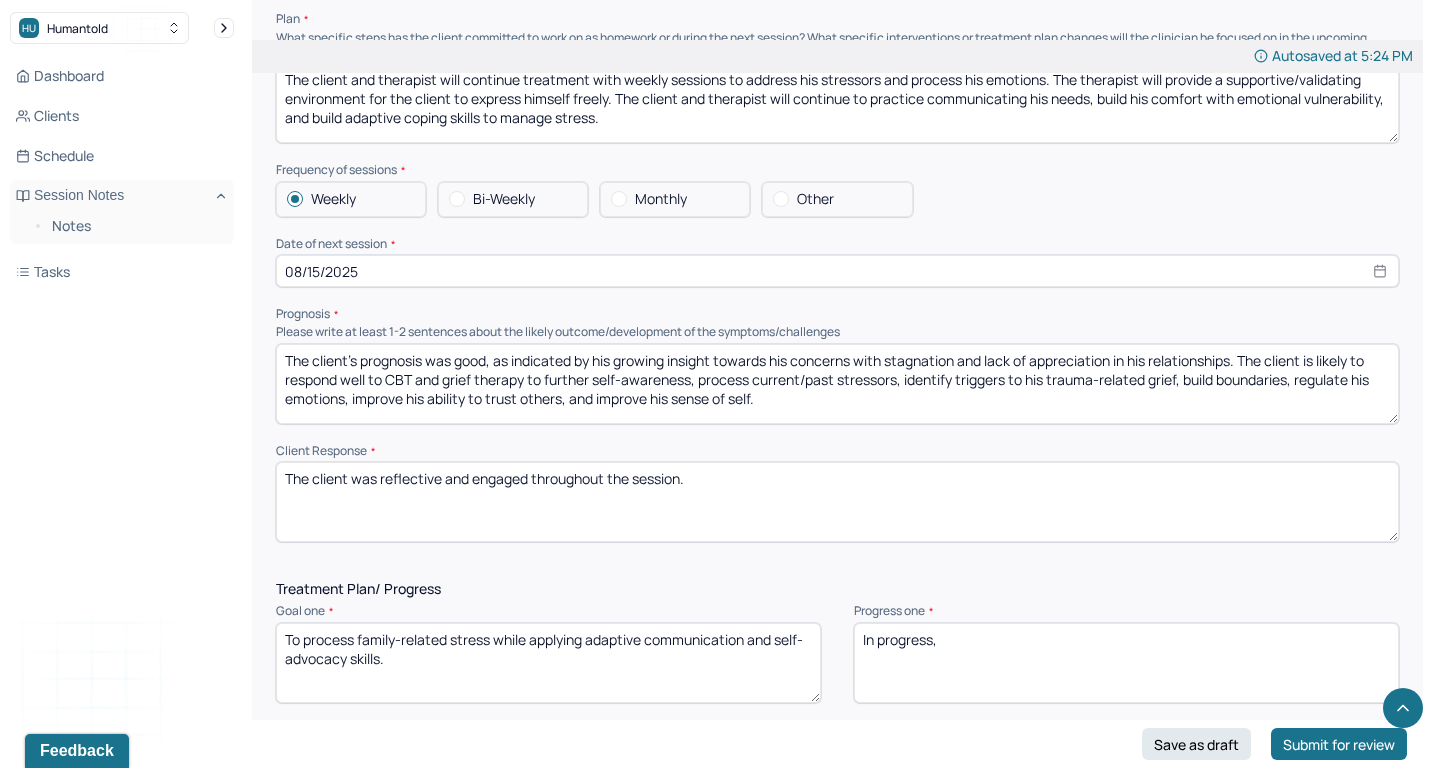 drag, startPoint x: 416, startPoint y: 344, endPoint x: 525, endPoint y: 346, distance: 109.01835 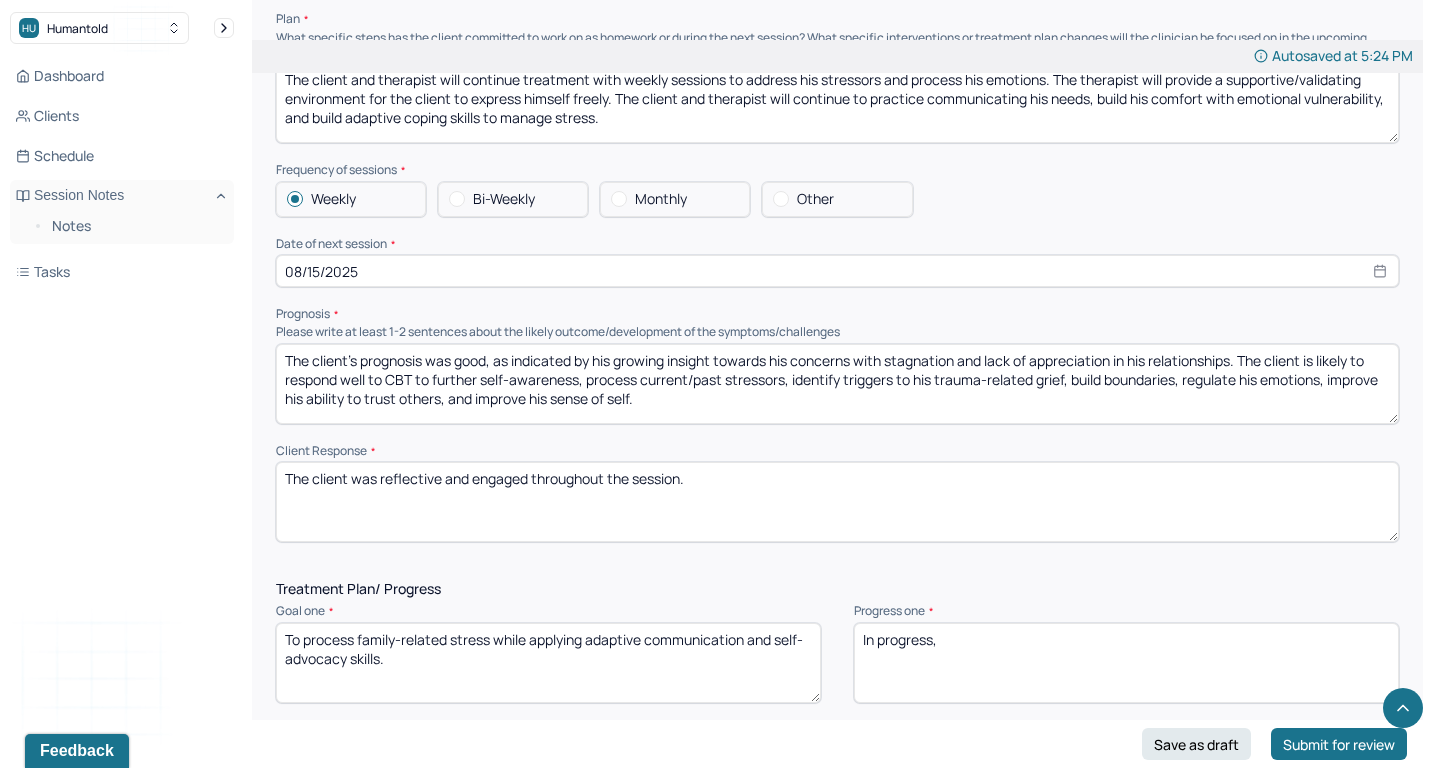 click on "The client's prognosis was good, as indicated by his growing insight towards his concerns with stagnation and lack of appreciation in his relationships. The client is likely to respond well to CBT and grief therapy to further self-awareness, process current/past stressors, identify triggers to his trauma-related grief, build boundaries, regulate his emotions, improve his ability to trust others, and improve his sense of self." at bounding box center [837, 384] 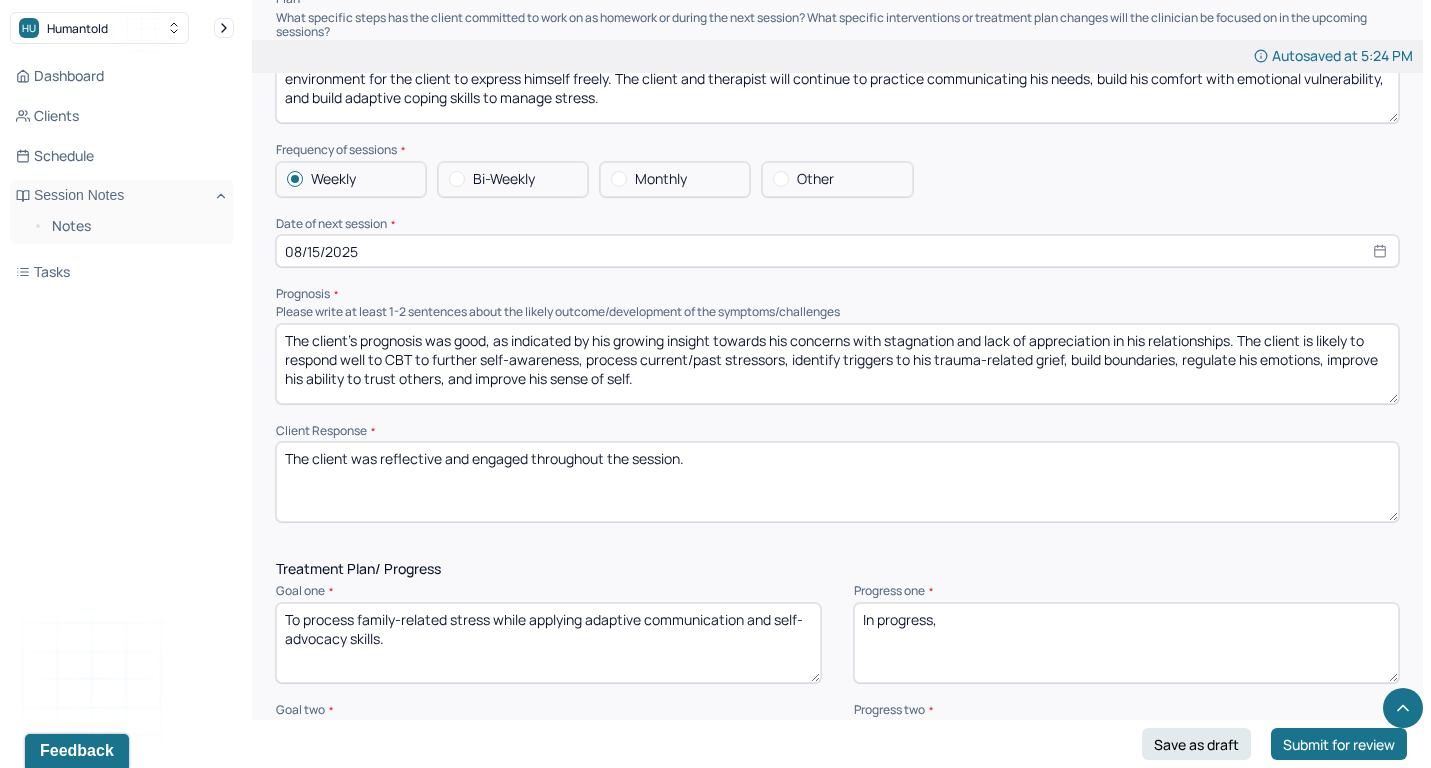 scroll, scrollTop: 2160, scrollLeft: 0, axis: vertical 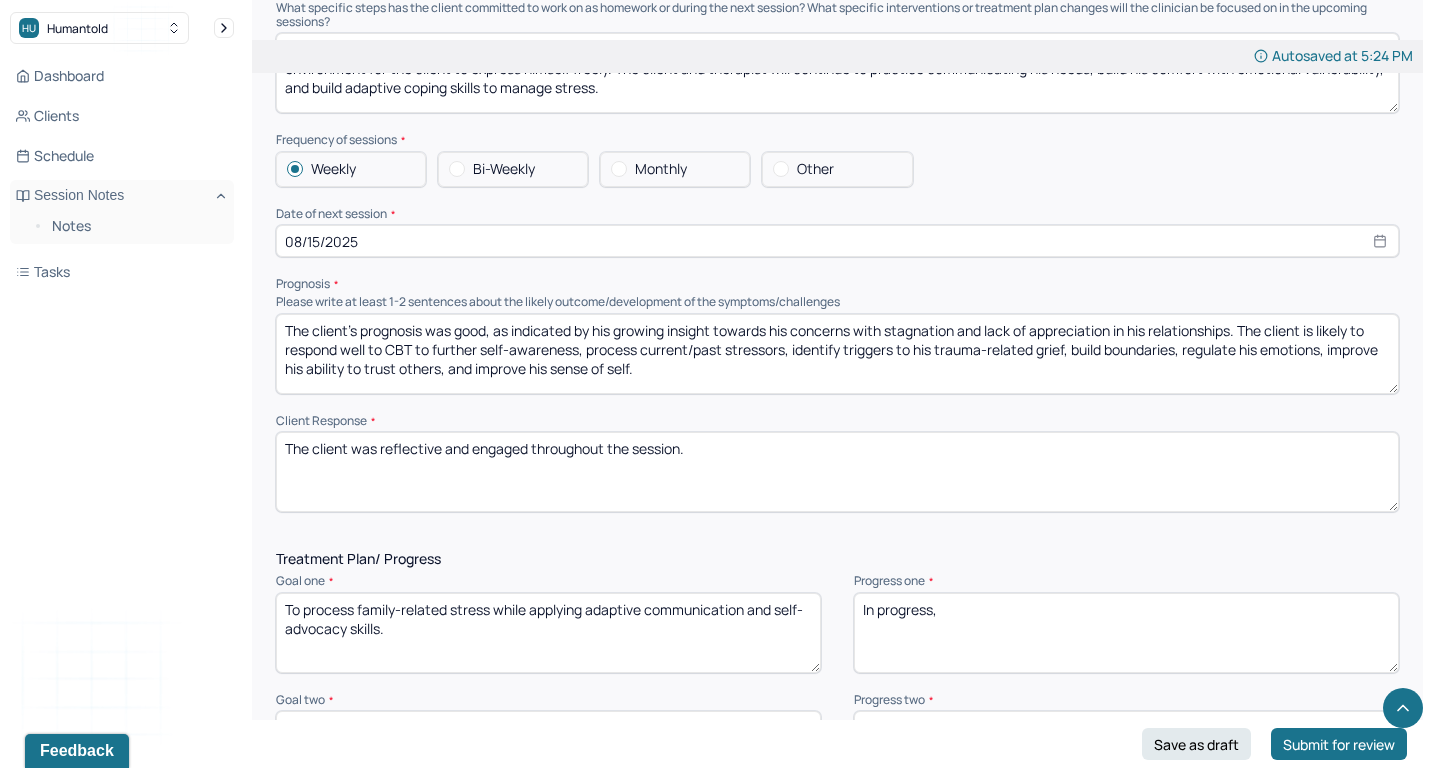 click on "The client's prognosis was good, as indicated by his growing insight towards his concerns with stagnation and lack of appreciation in his relationships. The client is likely to respond well to CBT to further self-awareness, process current/past stressors, identify triggers to his trauma-related grief, build boundaries, regulate his emotions, improve his ability to trust others, and improve his sense of self." at bounding box center (837, 354) 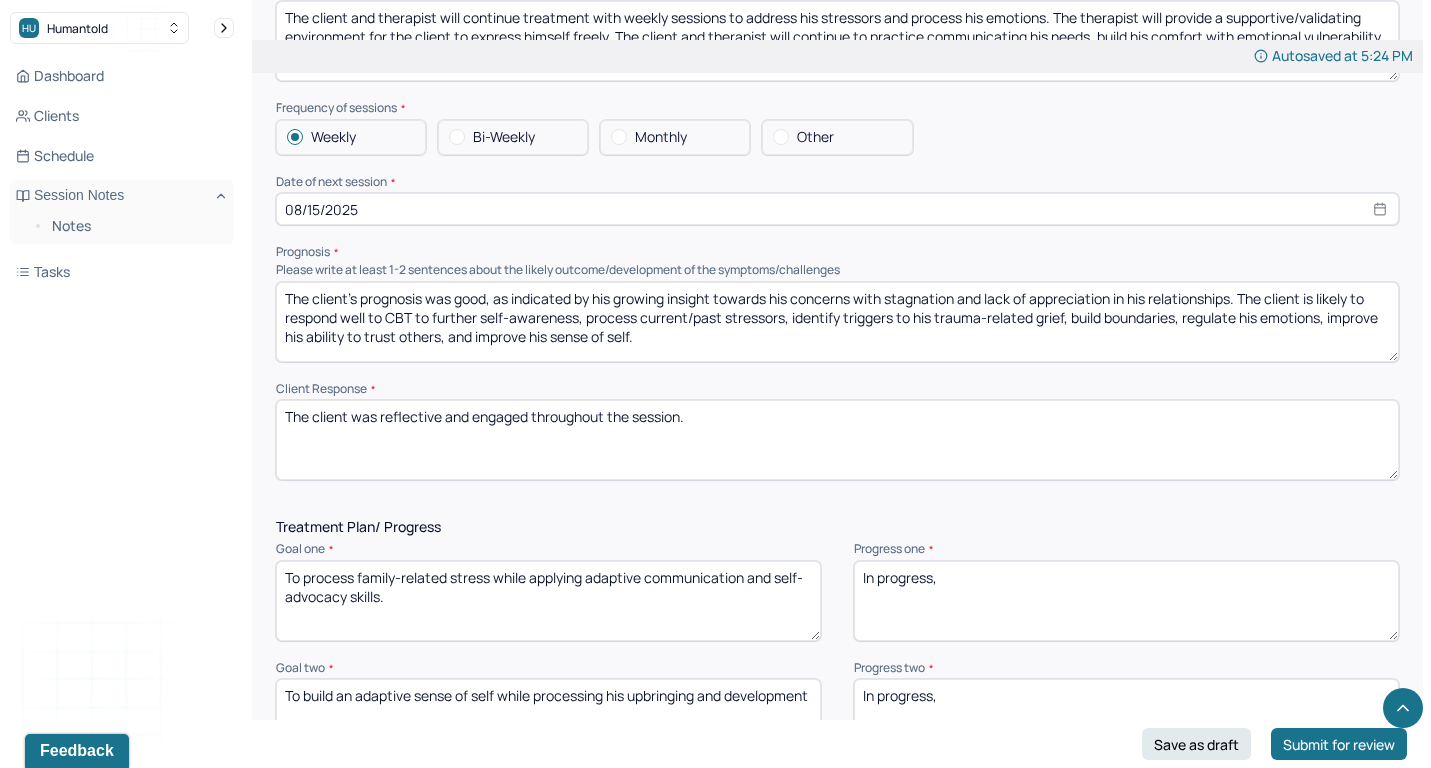 scroll, scrollTop: 2206, scrollLeft: 0, axis: vertical 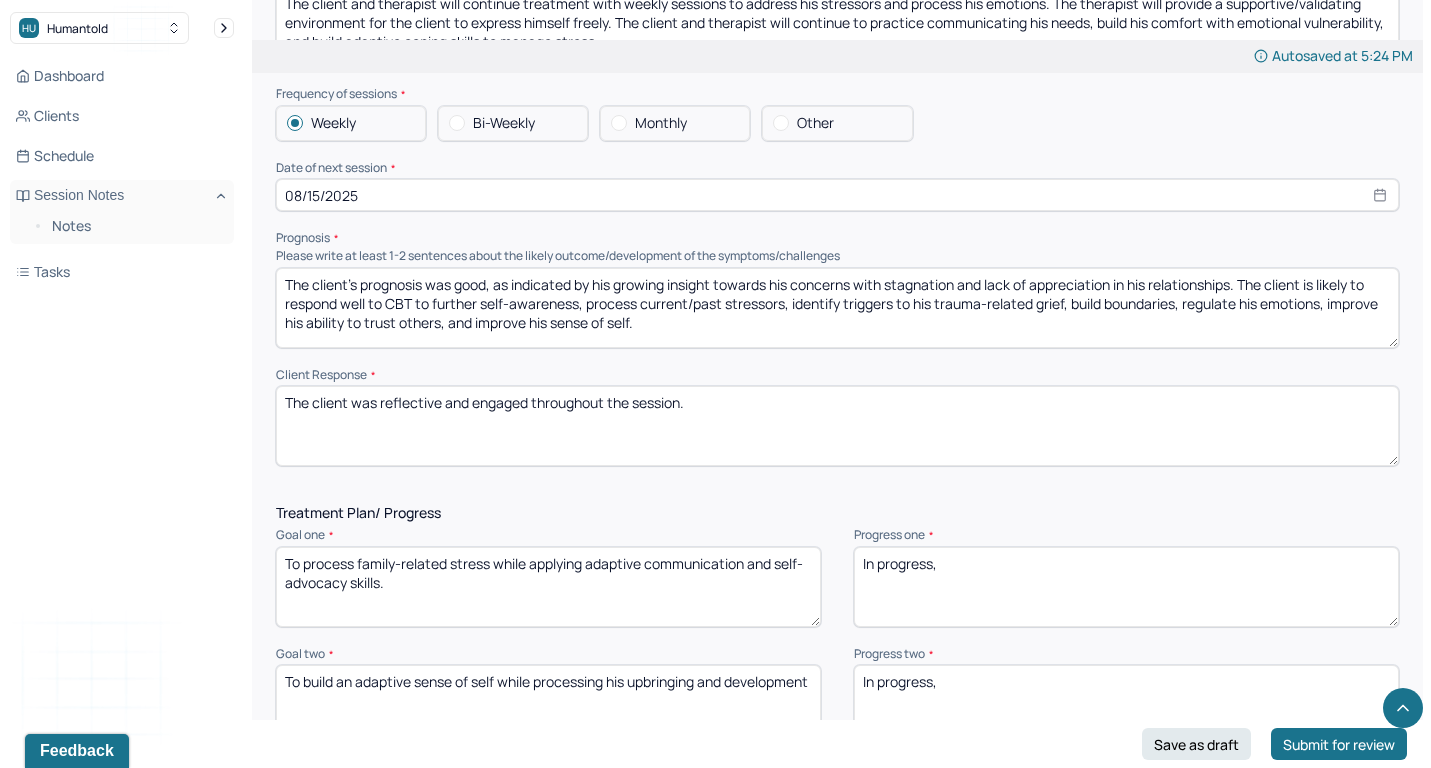 click on "The client's prognosis was good, as indicated by his growing insight towards his concerns with stagnation and lack of appreciation in his relationships. The client is likely to respond well to CBT to further self-awareness, process current/past stressors, identify triggers to his trauma-related grief, build boundaries, regulate his emotions, improve his ability to trust others, and improve his sense of self." at bounding box center (837, 308) 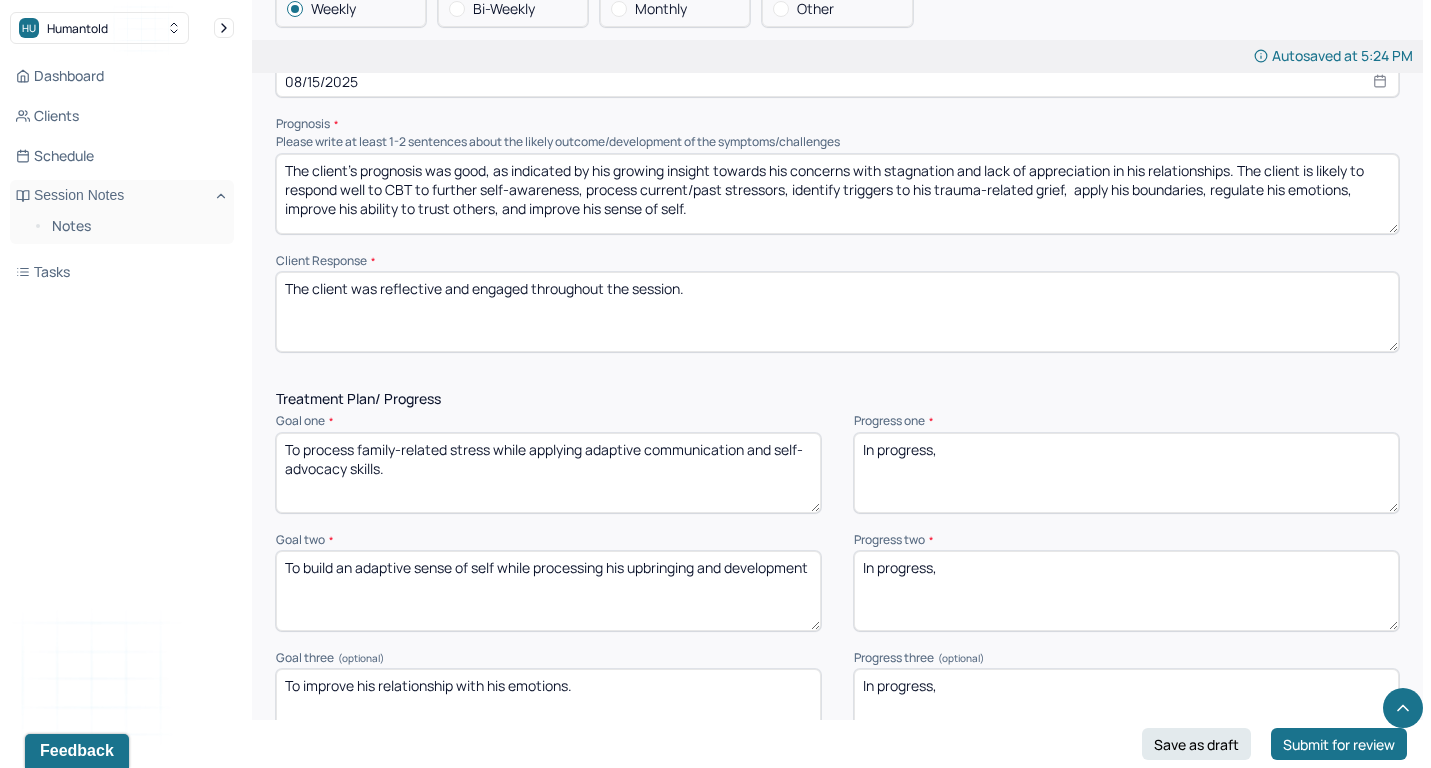 scroll, scrollTop: 2322, scrollLeft: 0, axis: vertical 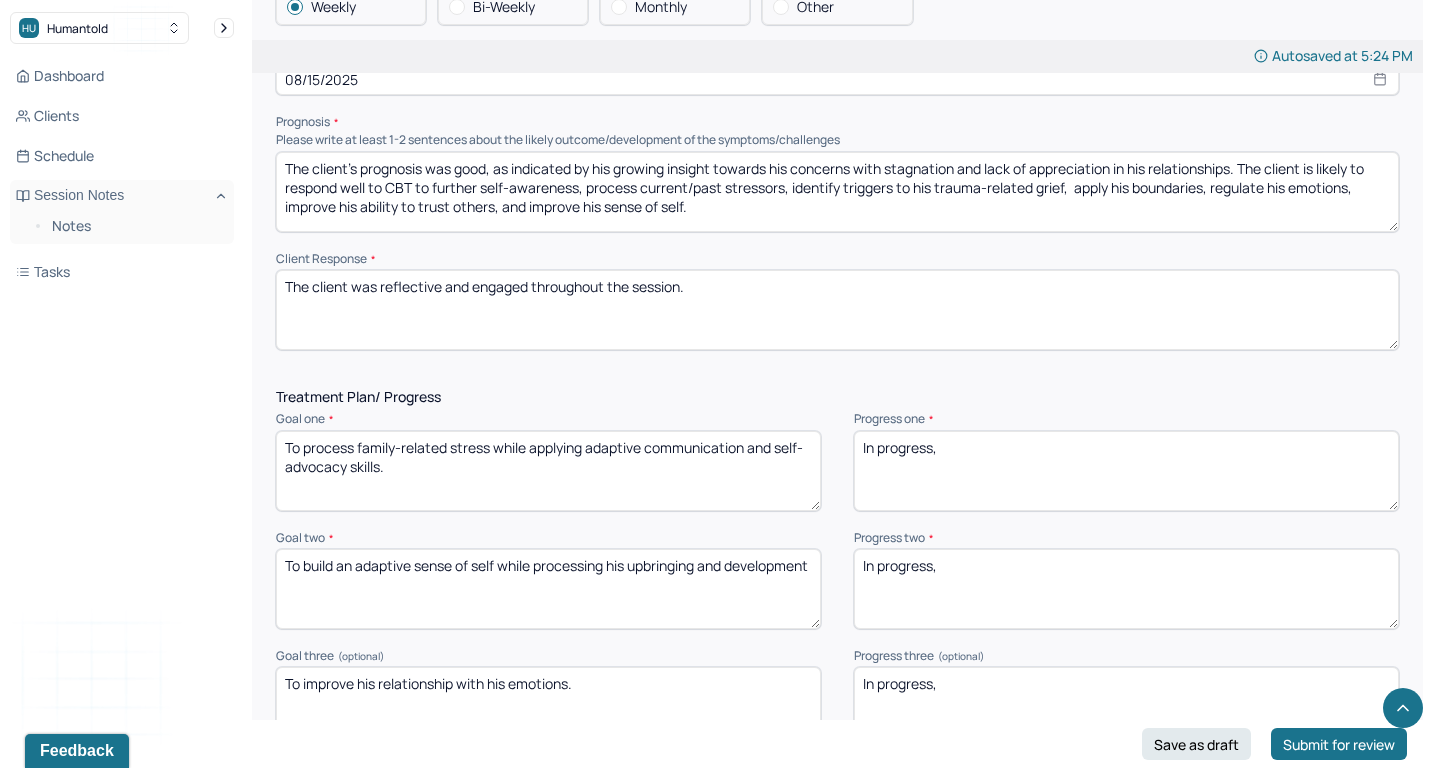 type on "The client's prognosis was good, as indicated by his growing insight towards his concerns with stagnation and lack of appreciation in his relationships. The client is likely to respond well to CBT to further self-awareness, process current/past stressors, identify triggers to his trauma-related grief,  apply his boundaries, regulate his emotions, improve his ability to trust others, and improve his sense of self." 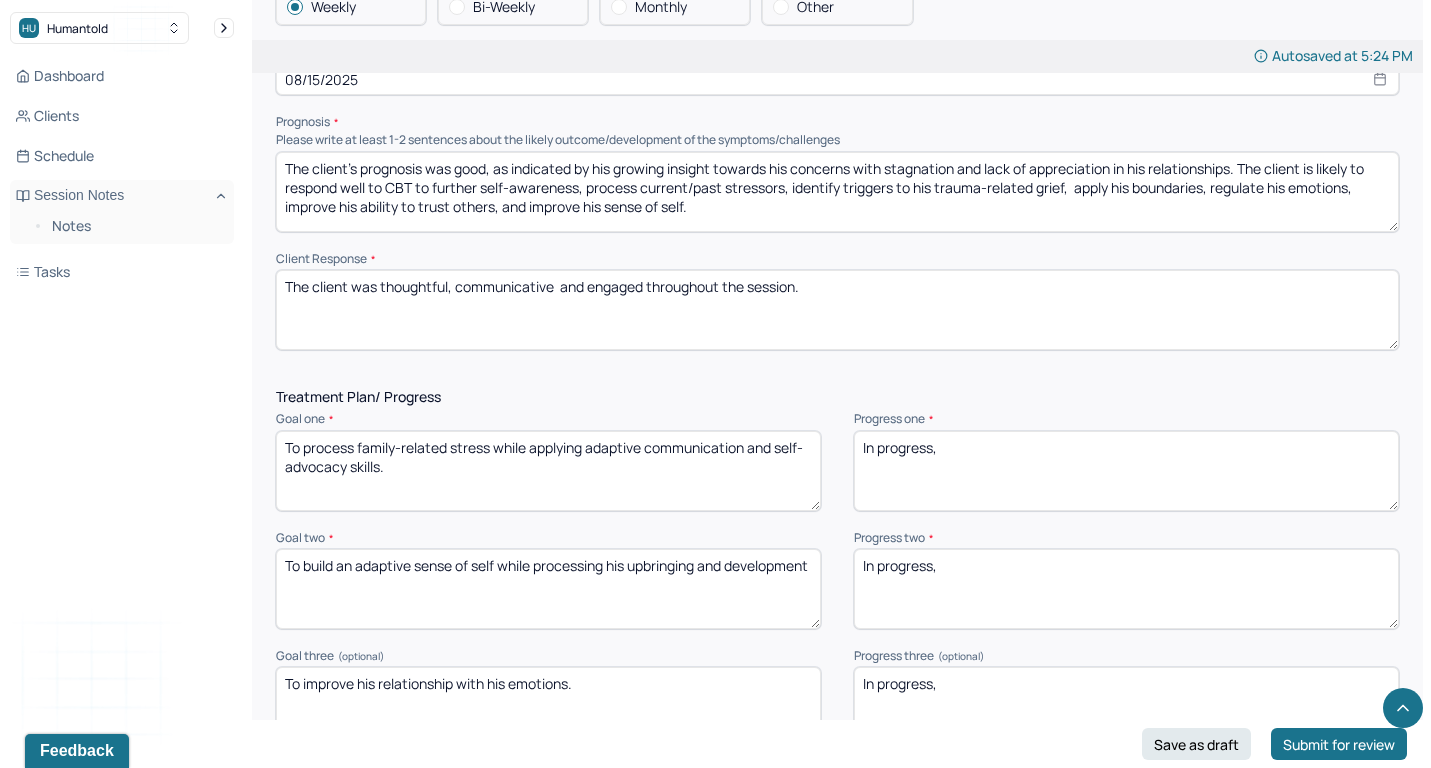 click on "The client was and engaged throughout the session." at bounding box center (837, 310) 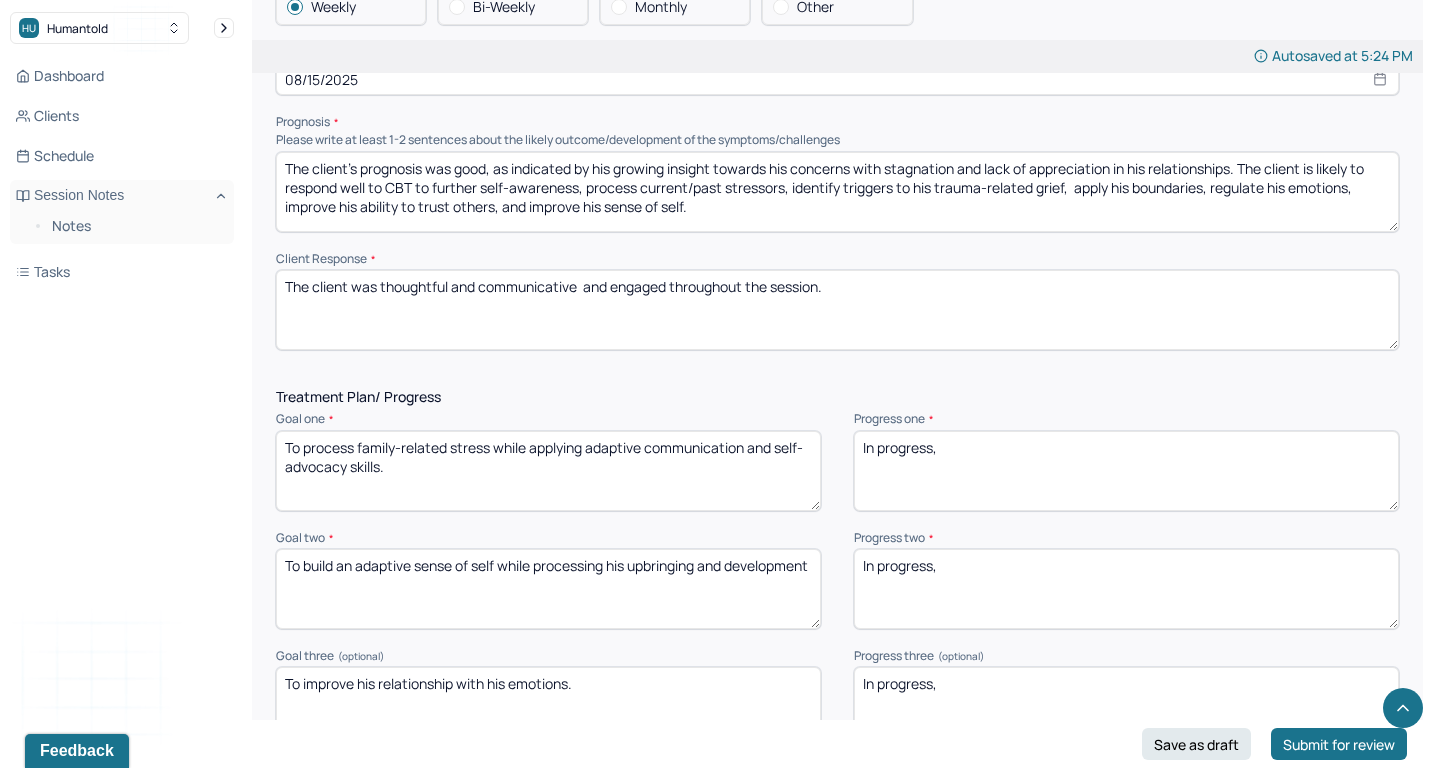 drag, startPoint x: 582, startPoint y: 254, endPoint x: 668, endPoint y: 254, distance: 86 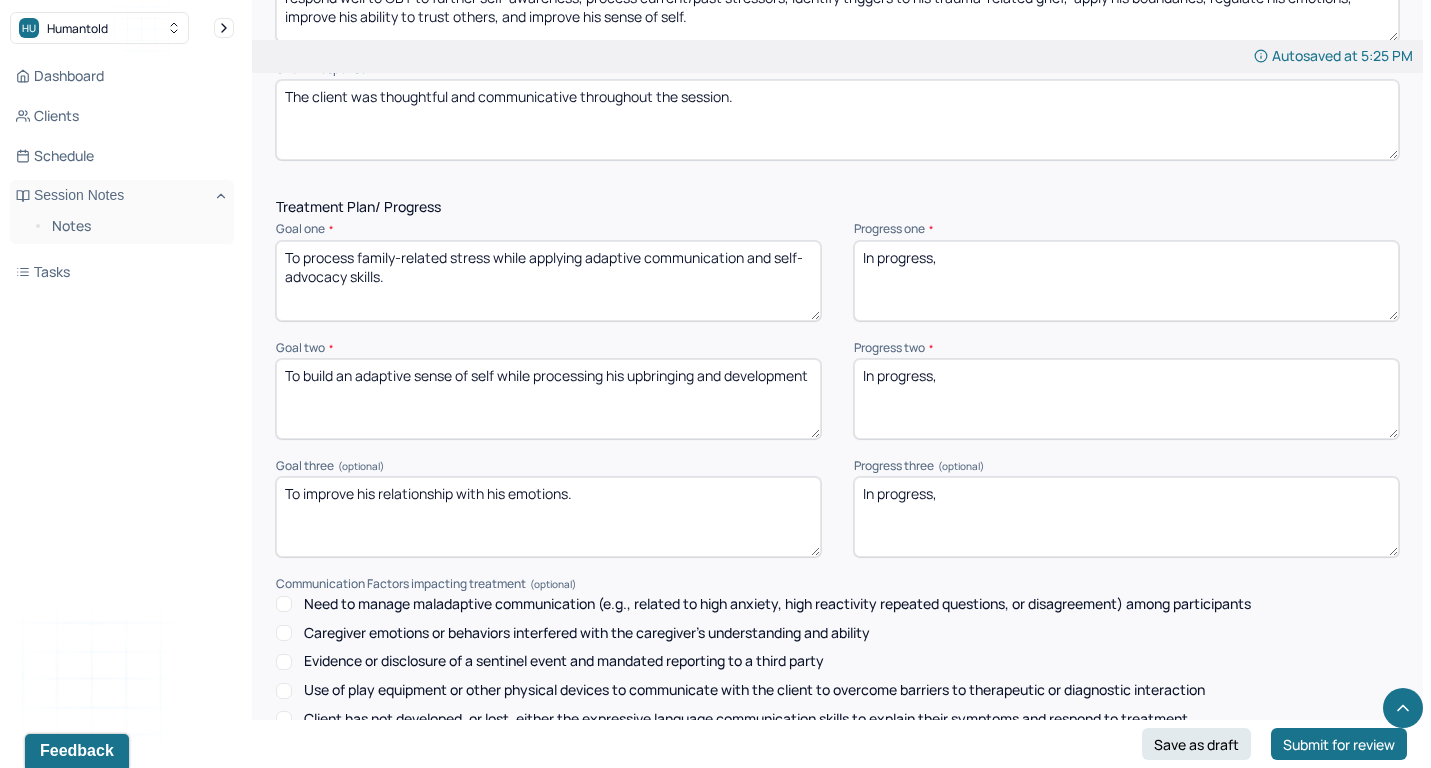 scroll, scrollTop: 2518, scrollLeft: 0, axis: vertical 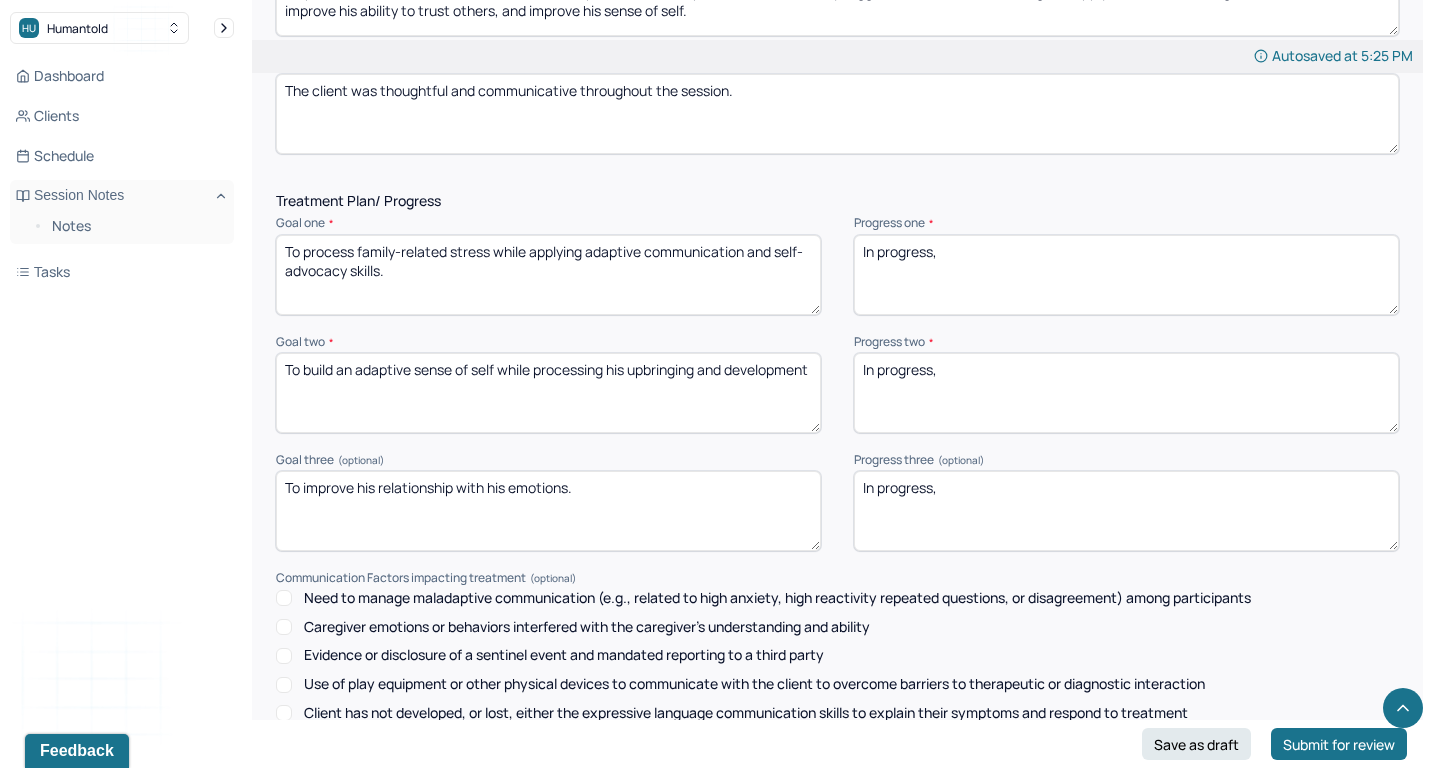 type on "The client was thoughtful and communicative throughout the session." 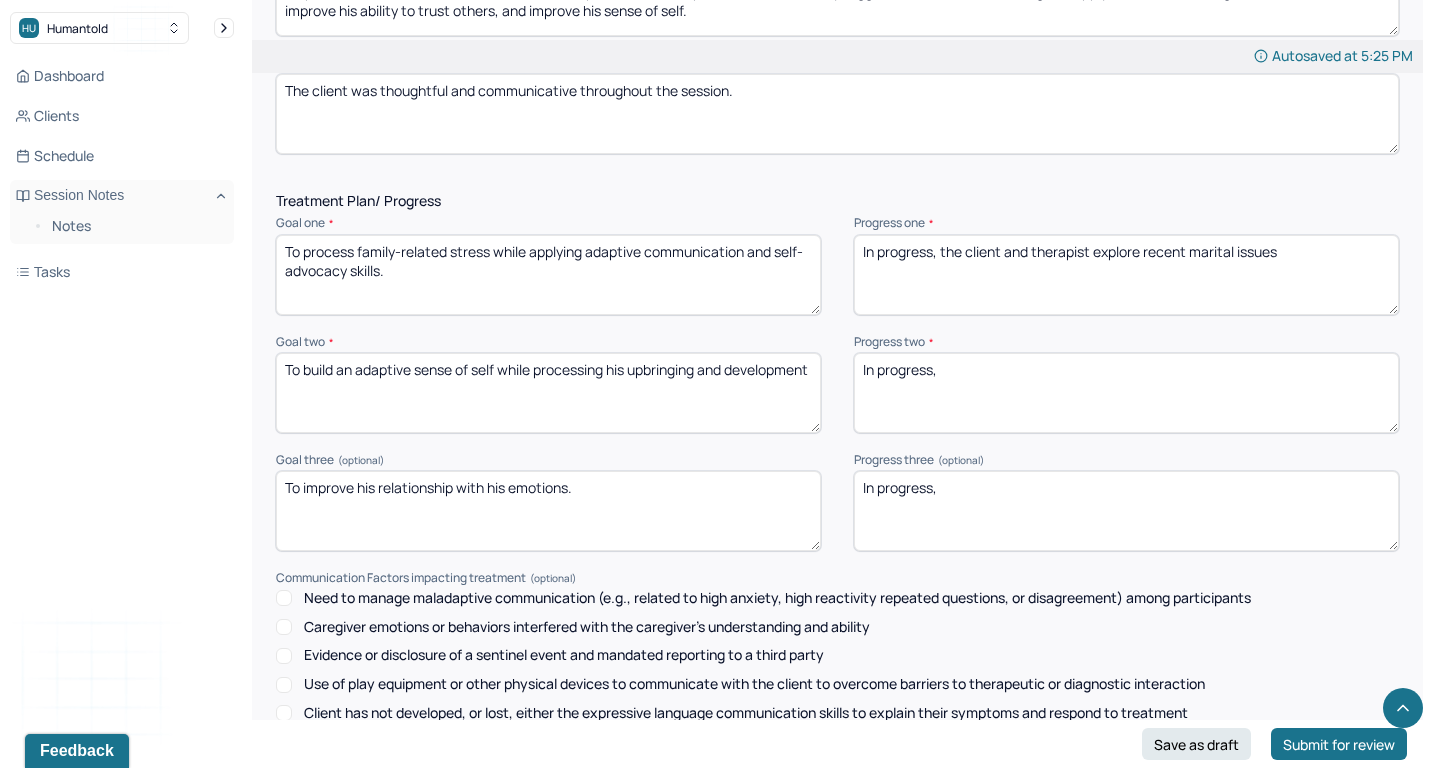 click on "In progress, the" at bounding box center (1126, 275) 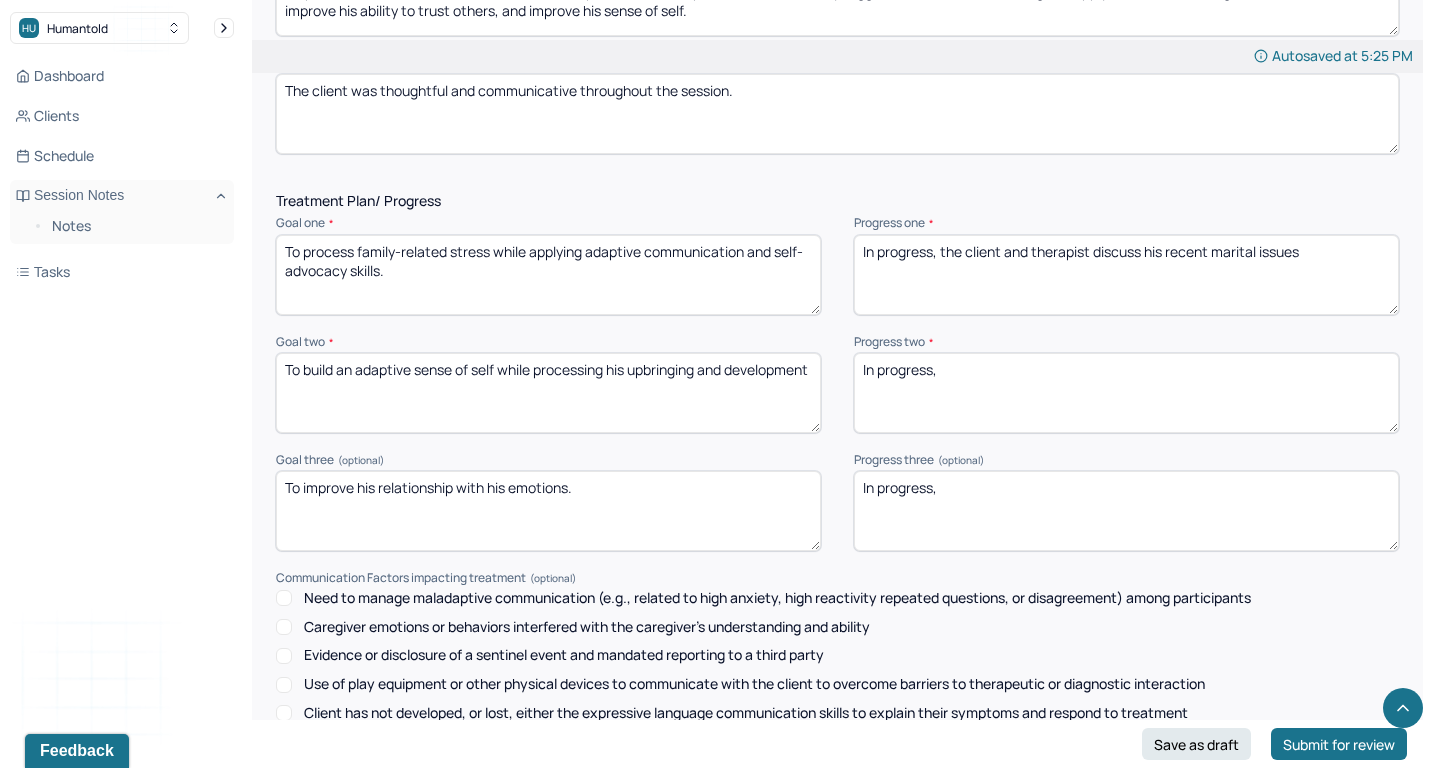 click on "In progress, the client and therapist explore recent marital issues" at bounding box center [1126, 275] 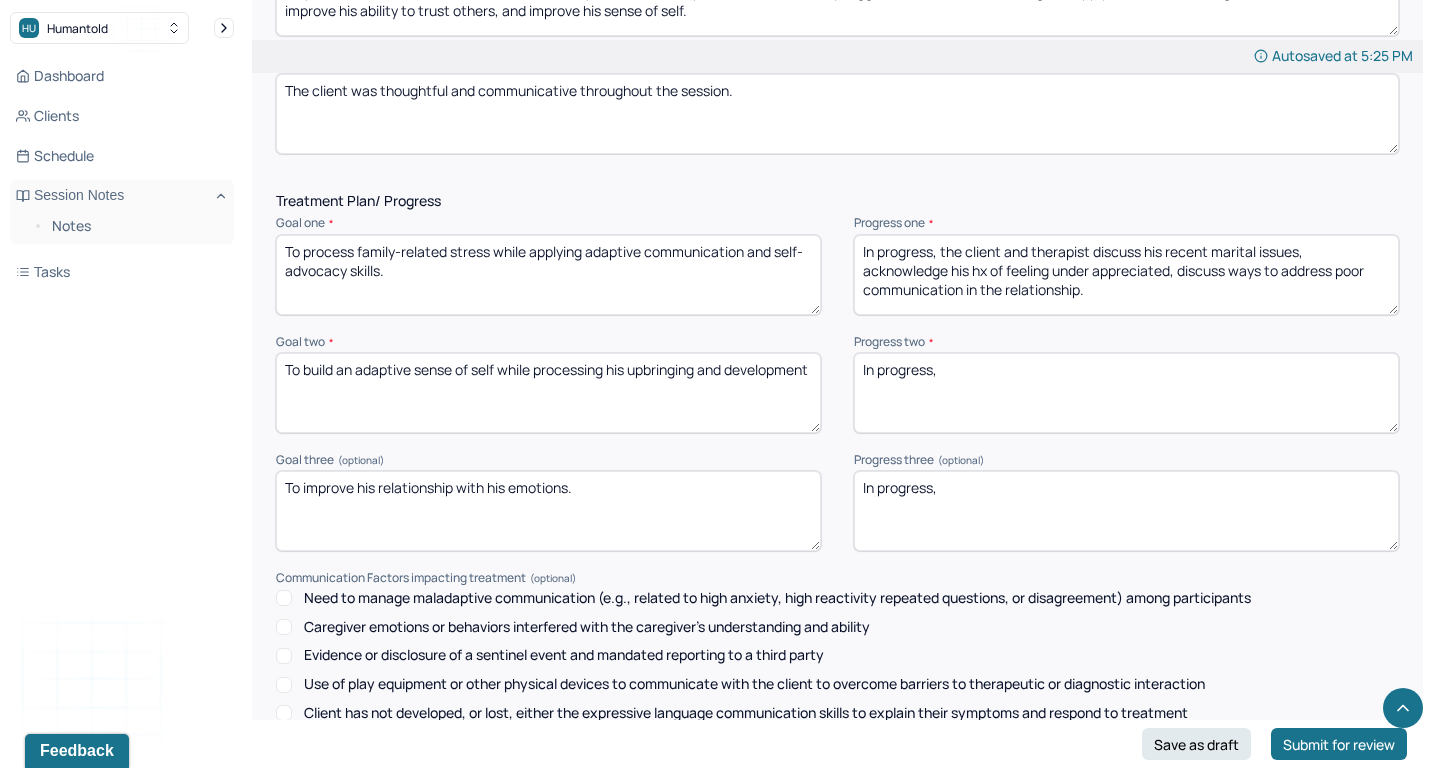 click on "In progress, the client and therapist discuss his recent marital issues, acknowledge his hx of feeling under appreciated, discuss ways to address poor communication in the relationship," at bounding box center (1126, 275) 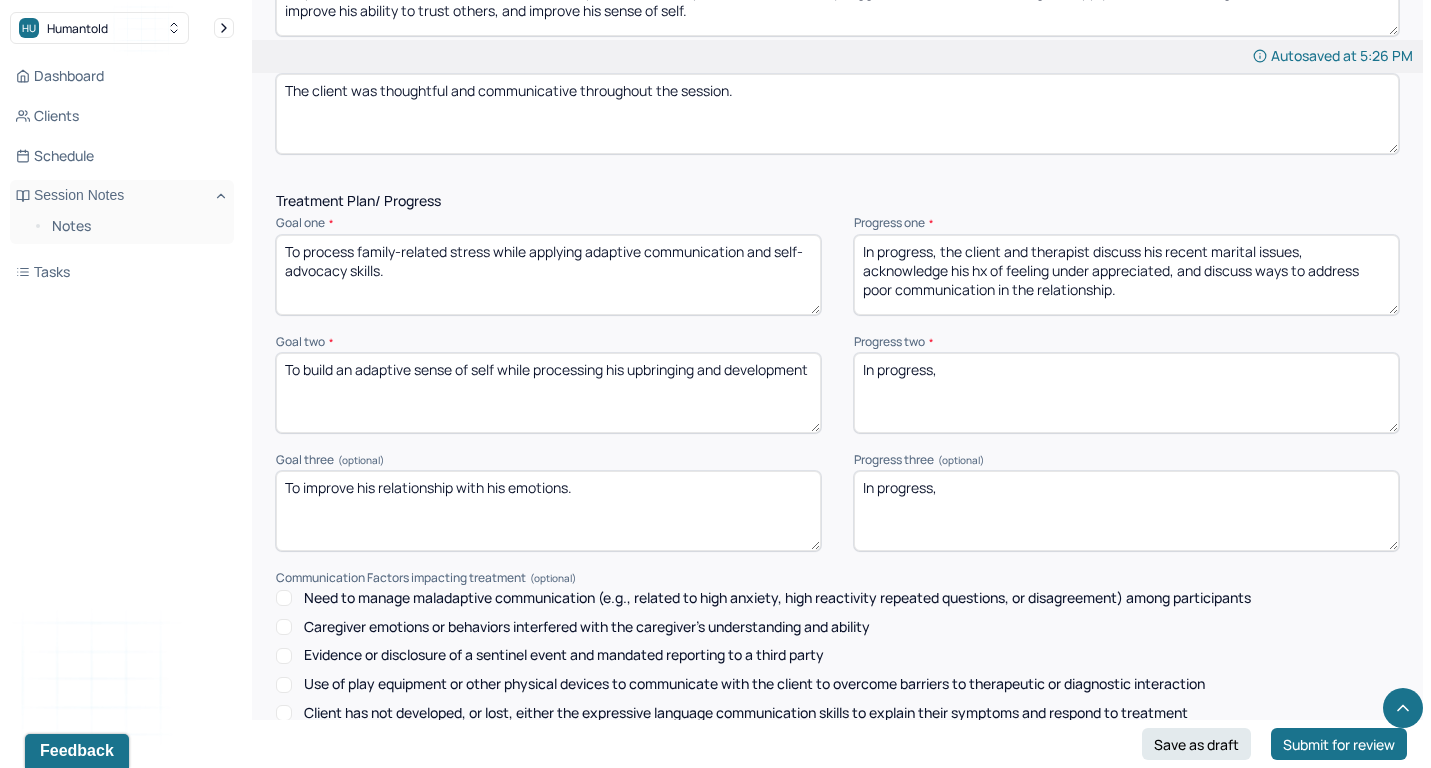 type on "In progress, the client and therapist discuss his recent marital issues, acknowledge his hx of feeling under appreciated, and discuss ways to address poor communication in the relationship." 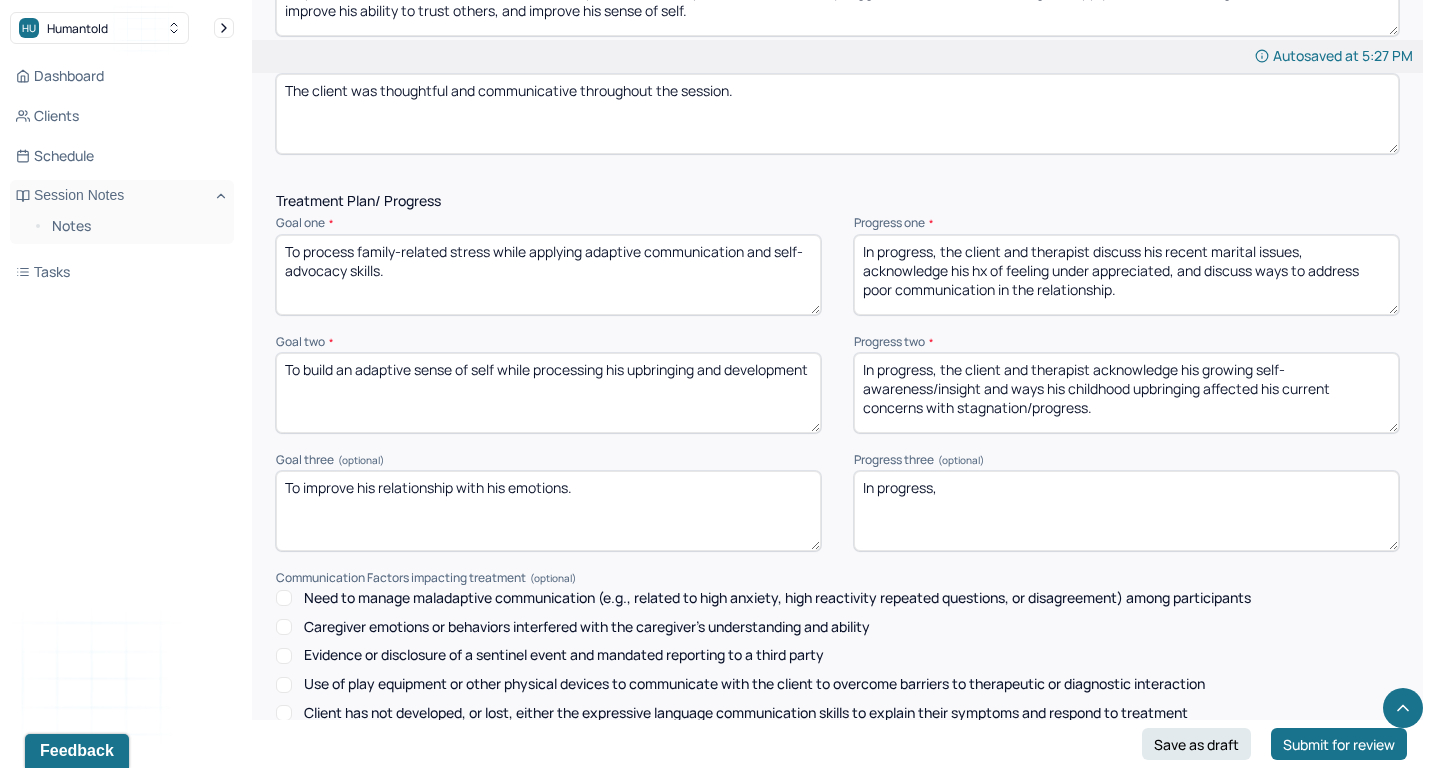 type on "In progress, the client and therapist acknowledge his growing self-awareness/insight and ways his childhood upbringing affected his current concerns with stagnation/progress." 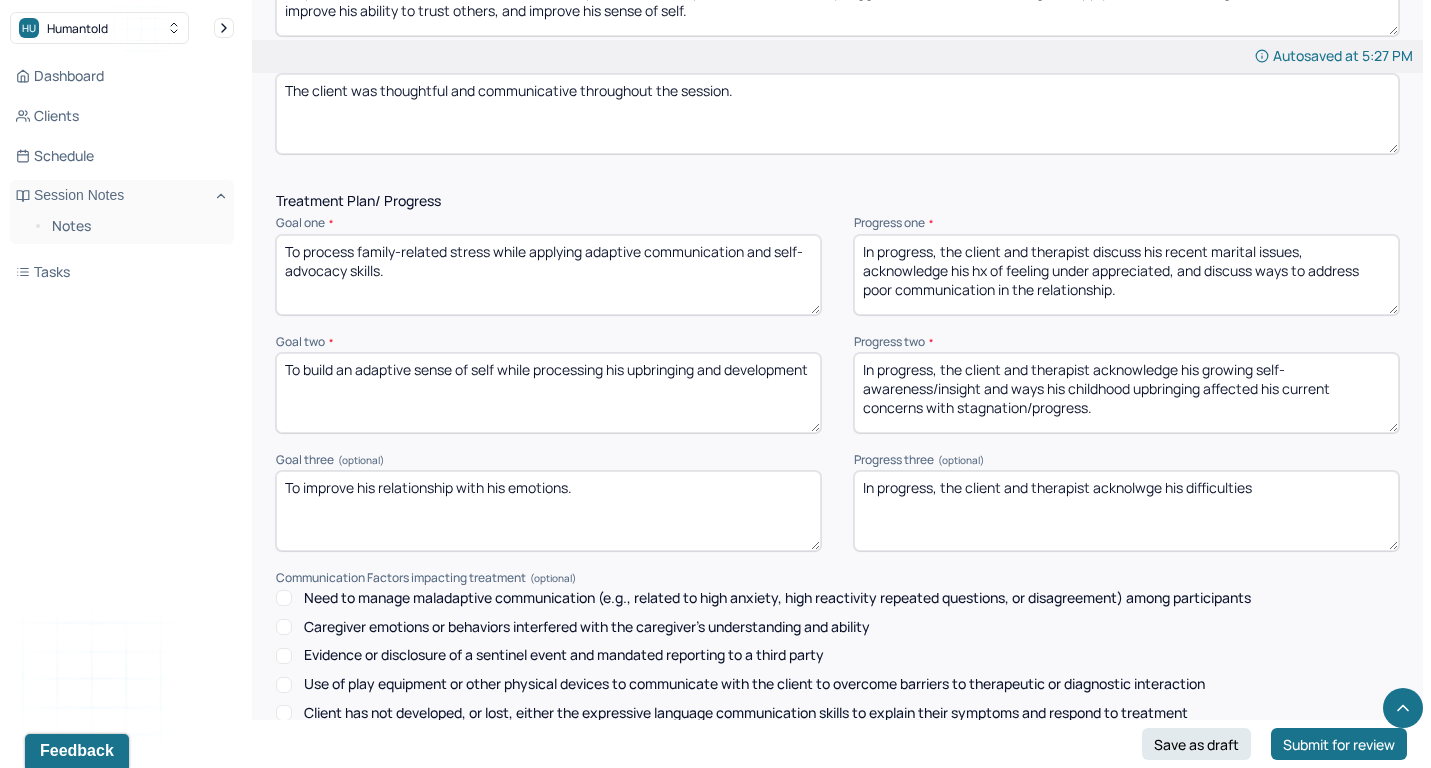 click on "In progress," at bounding box center [1126, 511] 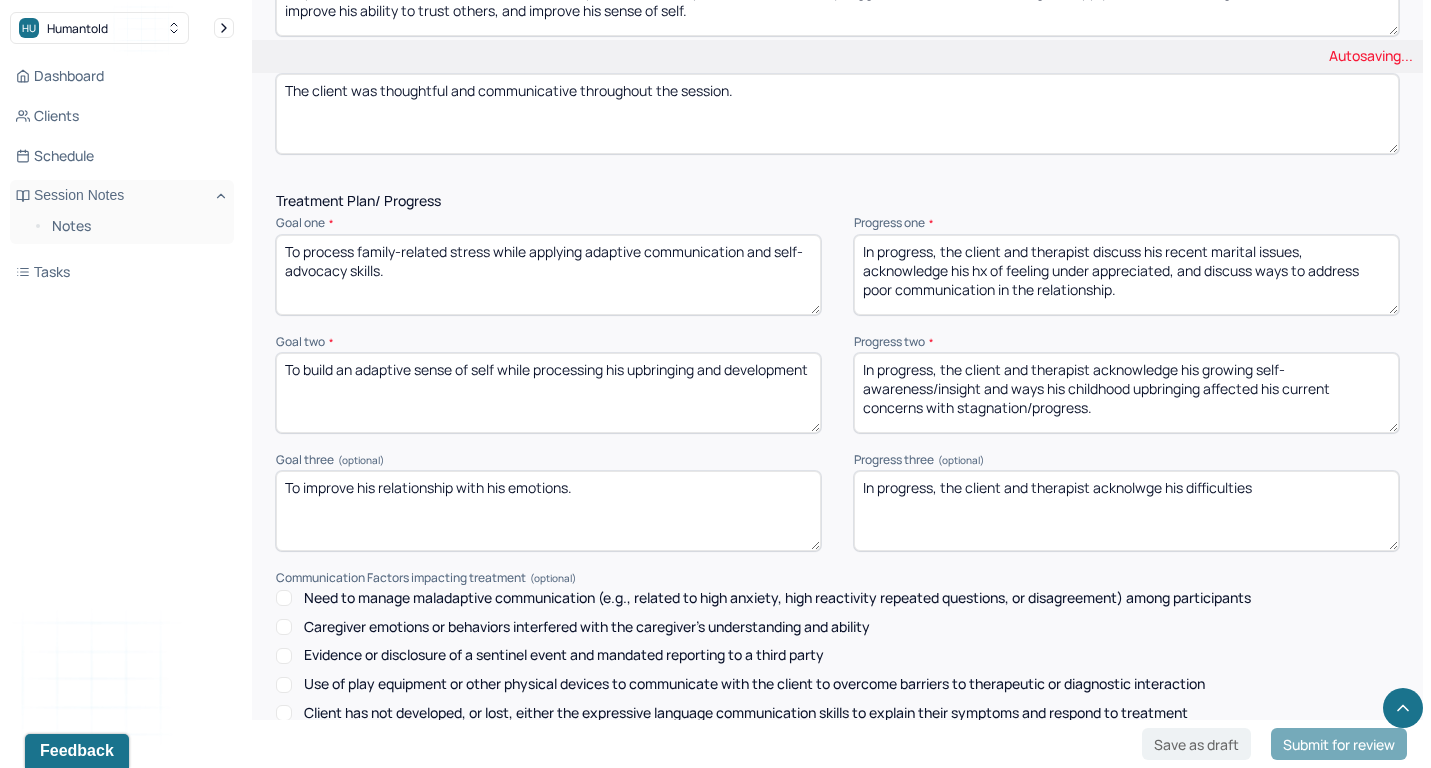 click on "In progress," at bounding box center [1126, 511] 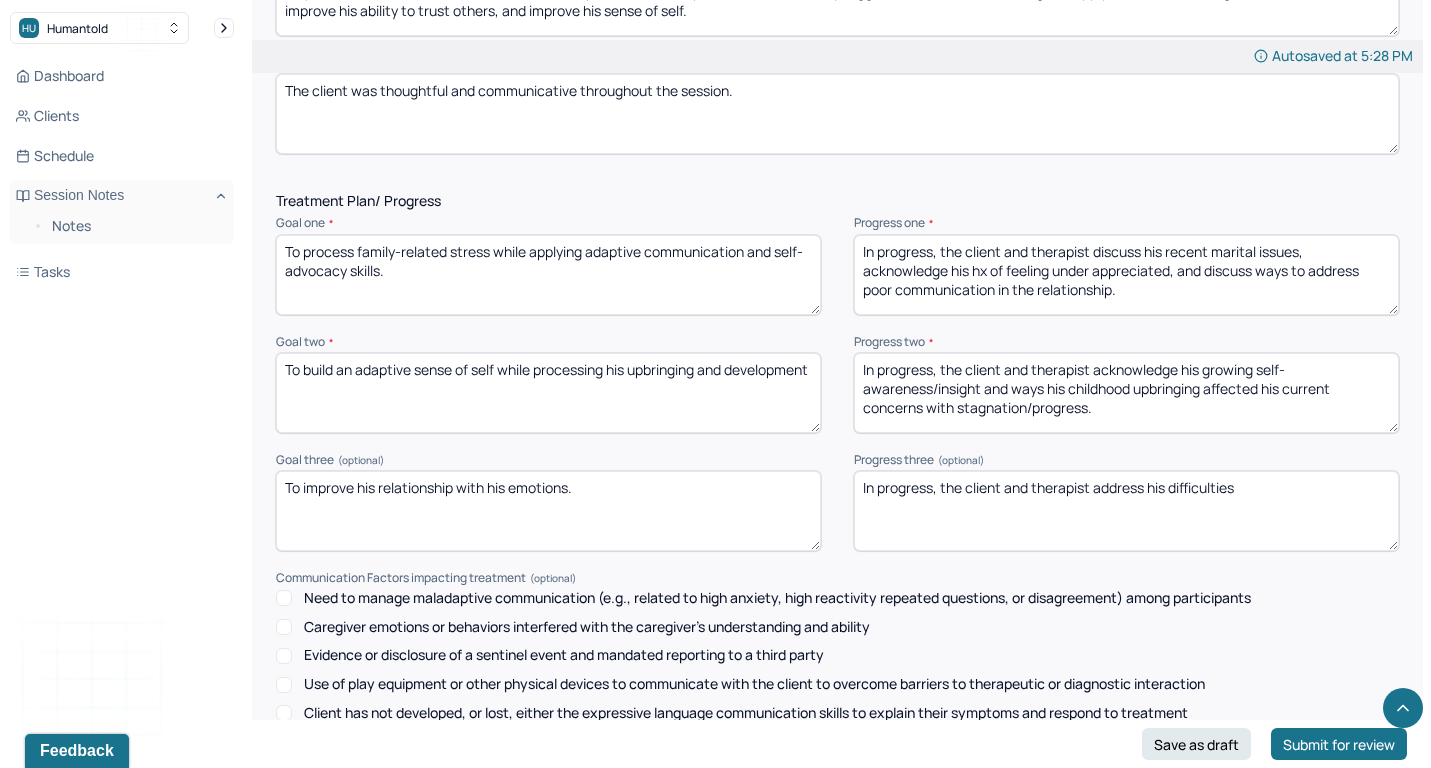 click on "In progress, the client and therapist acknolwge his difficulties" at bounding box center (1126, 511) 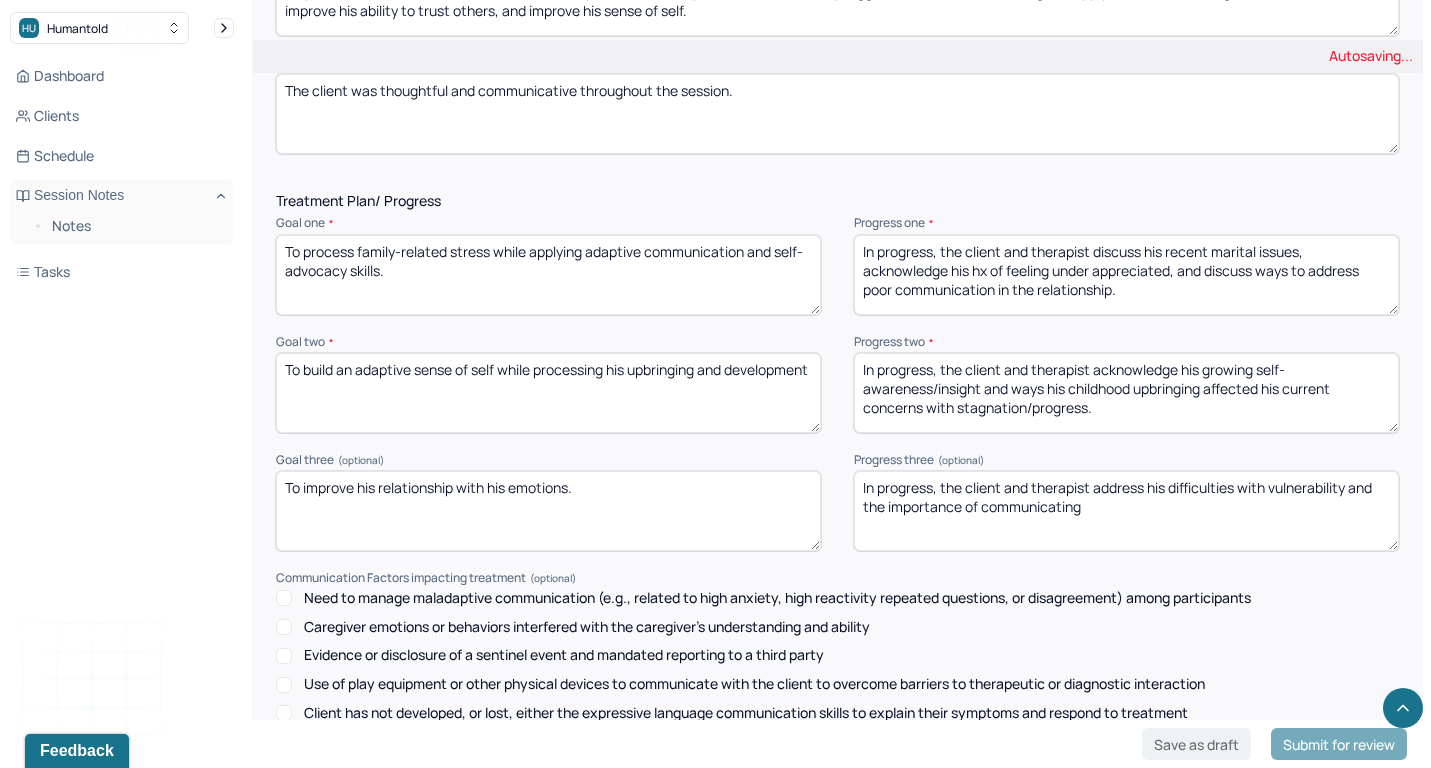 click on "In progress, the client and therapist address his difficulties with vulnerability and the importance of communicating" at bounding box center [1126, 511] 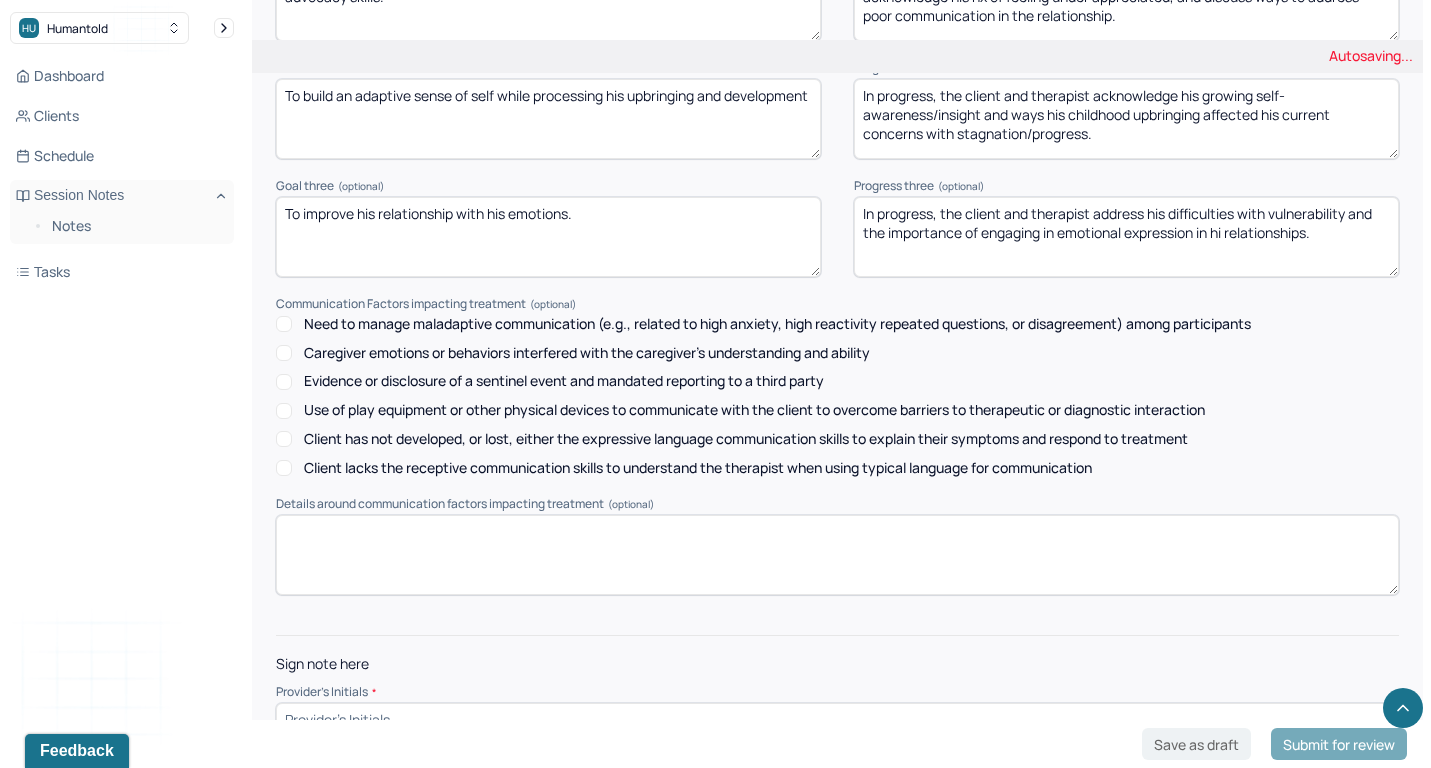 type on "In progress, the client and therapist address his difficulties with vulnerability and the importance of engaging in emotional expression in hi relationships." 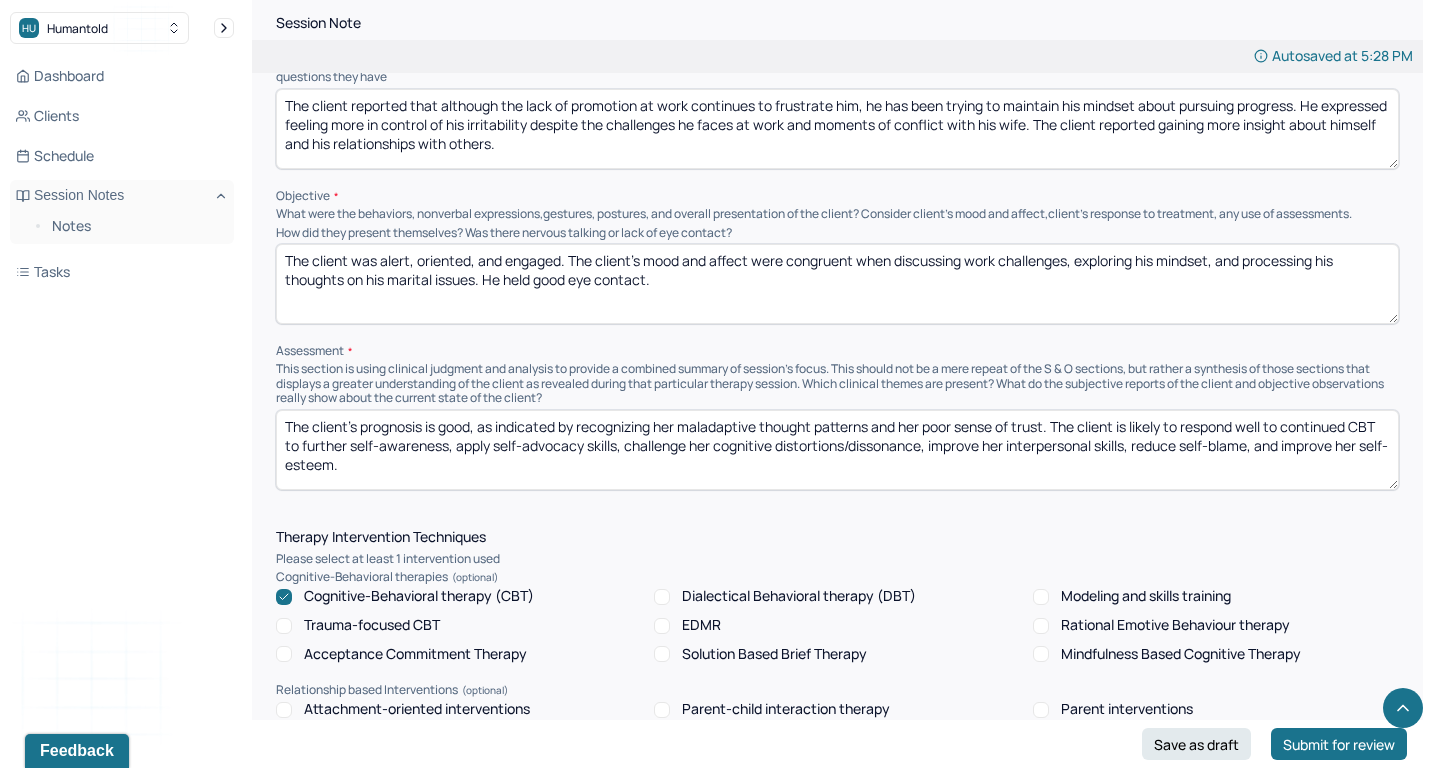 scroll, scrollTop: 1210, scrollLeft: 0, axis: vertical 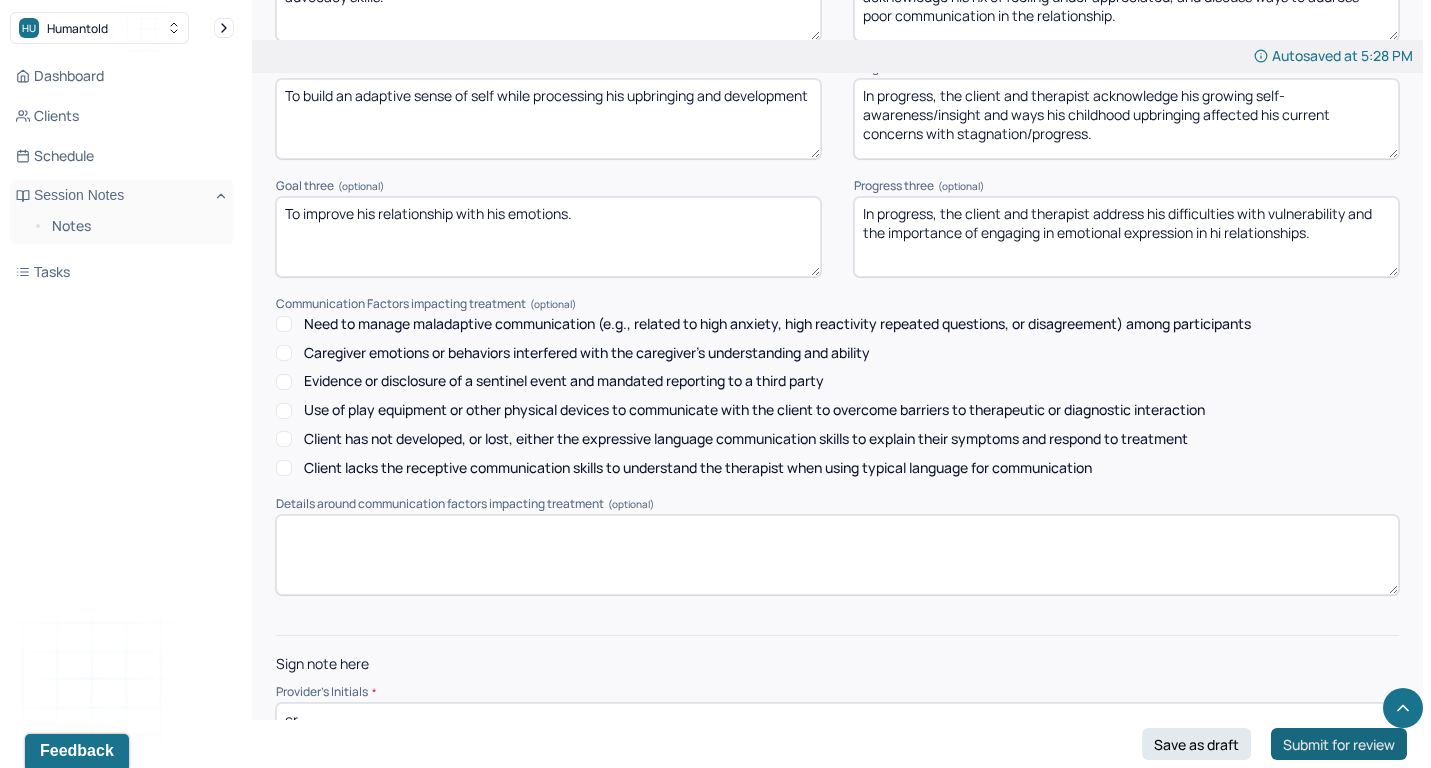 type on "cr" 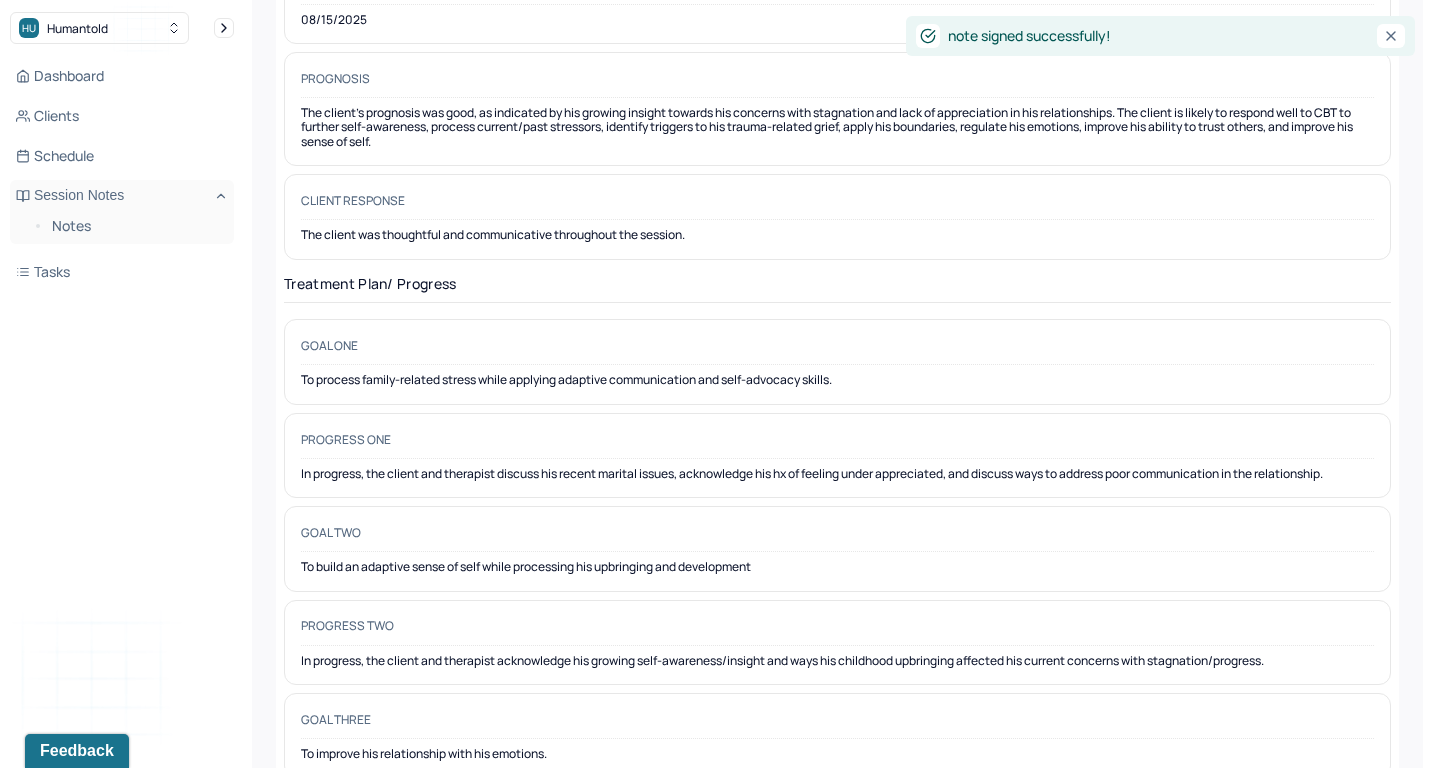 scroll, scrollTop: 0, scrollLeft: 0, axis: both 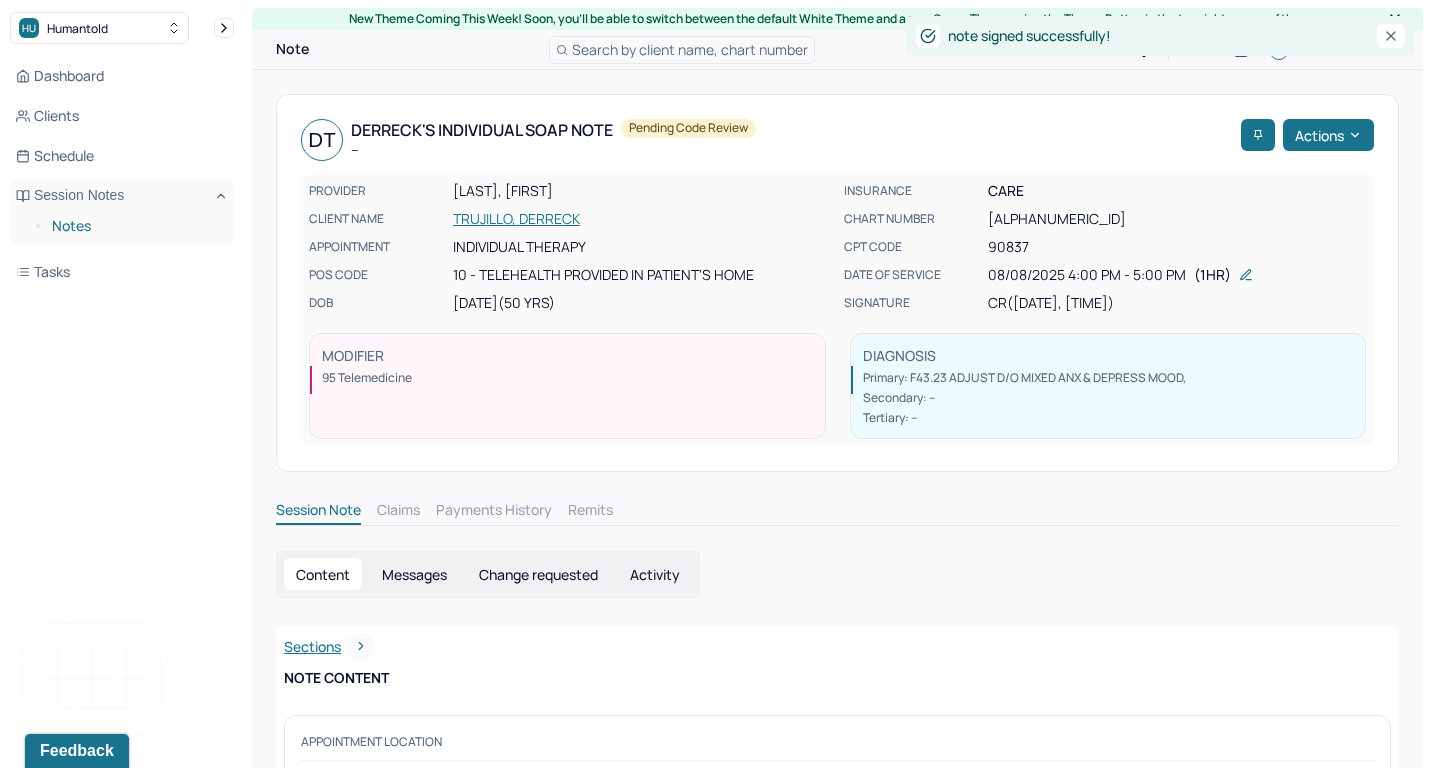 click on "Notes" at bounding box center (135, 226) 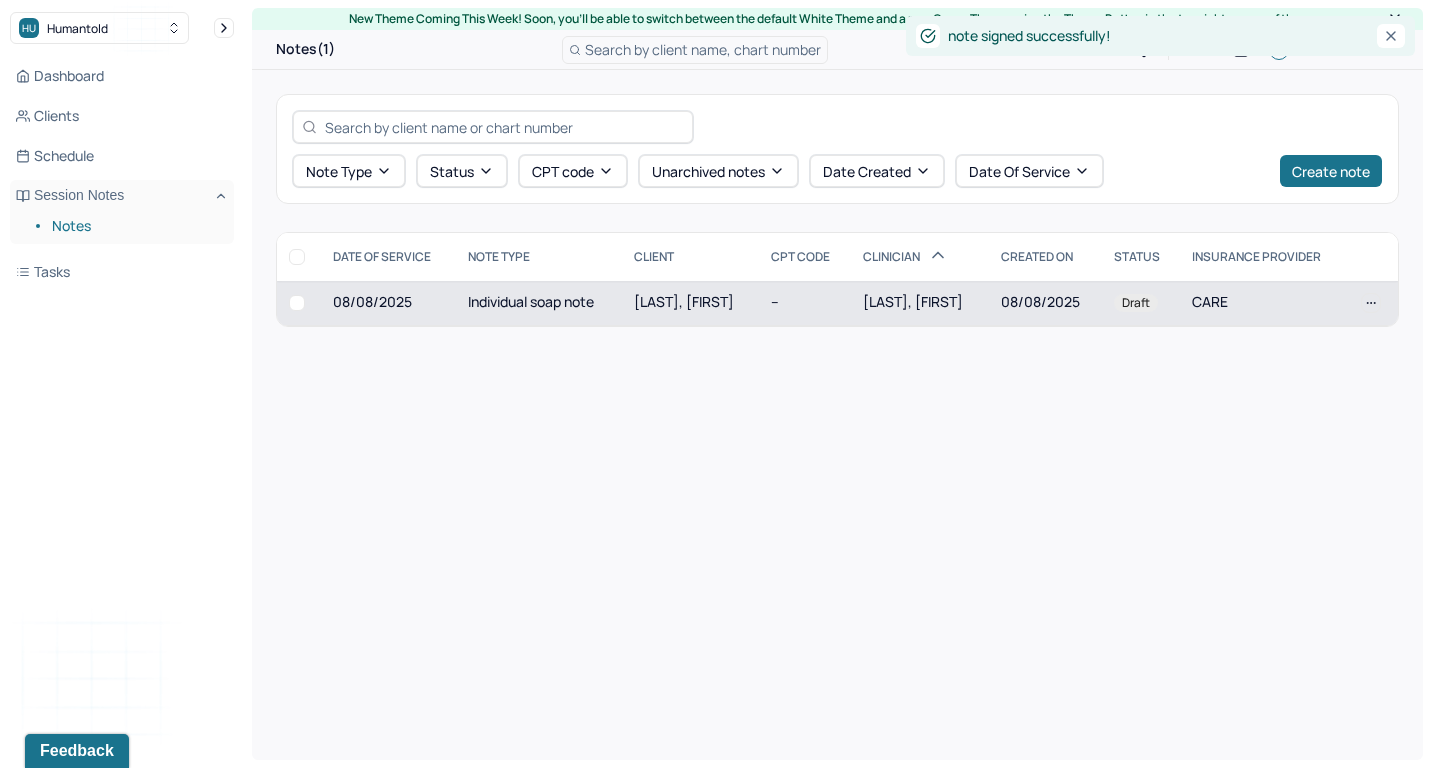 click on "--" at bounding box center [805, 303] 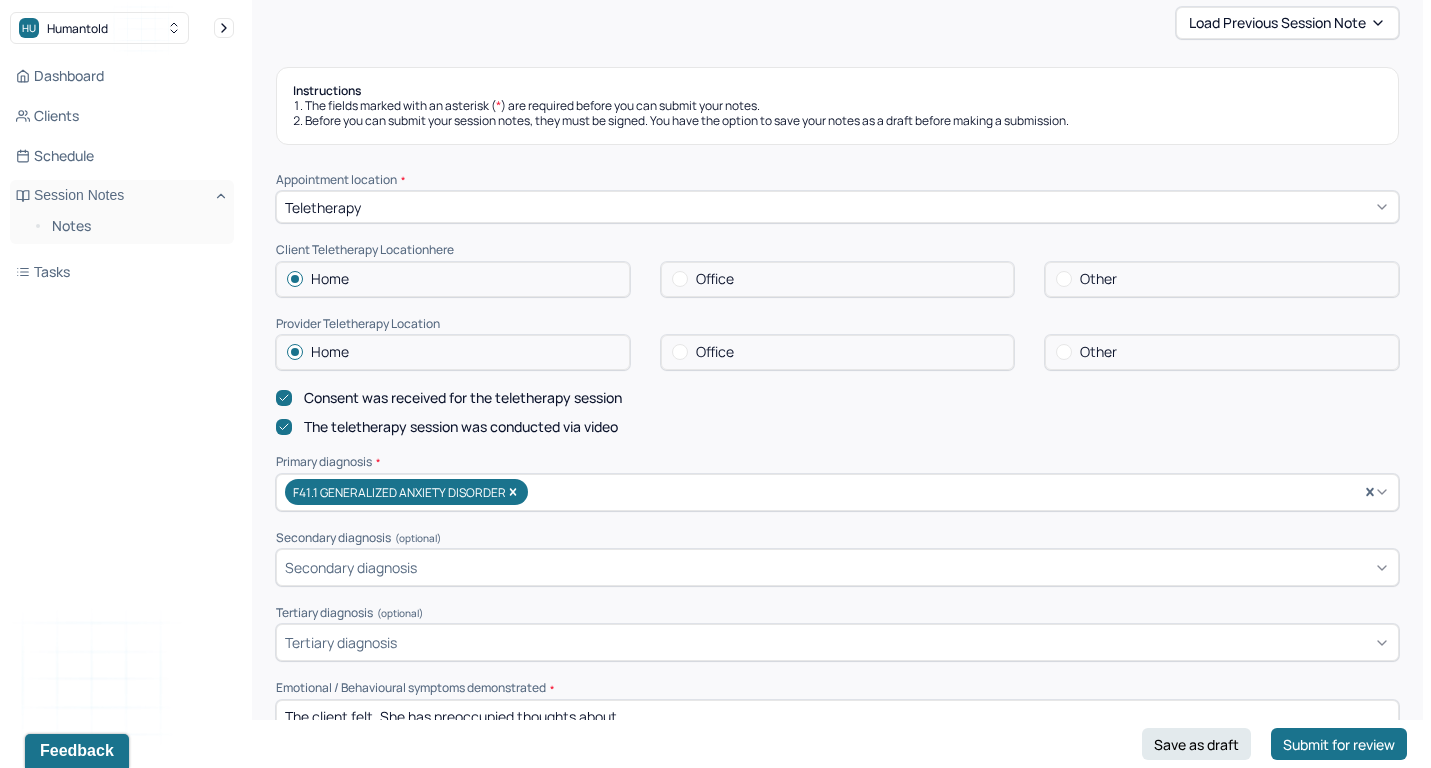 scroll, scrollTop: 561, scrollLeft: 0, axis: vertical 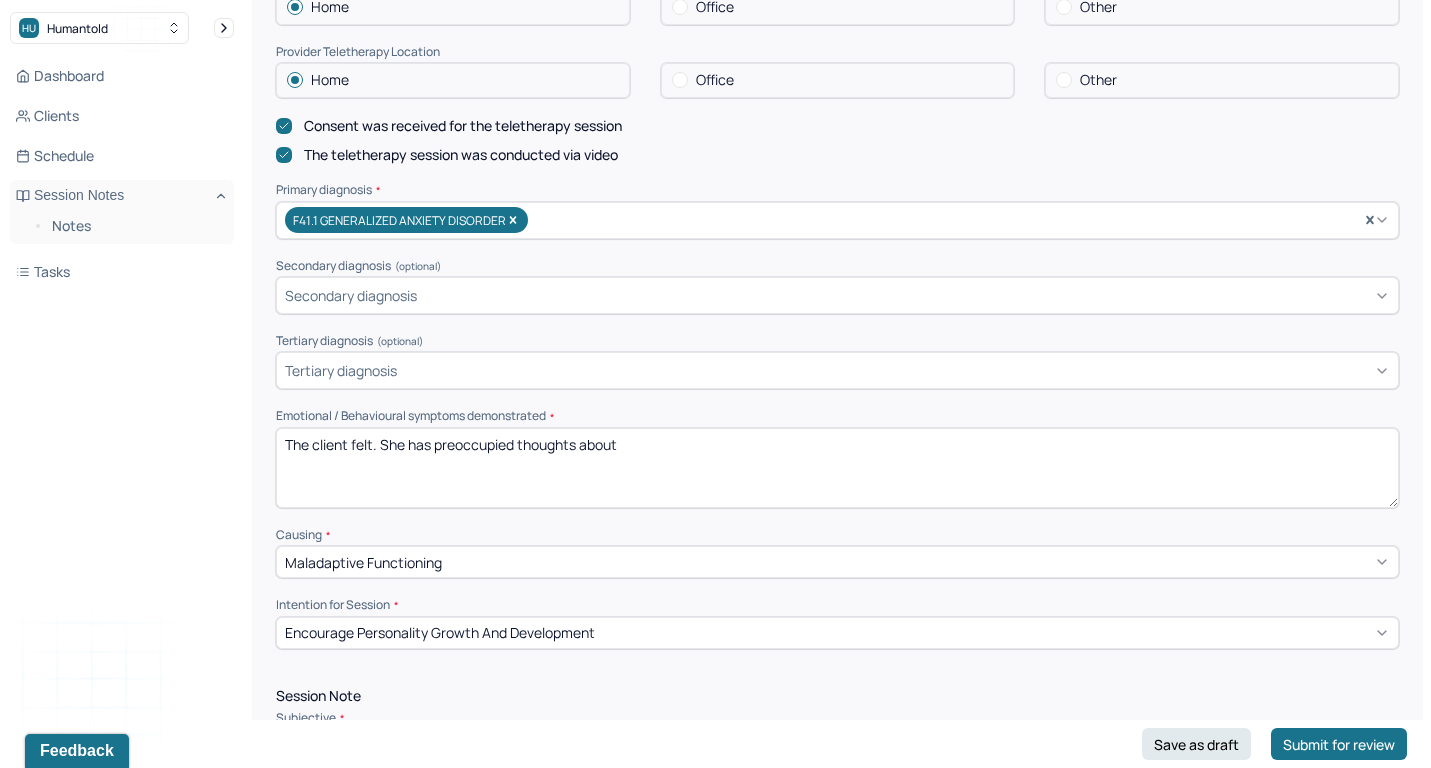 click on "The client felt. She has preoccupied thoughts about" at bounding box center [837, 468] 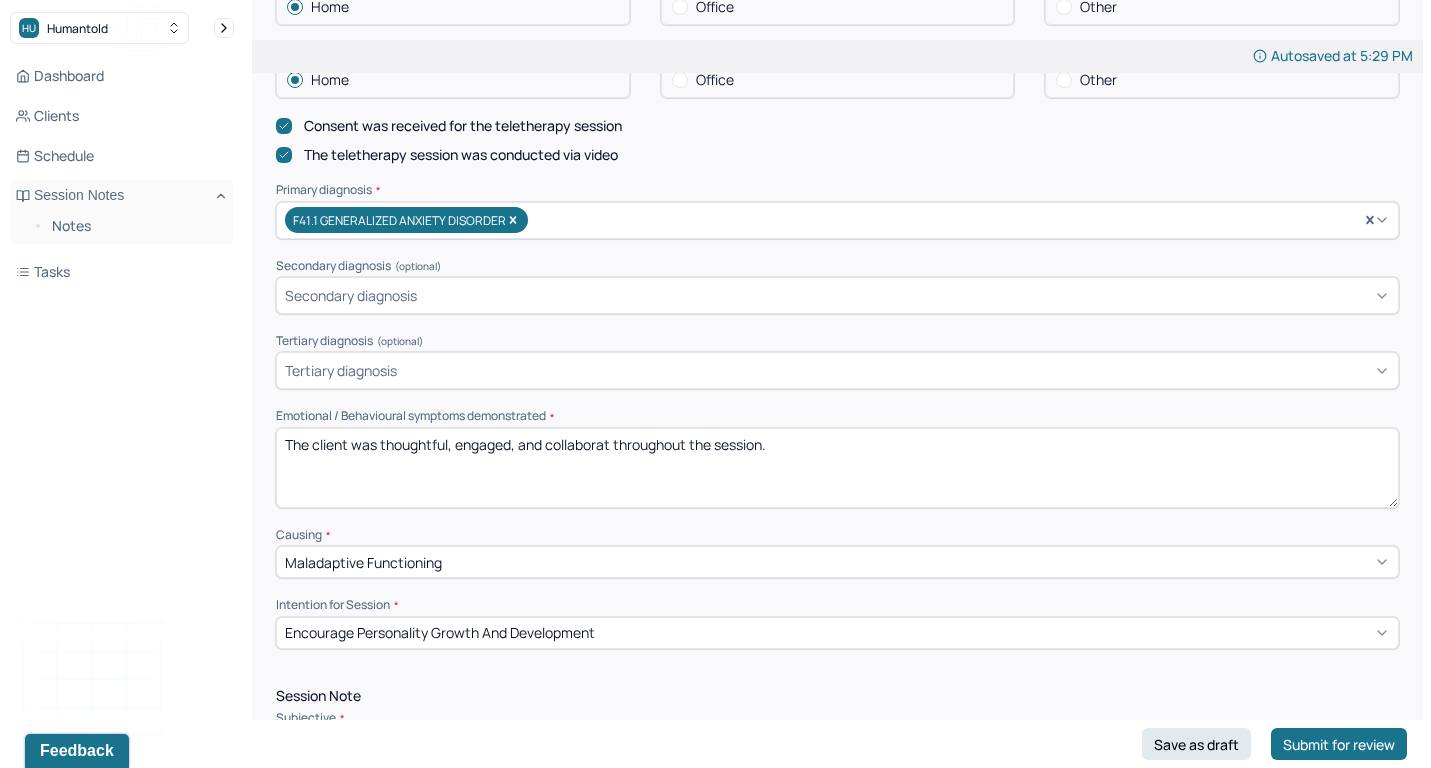 drag, startPoint x: 884, startPoint y: 568, endPoint x: 882, endPoint y: 451, distance: 117.01709 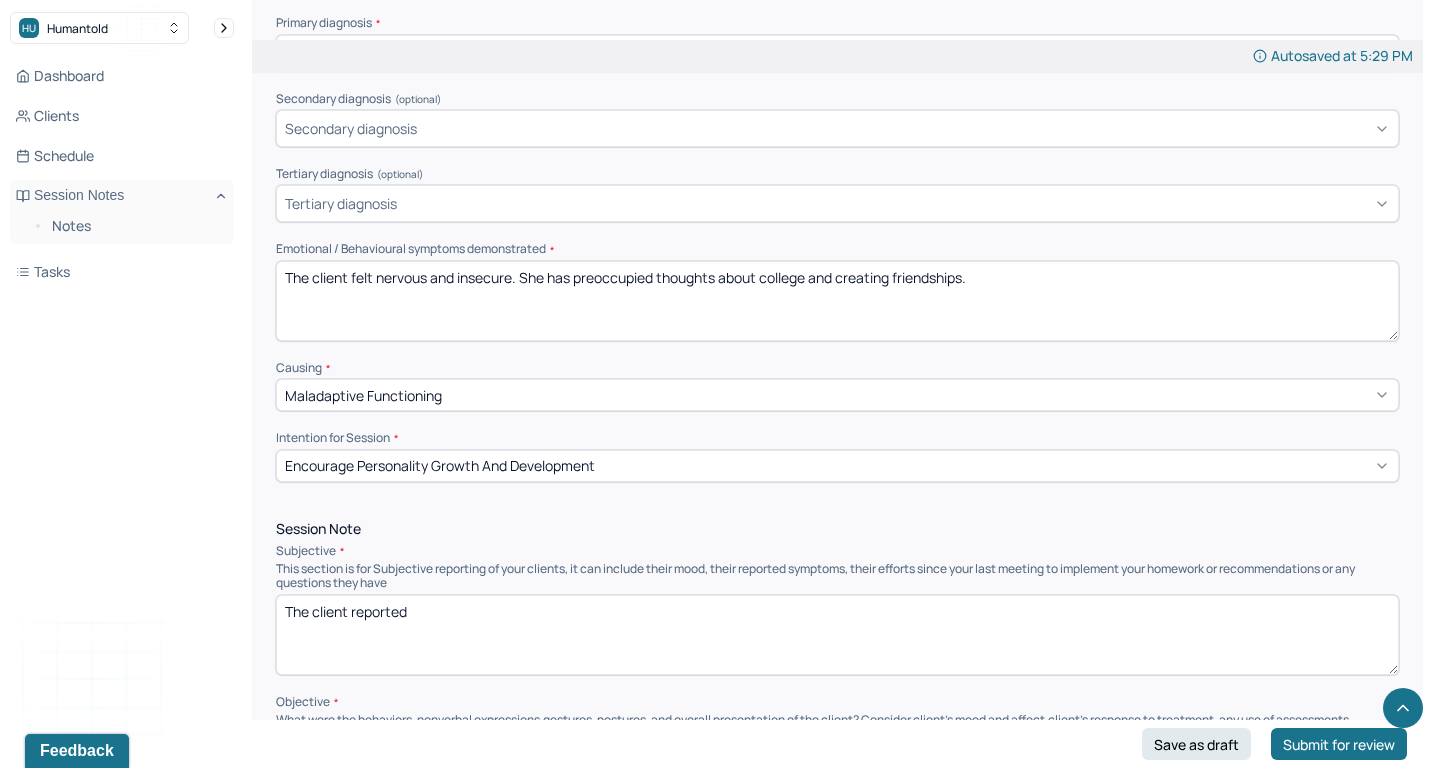 scroll, scrollTop: 842, scrollLeft: 0, axis: vertical 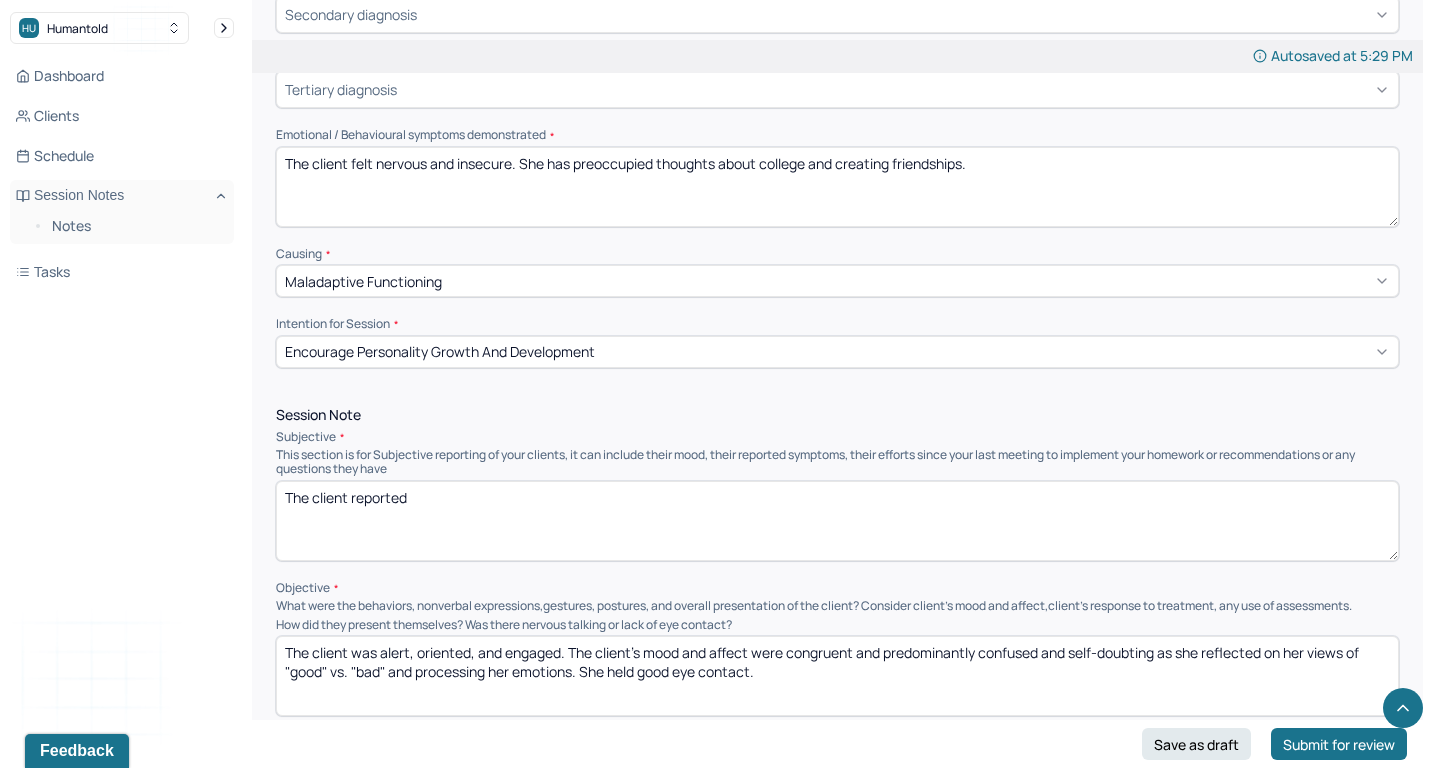 drag, startPoint x: 840, startPoint y: 142, endPoint x: 1059, endPoint y: 142, distance: 219 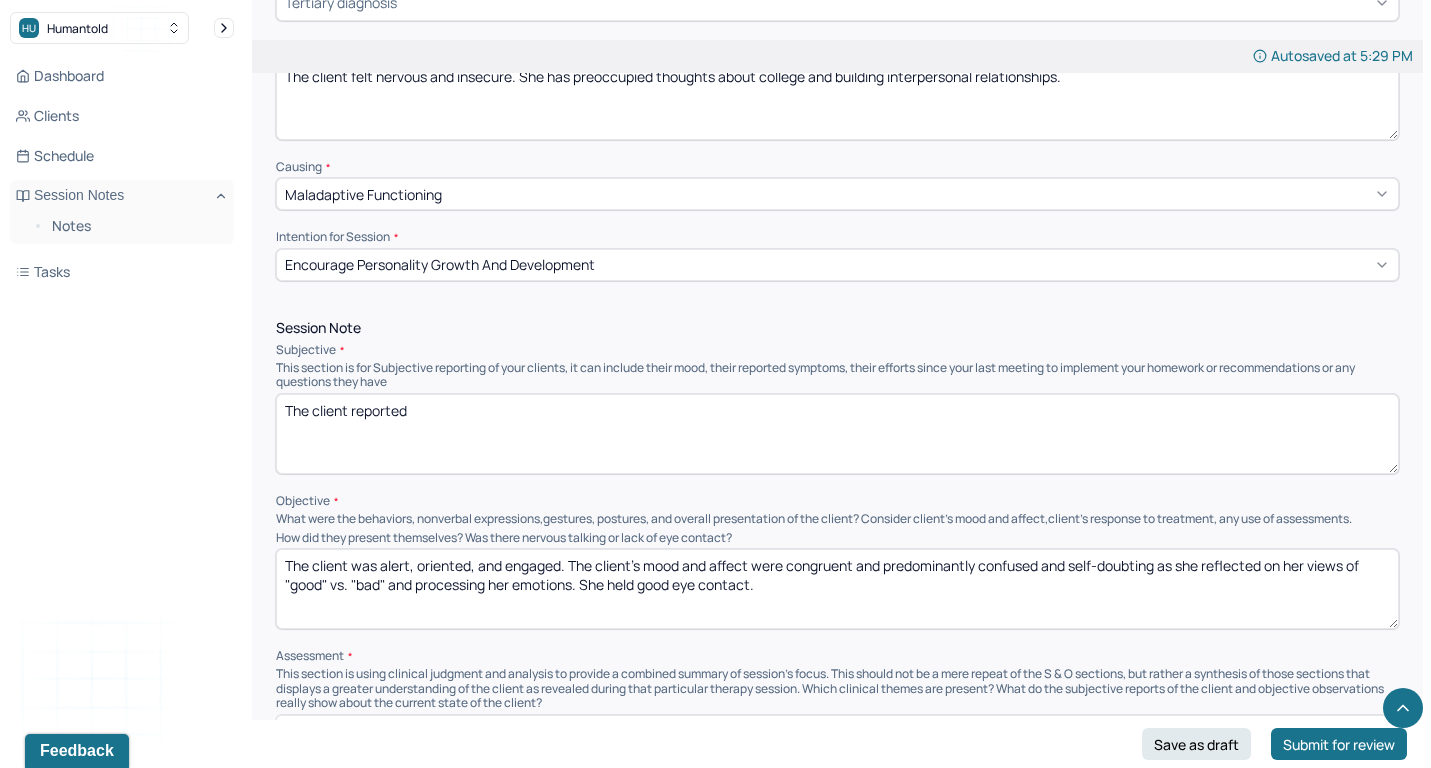 scroll, scrollTop: 972, scrollLeft: 0, axis: vertical 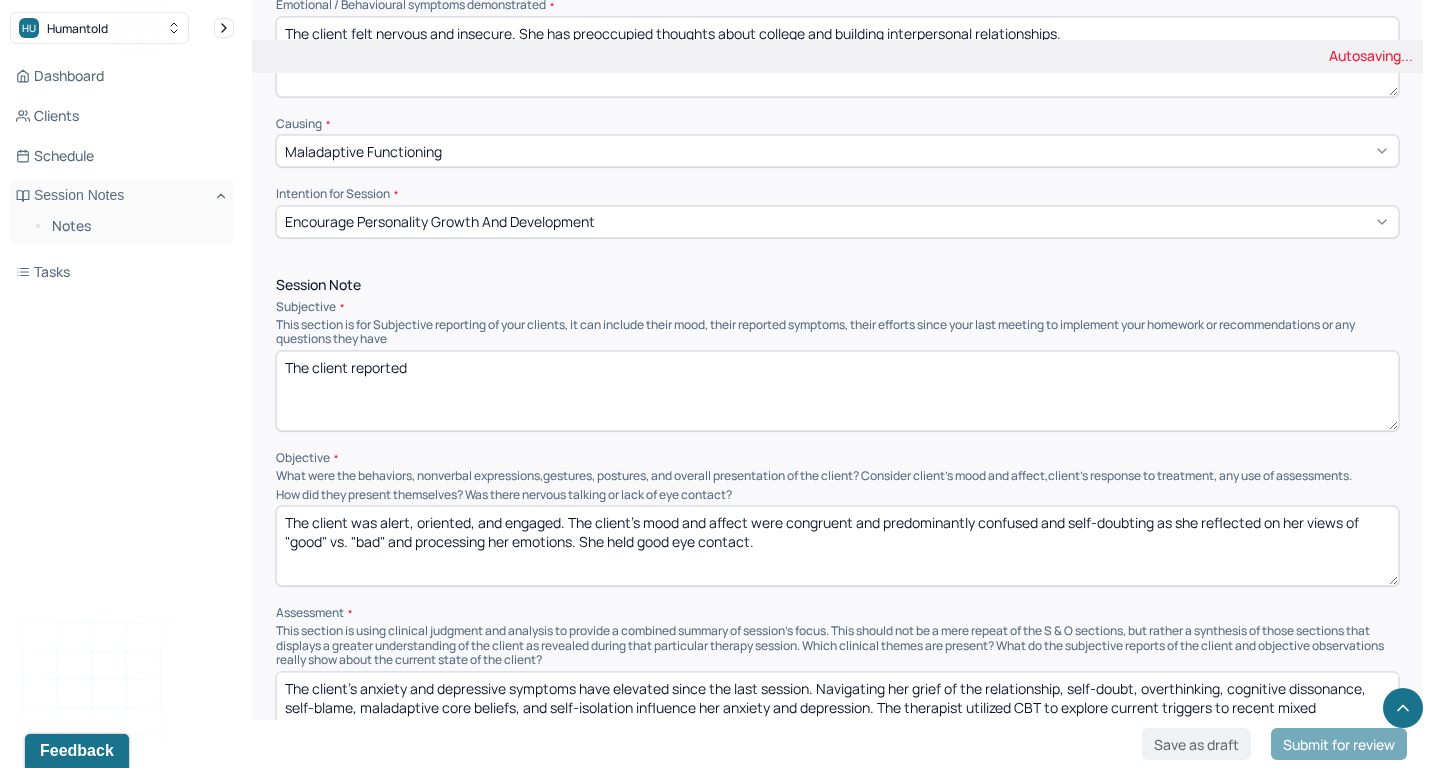type on "The client felt nervous and insecure. She has preoccupied thoughts about college and building interpersonal relationships." 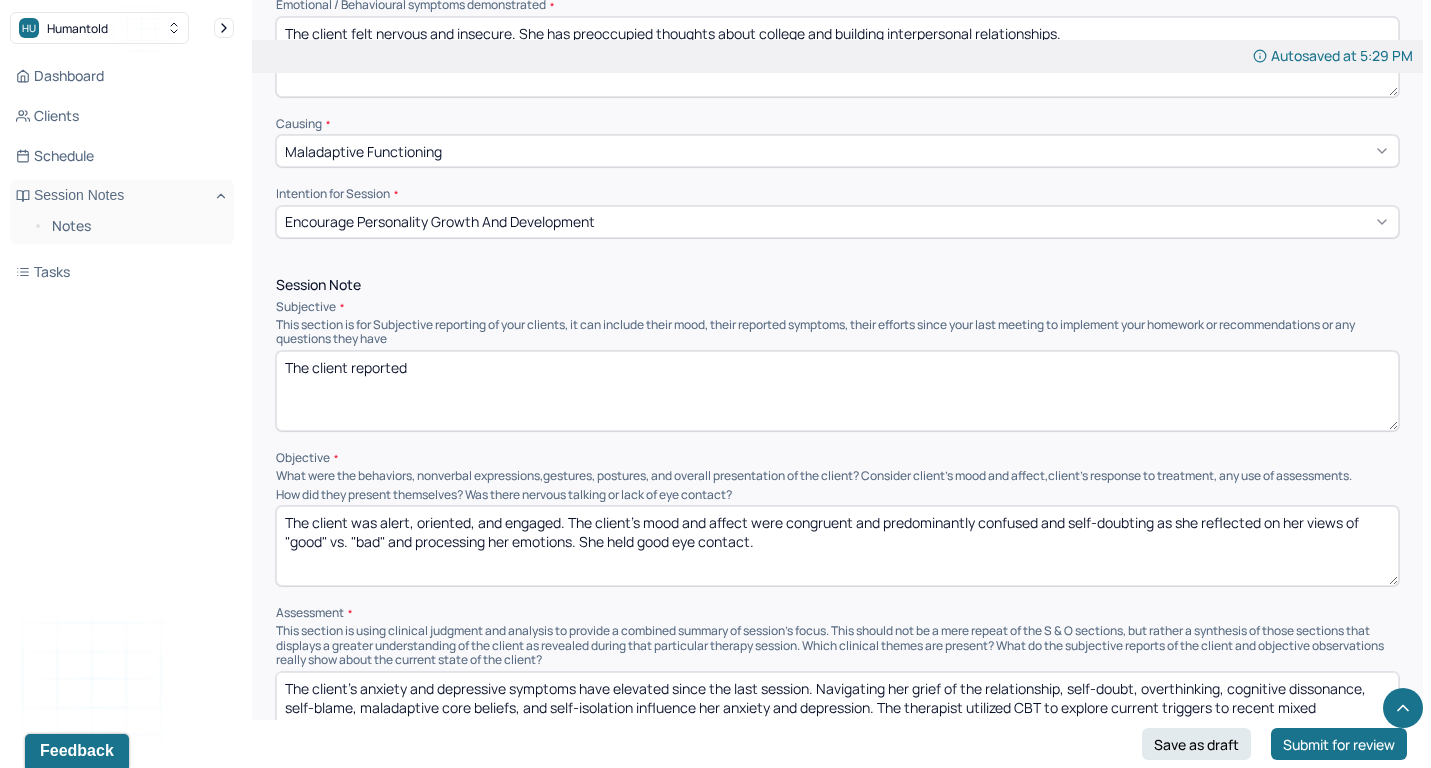 paste on "feeling nervous about college and her ability to make friends, especially after an interpersonal-related issue had triggered feelings of insecurity. She expressed feeling worried about being likable and wondered if she could be "socialable enough" like her other friends." 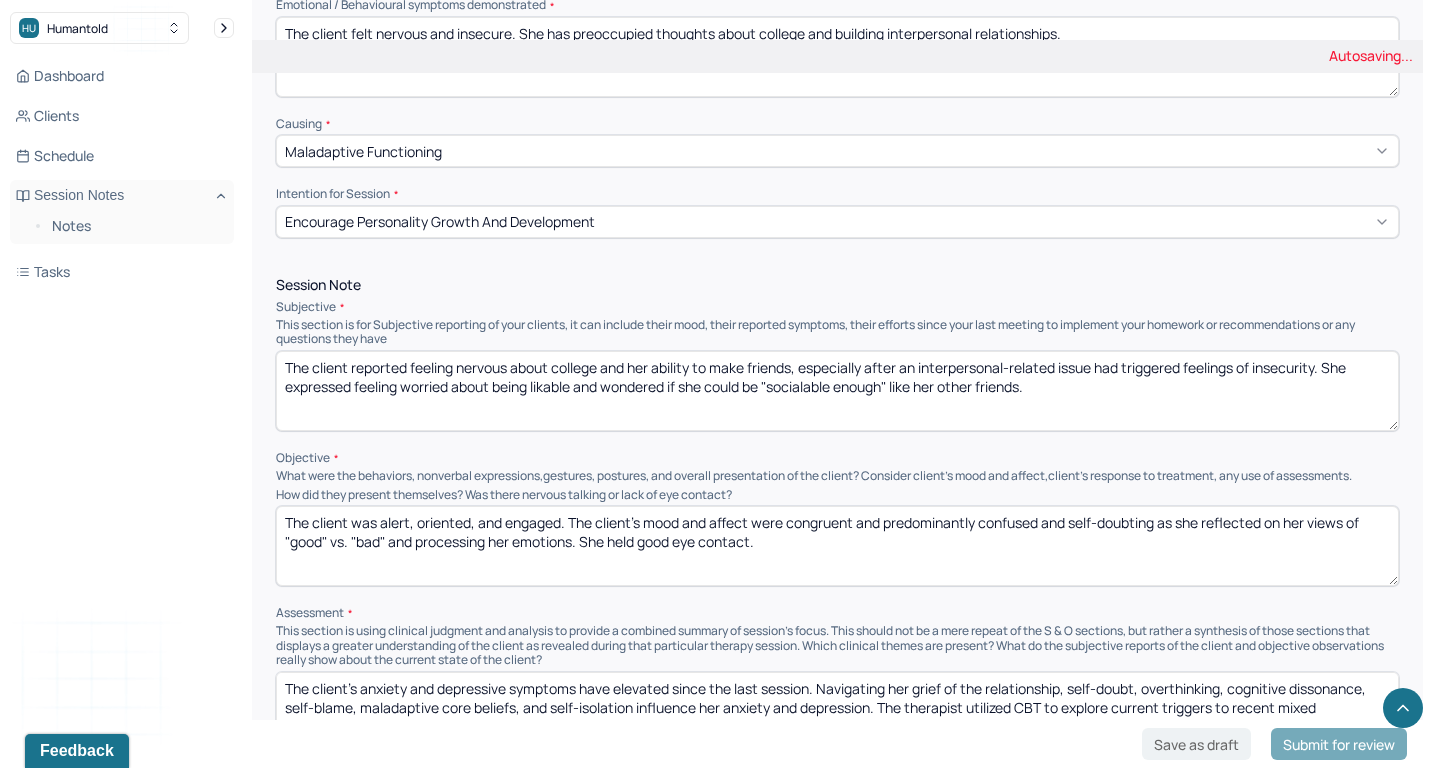 click on "The client was alert, oriented, and engaged. The client’s mood and affect were congruent and predominantly confused and self-doubting as she reflected on her views of "good" vs. "bad" and processing her emotions. She held good eye contact." at bounding box center [837, 546] 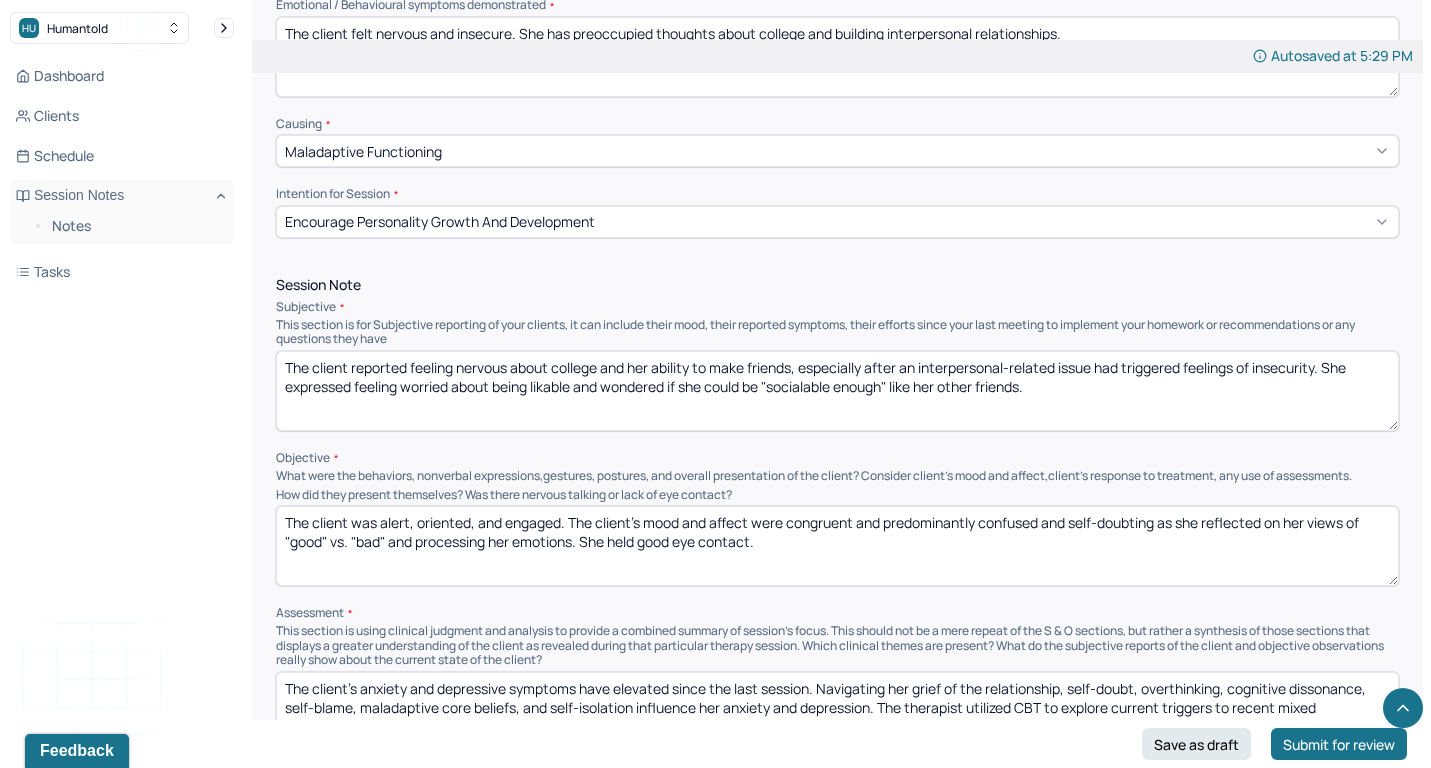 click on "The client was alert, oriented, and engaged. The client’s mood and affect were congruent and predominantly confused and self-doubting as she reflected on her views of "good" vs. "bad" and processing her emotions. She held good eye contact." at bounding box center (837, 546) 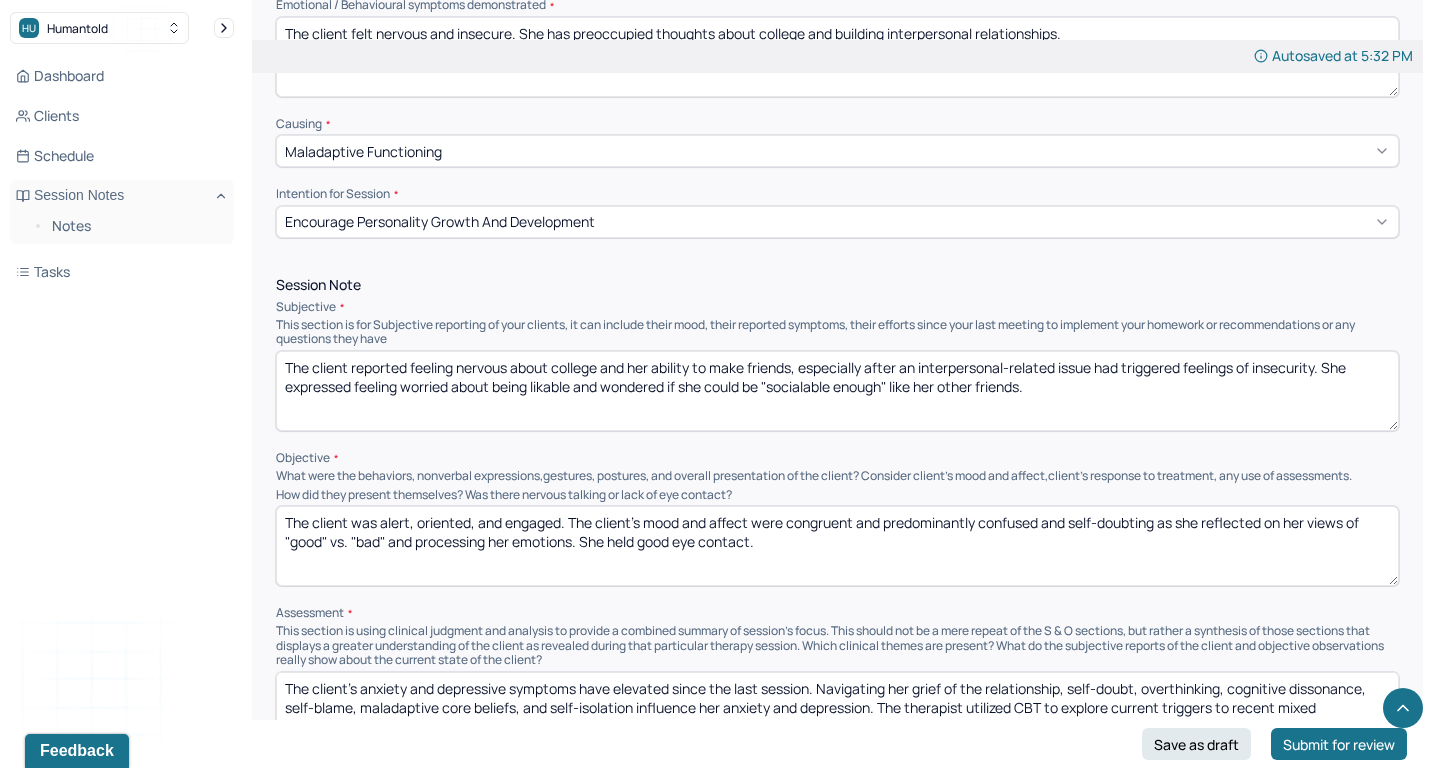 click on "The client reported feeling nervous about college and her ability to make friends, especially after an interpersonal-related issue had triggered feelings of insecurity. She expressed feeling worried about being likable and wondered if she could be "socialable enough" like her other friends." at bounding box center [837, 391] 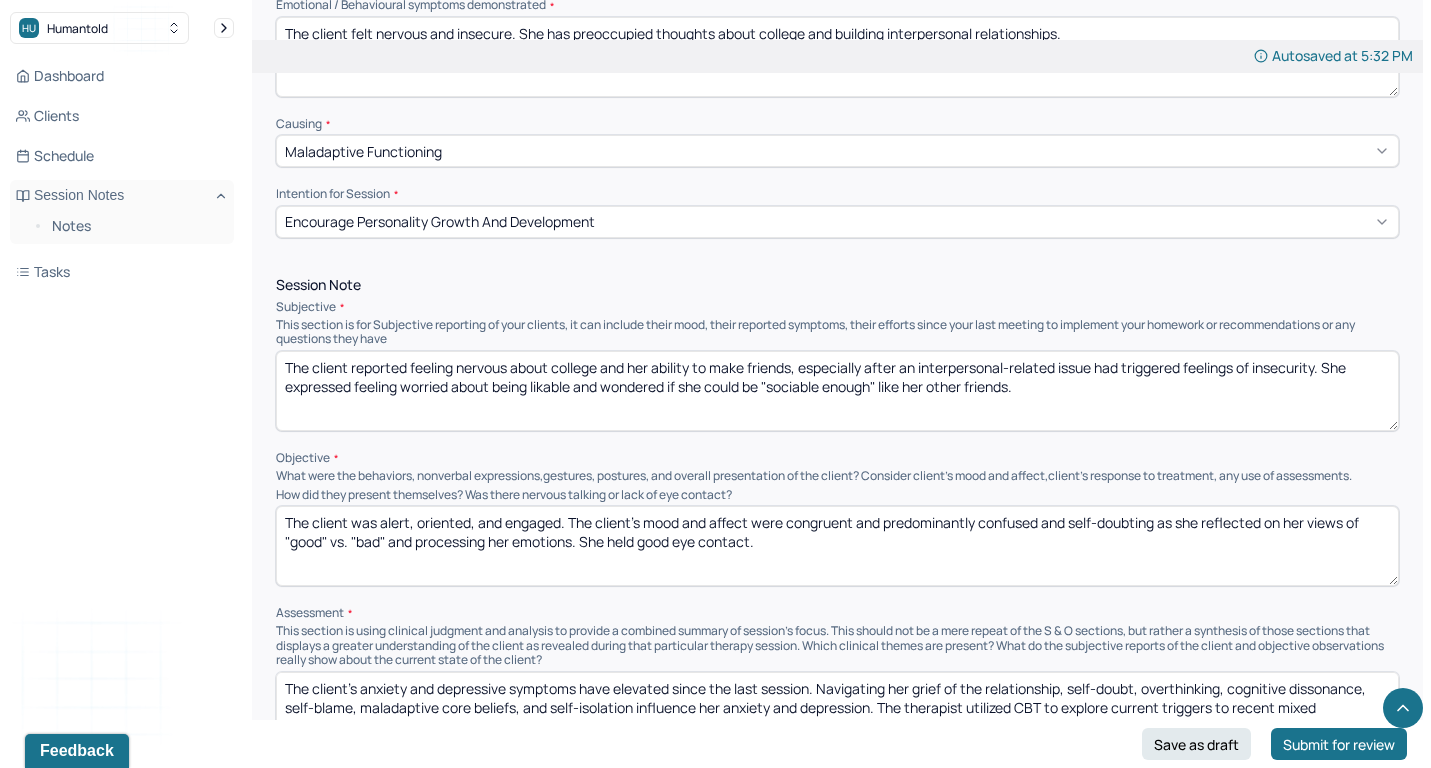 type on "The client reported feeling nervous about college and her ability to make friends, especially after an interpersonal-related issue had triggered feelings of insecurity. She expressed feeling worried about being likable and wondered if she could be "sociable enough" like her other friends." 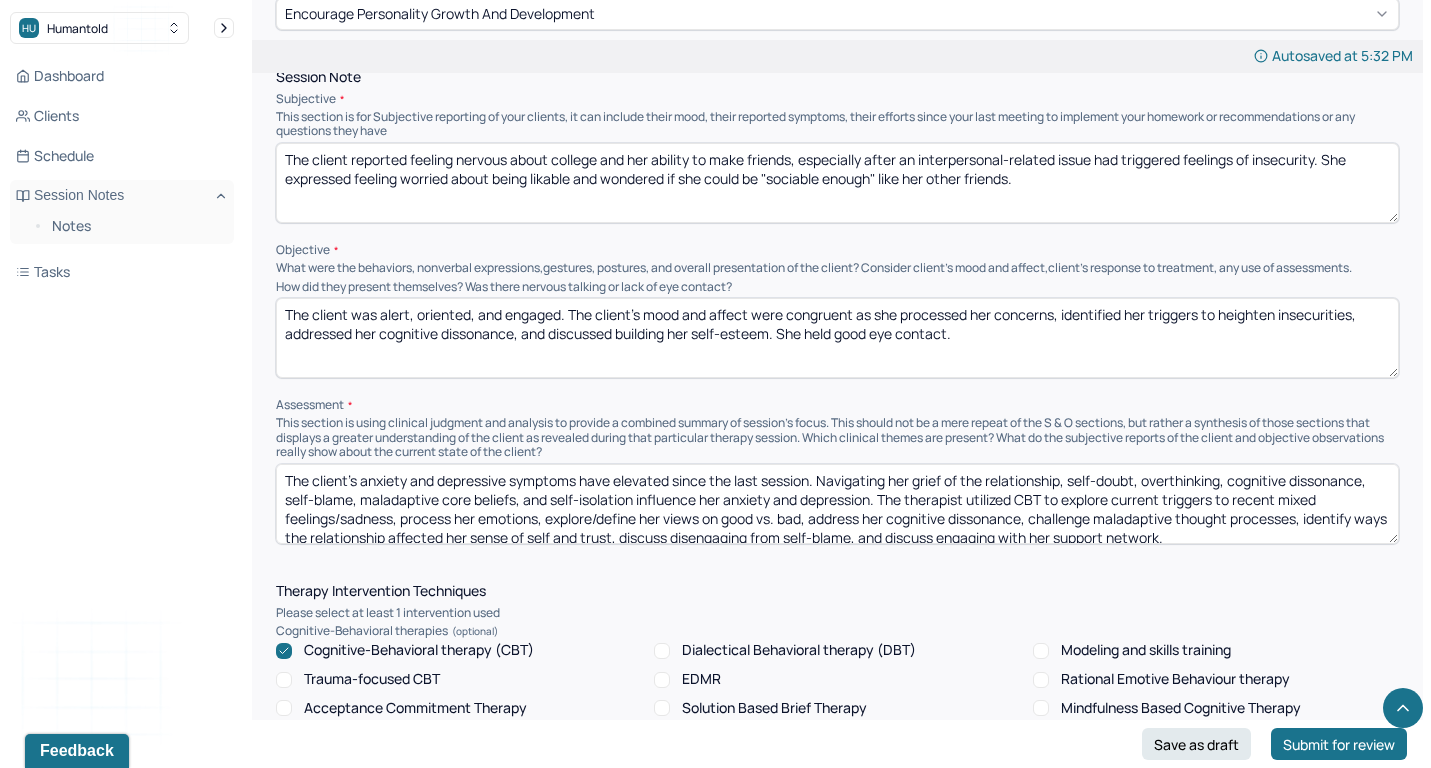 scroll, scrollTop: 1181, scrollLeft: 0, axis: vertical 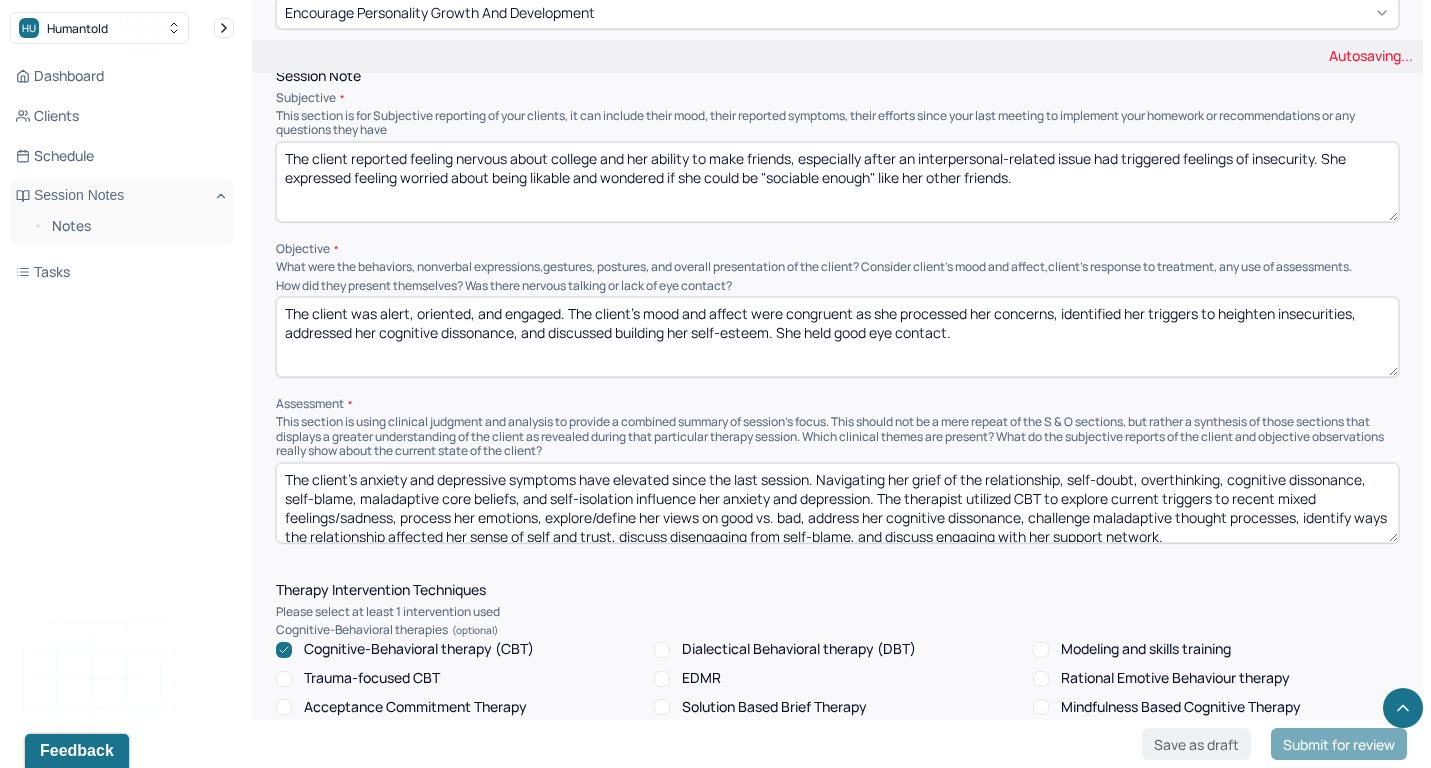 type on "The client was alert, oriented, and engaged. The client’s mood and affect were congruent as she processed her concerns, identified her triggers to heighten insecurities, addressed her cognitive dissonance, and discussed building her self-esteem. She held good eye contact." 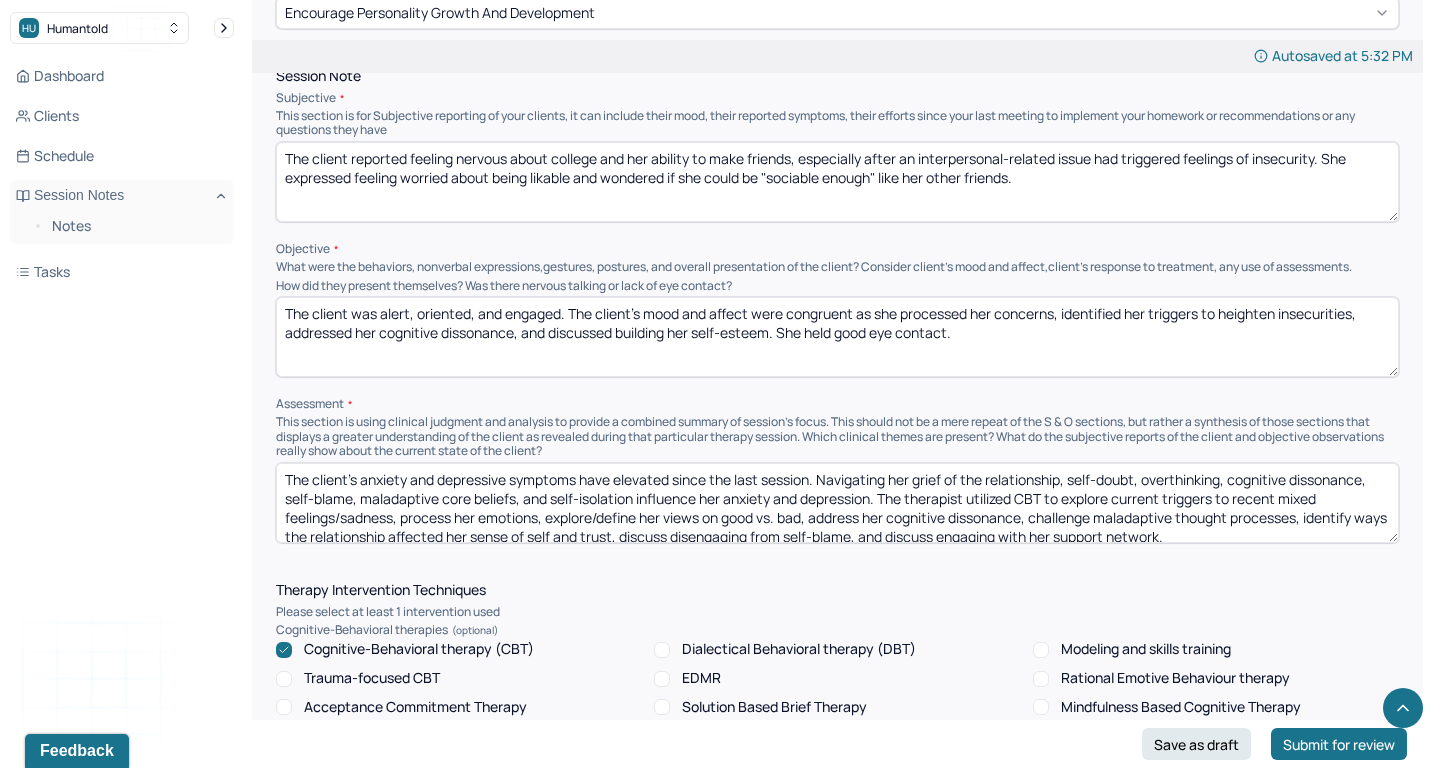 click on "Instructions The fields marked with an asterisk ( * ) are required before you can submit your notes. Before you can submit your session notes, they must be signed. You have the option to save your notes as a draft before making a submission. Appointment location * Teletherapy Client Teletherapy Location here Home Office Other Provider Teletherapy Location Home Office Other Consent was received for the teletherapy session The teletherapy session was conducted via video Primary diagnosis * F41.1 GENERALIZED ANXIETY DISORDER Secondary diagnosis (optional) Secondary diagnosis Tertiary diagnosis (optional) Tertiary diagnosis Emotional / Behavioural symptoms demonstrated * The client felt nervous and insecure. She has preoccupied thoughts about college and building interpersonal relationships.  Causing * Maladaptive Functioning Intention for Session * Encourage personality growth and development Session Note Subjective Objective How did they present themselves? Was there nervous talking or lack of eye contact? EDMR" at bounding box center [837, 760] 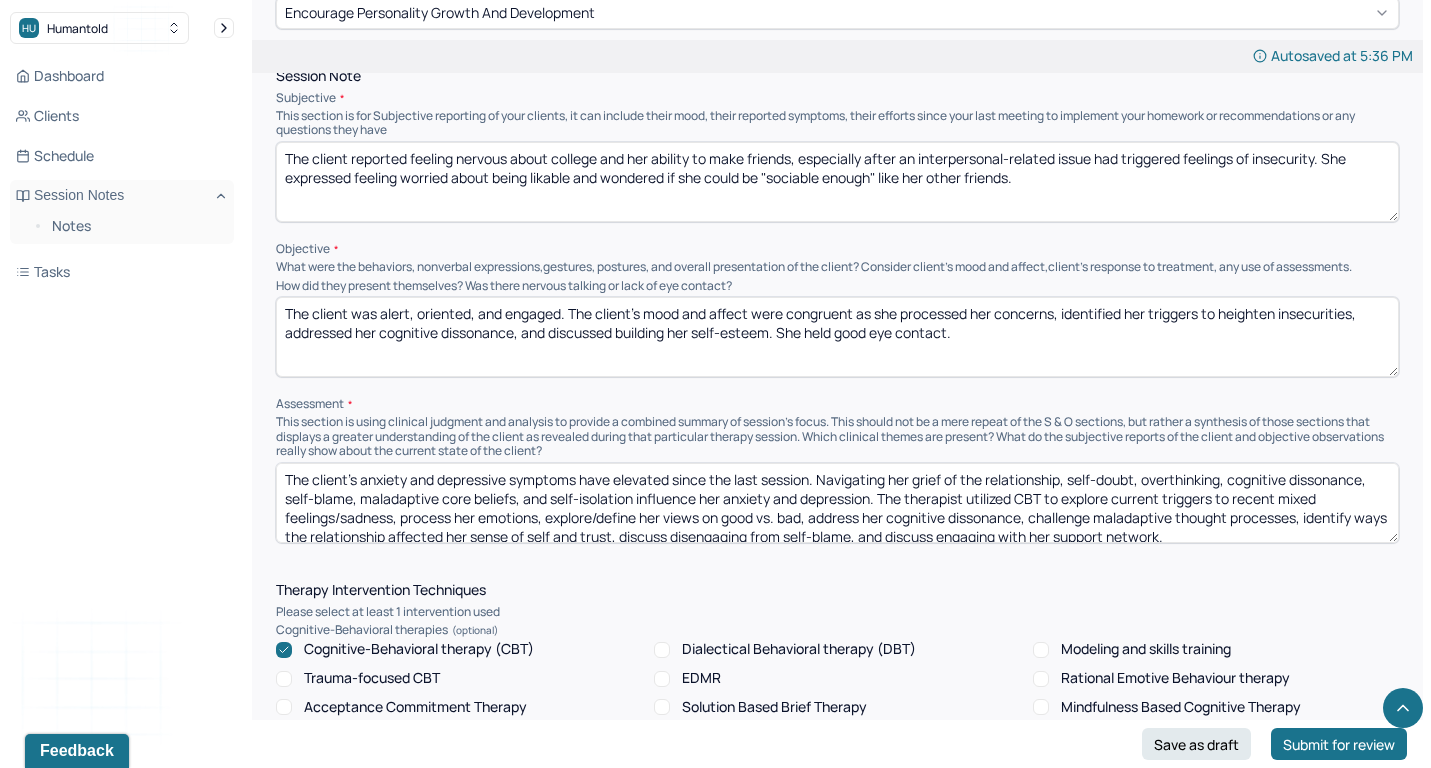 click on "Instructions The fields marked with an asterisk ( * ) are required before you can submit your notes. Before you can submit your session notes, they must be signed. You have the option to save your notes as a draft before making a submission. Appointment location * Teletherapy Client Teletherapy Location here Home Office Other Provider Teletherapy Location Home Office Other Consent was received for the teletherapy session The teletherapy session was conducted via video Primary diagnosis * F41.1 GENERALIZED ANXIETY DISORDER Secondary diagnosis (optional) Secondary diagnosis Tertiary diagnosis (optional) Tertiary diagnosis Emotional / Behavioural symptoms demonstrated * The client felt nervous and insecure. She has preoccupied thoughts about college and building interpersonal relationships.  Causing * Maladaptive Functioning Intention for Session * Encourage personality growth and development Session Note Subjective Objective How did they present themselves? Was there nervous talking or lack of eye contact? EDMR" at bounding box center (837, 760) 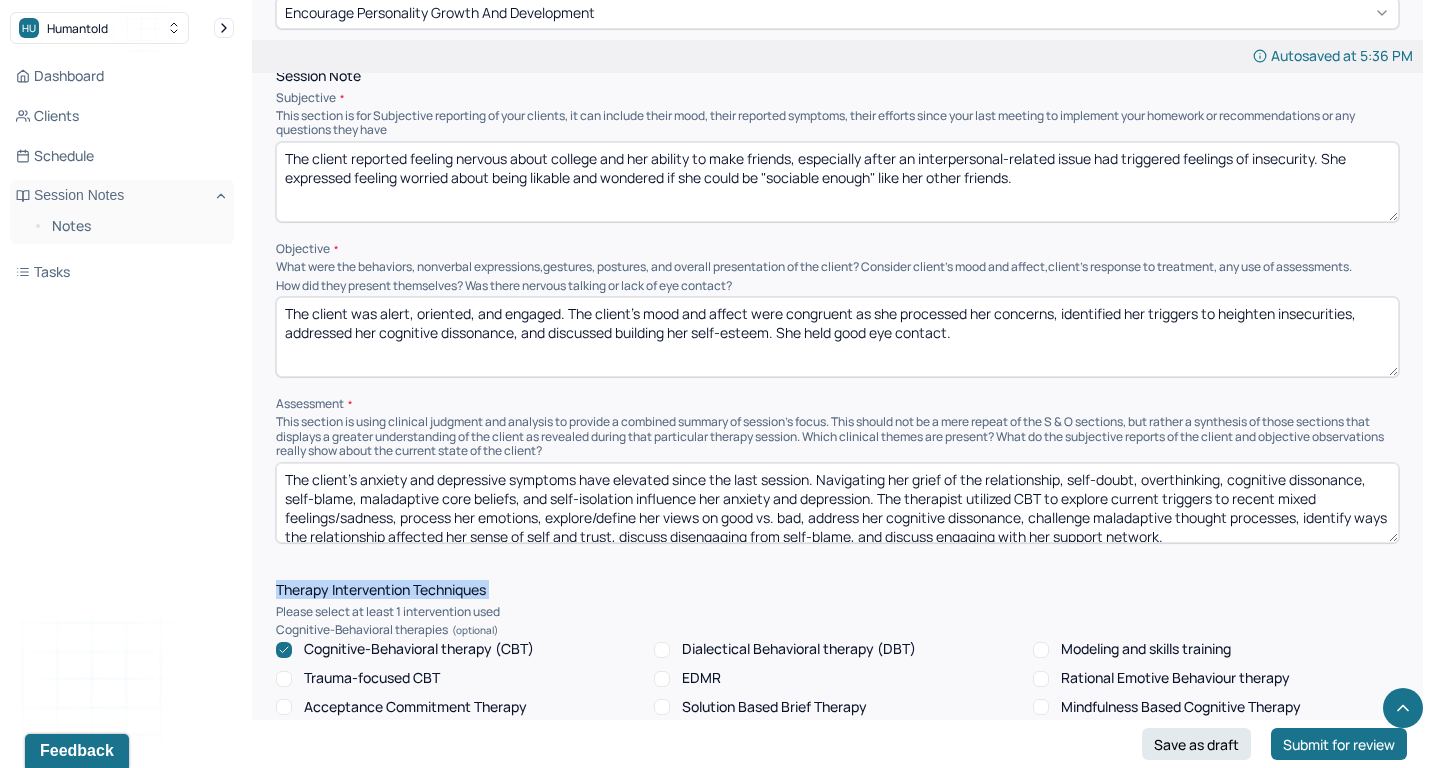 click on "Instructions The fields marked with an asterisk ( * ) are required before you can submit your notes. Before you can submit your session notes, they must be signed. You have the option to save your notes as a draft before making a submission. Appointment location * Teletherapy Client Teletherapy Location here Home Office Other Provider Teletherapy Location Home Office Other Consent was received for the teletherapy session The teletherapy session was conducted via video Primary diagnosis * F41.1 GENERALIZED ANXIETY DISORDER Secondary diagnosis (optional) Secondary diagnosis Tertiary diagnosis (optional) Tertiary diagnosis Emotional / Behavioural symptoms demonstrated * The client felt nervous and insecure. She has preoccupied thoughts about college and building interpersonal relationships.  Causing * Maladaptive Functioning Intention for Session * Encourage personality growth and development Session Note Subjective Objective How did they present themselves? Was there nervous talking or lack of eye contact? EDMR" at bounding box center (837, 760) 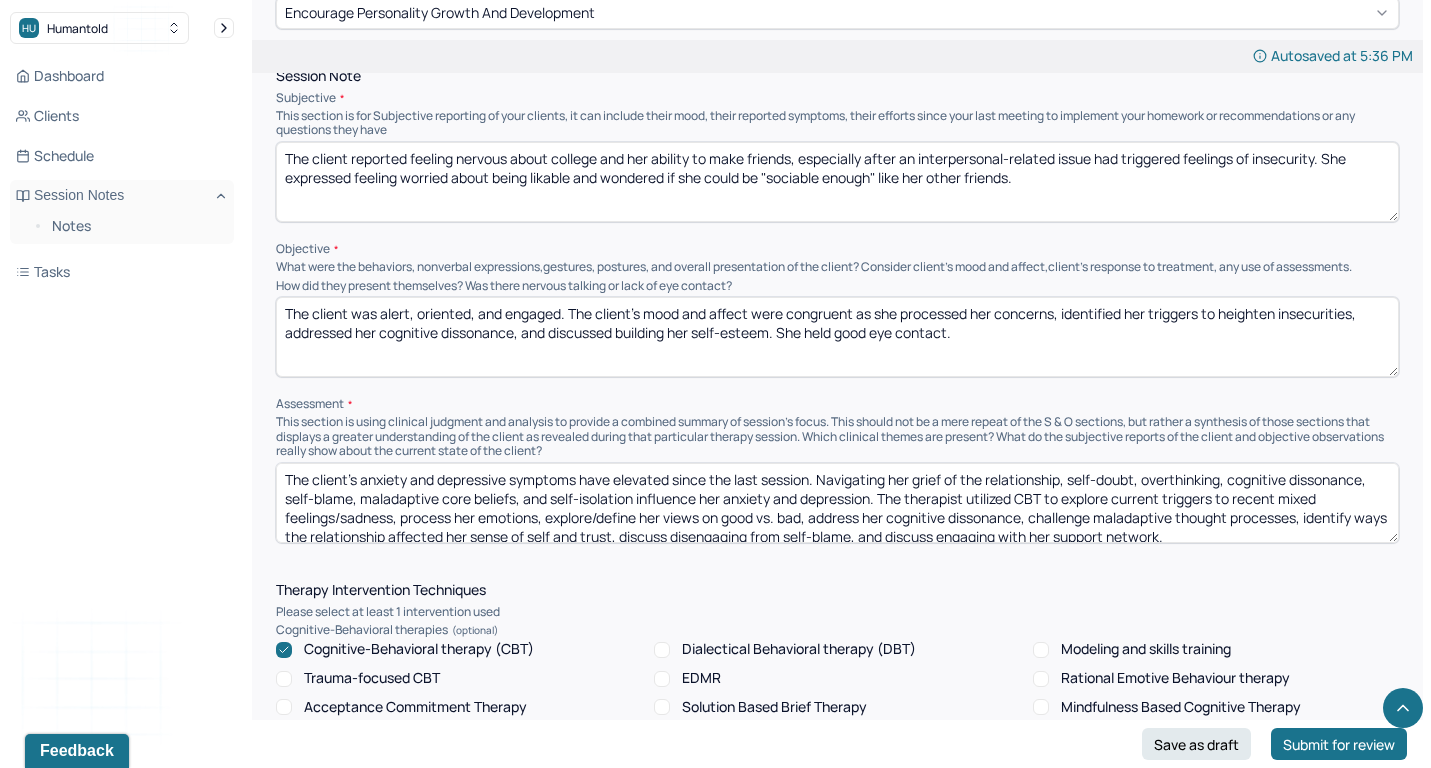 click on "The client's anxiety and depressive symptoms have elevated since the last session. Navigating her grief of the relationship, self-doubt, overthinking, cognitive dissonance, self-blame, maladaptive core beliefs, and self-isolation influence her anxiety and depression. The therapist utilized CBT to explore current triggers to recent mixed feelings/sadness, process her emotions, explore/define her views on good vs. bad, address her cognitive dissonance, challenge maladaptive thought processes, identify ways the relationship affected her sense of self and trust, discuss disengaging from self-blame, and discuss engaging with her support network." at bounding box center (837, 503) 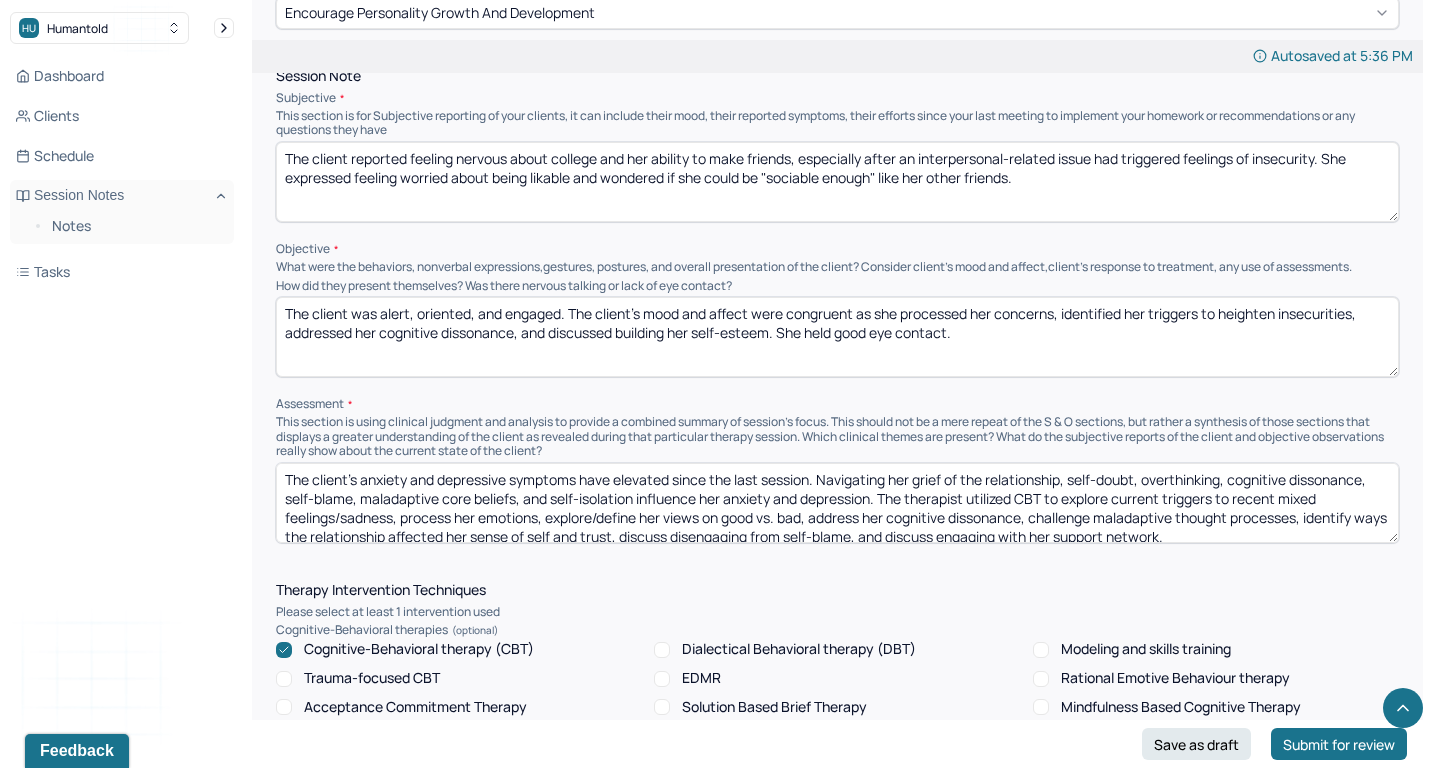 paste on "has elevated since the last session. Overthinking, self-doubt, cognitive distortions, cognitive dissonance, maladaptive core beliefs, tendency to self-blame, navigating interpersonal-related issues, and insecurities influence [PRONOUN] anxiety and depression. The therapist utilized CBT to explore/process [PRONOUN] concerns with socializing, identify contributing factors to recent insecurities, identify [PRONOUN] cognitive distortions, address [PRONOUN] cognitive dissonance, discuss disengaging from internalizing interpersonal-related issues, acknowledge ways [PRONOUN] maladaptive core beliefs affect [PRONOUN] interpersonal skills, challenge [PRONOUN] maladaptive thought process, and akcnowlge ways unresolved feelings towards [PRONOUN] past relationship impact [PRONOUN] ability to trust [PRONOUN] self or feel secure" 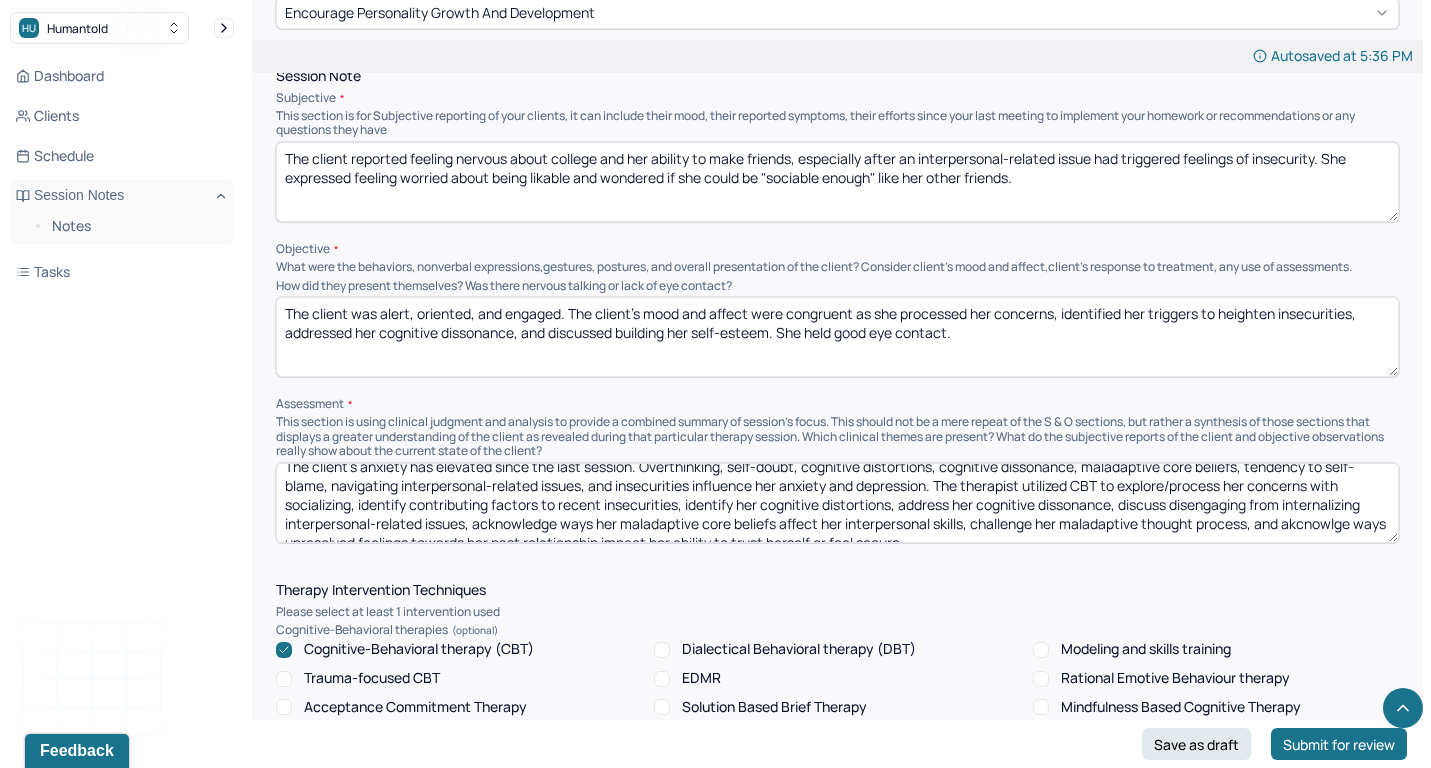 scroll, scrollTop: 0, scrollLeft: 0, axis: both 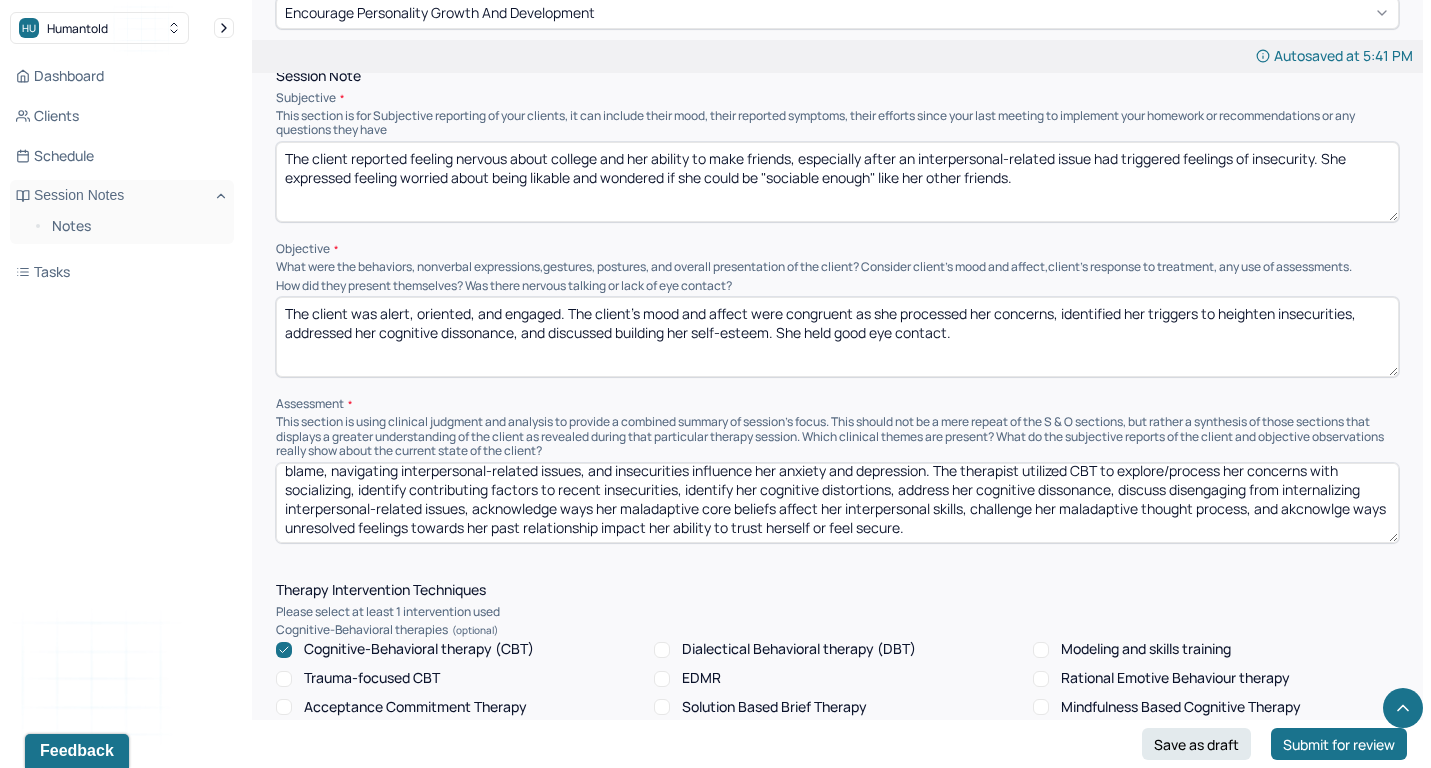 click on "The client's anxiety has elevated since the last session. Overthinking, self-doubt, cognitive distortions, cognitive dissonance, maladaptive core beliefs, tendency to self-blame, navigating interpersonal-related issues, and insecurities influence her anxiety and depression. The therapist utilized CBT to explore/process her concerns with socializing, identify contributing factors to recent insecurities, identify her cognitive distortions, address her cognitive dissonance, discuss disengaging from internalizing interpersonal-related issues, acknowledge ways her maladaptive core beliefs affect her interpersonal skills, challenge her maladaptive thought process, and akcnowlge ways unresolved feelings towards her past relationship impact her ability to trust herself or feel secure." at bounding box center (837, 503) 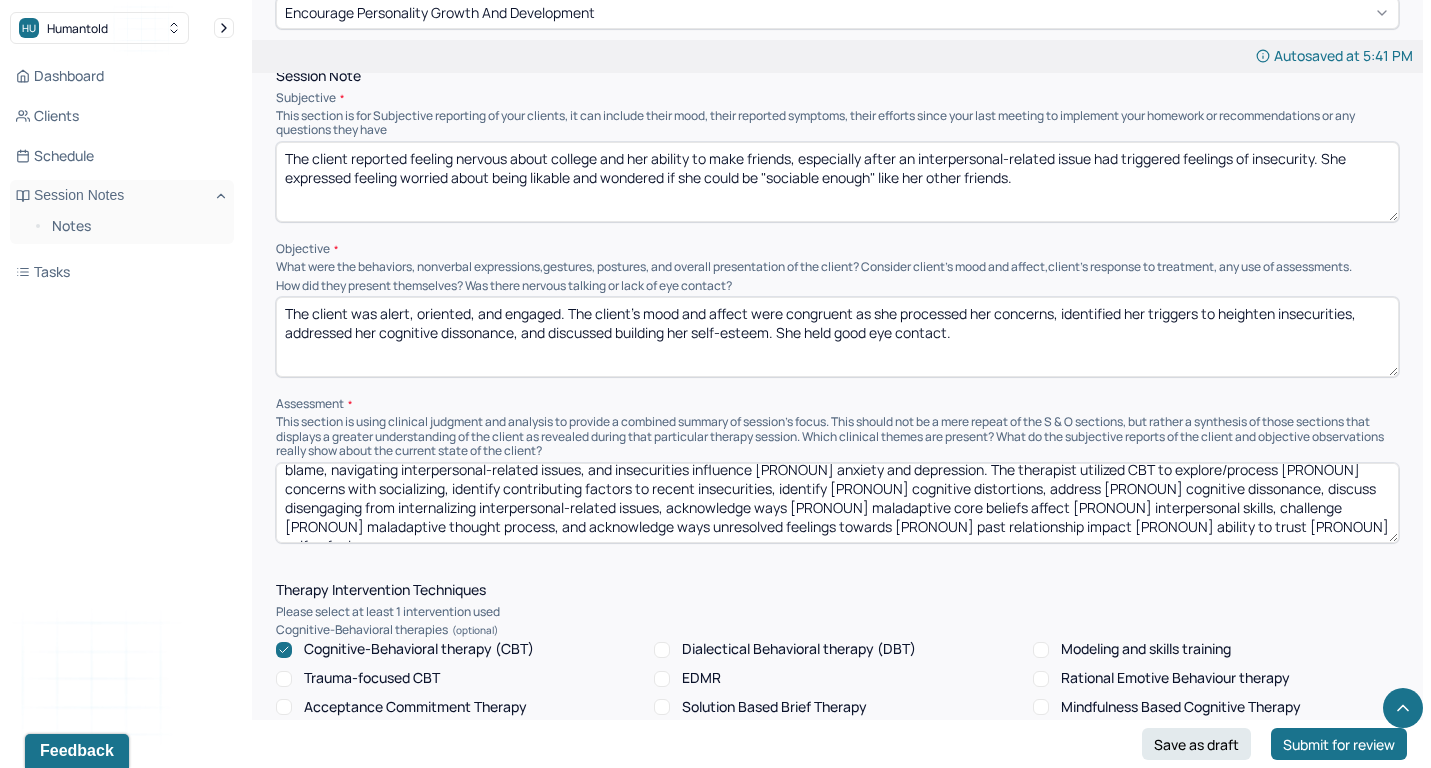 scroll, scrollTop: 28, scrollLeft: 0, axis: vertical 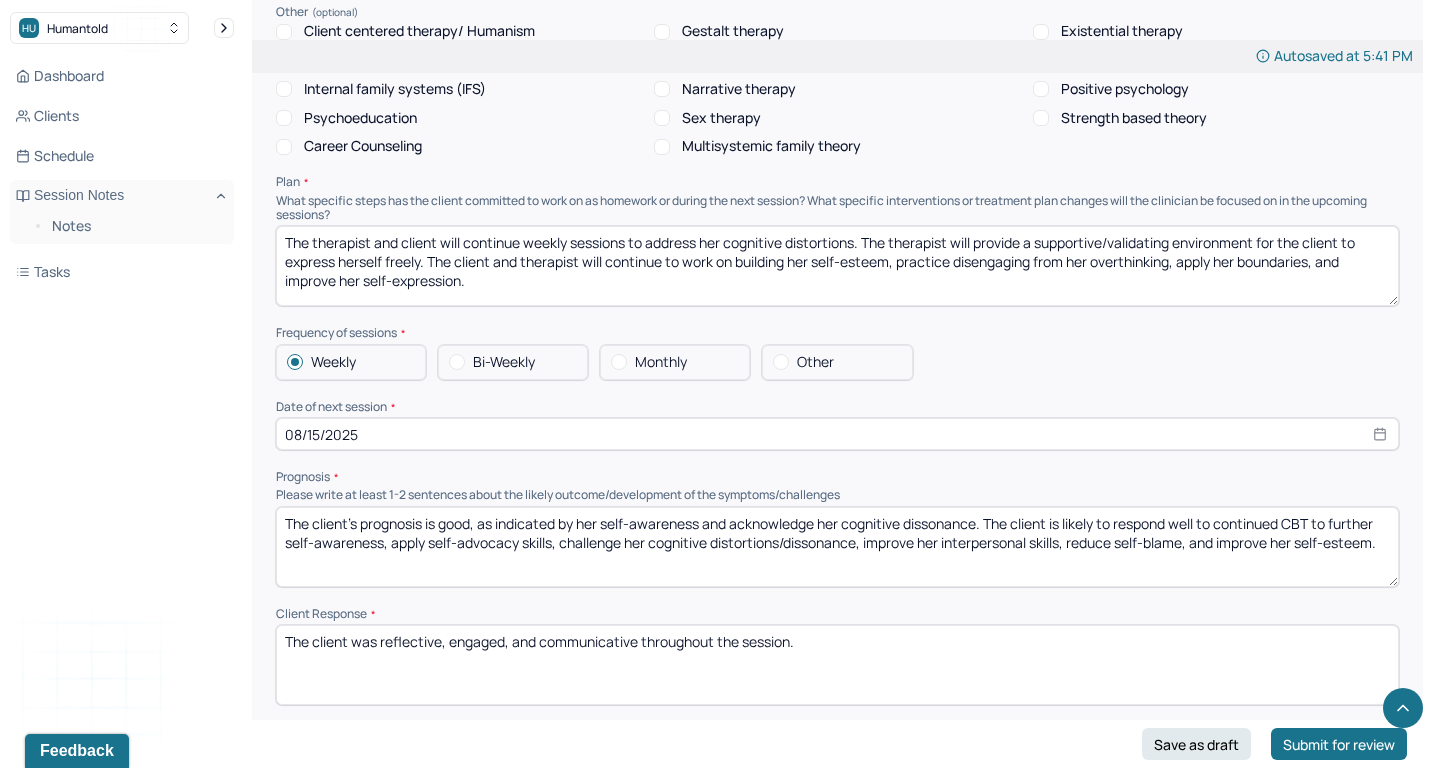 type on "The client's anxiety has elevated since the last session. Overthinking, self-doubt, cognitive distortions, cognitive dissonance, maladaptive core beliefs, tendency to self-blame, navigating interpersonal-related issues, and insecurities influence [PRONOUN] anxiety and depression. The therapist utilized CBT to explore/process [PRONOUN] concerns with socializing, identify contributing factors to recent insecurities, identify [PRONOUN] cognitive distortions, address [PRONOUN] cognitive dissonance, discuss disengaging from internalizing interpersonal-related issues, acknowledge ways [PRONOUN] maladaptive core beliefs affect [PRONOUN] interpersonal skills, challenge [PRONOUN] maladaptive thought process, and acknowledge ways unresolved feelings towards [PRONOUN] past relationship impact [PRONOUN] ability to trust [PRONOUN] self or feel secure." 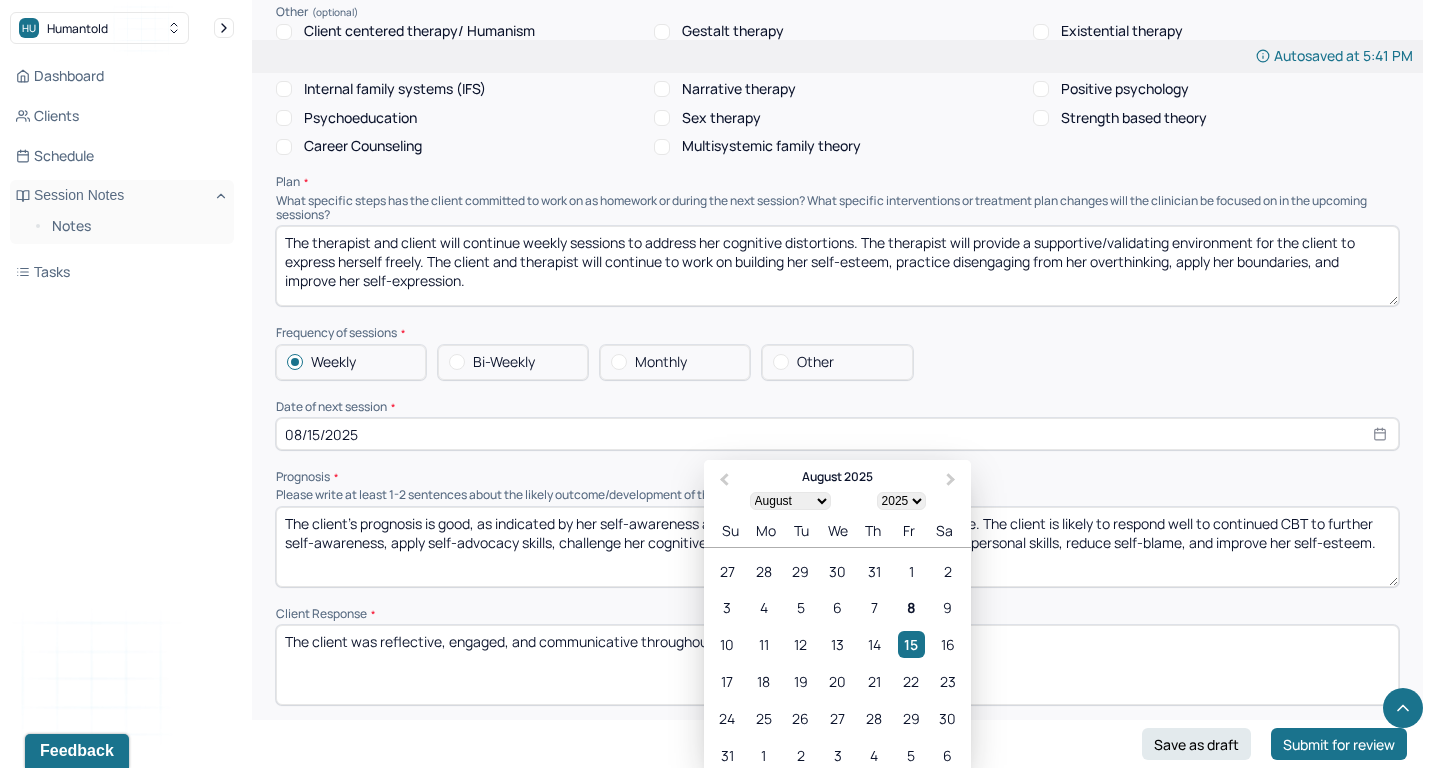 click on "08/15/2025" at bounding box center (837, 434) 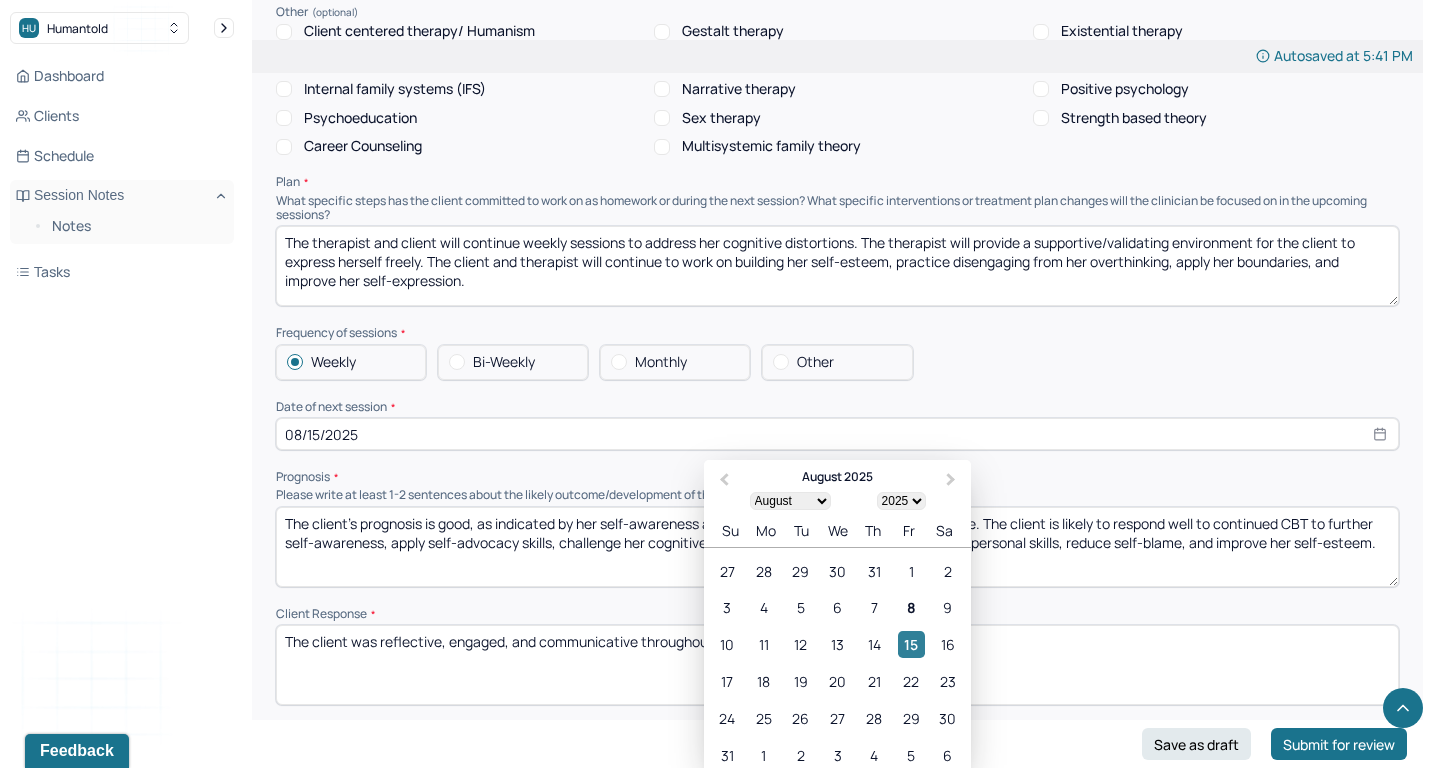 click on "15" at bounding box center (911, 644) 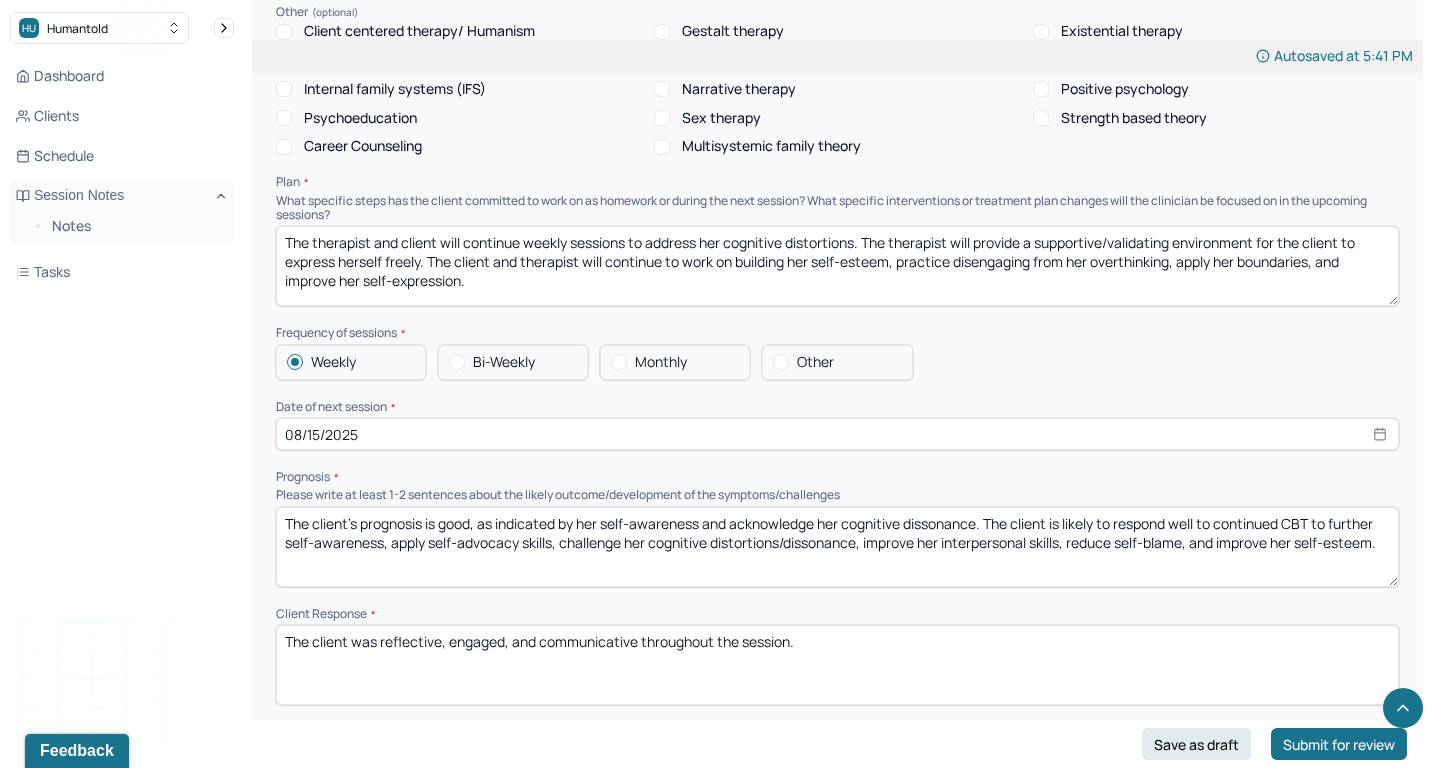 click on "The therapist and client will continue weekly sessions to address her cognitive distortions. The therapist will provide a supportive/validating environment for the client to express herself freely. The client and therapist will continue to work on building her self-esteem, practice disengaging from her overthinking, apply her boundaries, and improve her self-expression." at bounding box center (837, 266) 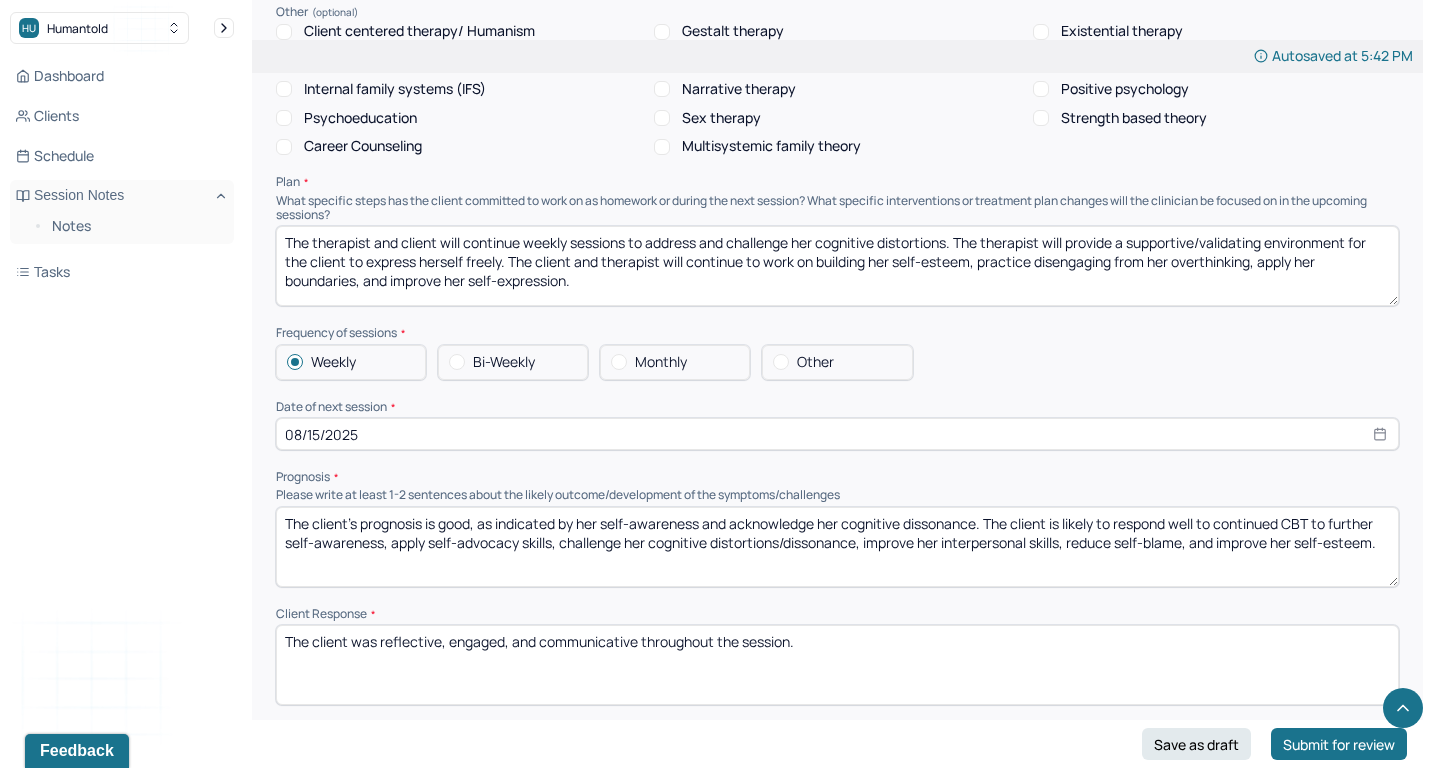 click on "The therapist and client will continue weekly sessions to address and challenge her cognitive distortions. The therapist will provide a supportive/validating environment for the client to express herself freely. The client and therapist will continue to work on building her self-esteem, practice disengaging from her overthinking, apply her boundaries, and improve her self-expression." at bounding box center [837, 266] 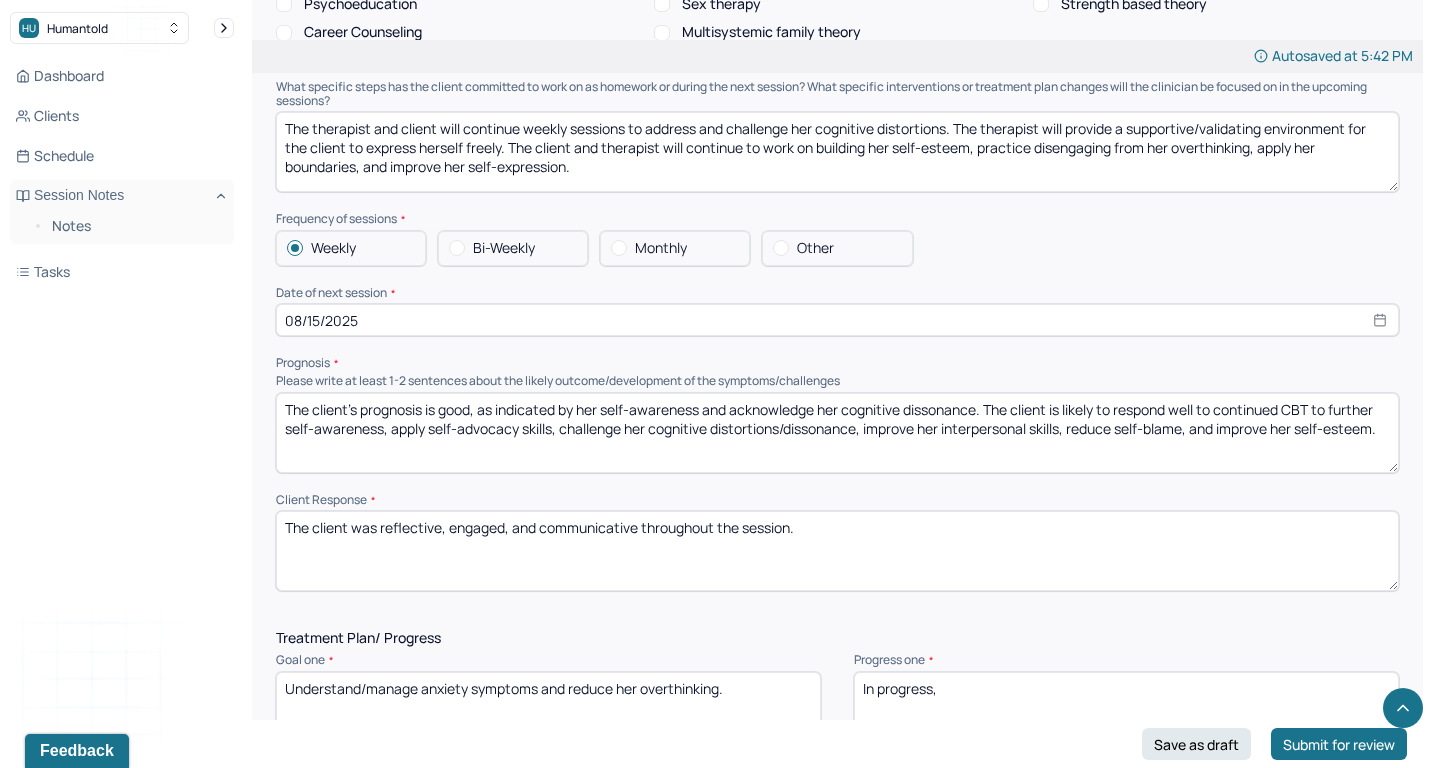 scroll, scrollTop: 2085, scrollLeft: 0, axis: vertical 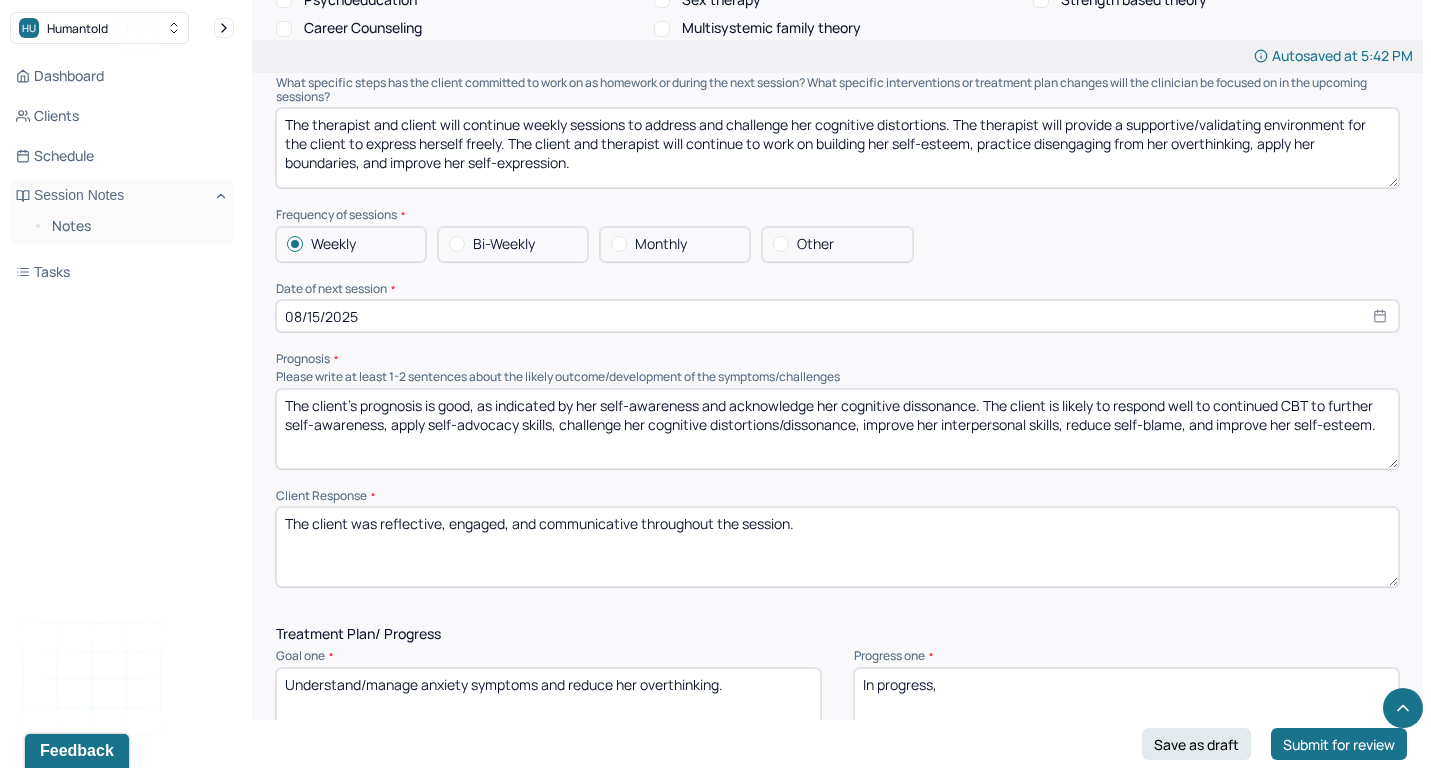 type on "The therapist and client will continue weekly sessions to address and challenge her cognitive distortions. The therapist will provide a supportive/validating environment for the client to express herself freely. The client and therapist will continue to work on building her self-esteem, practice disengaging from her overthinking, apply her boundaries, and improve her self-expression." 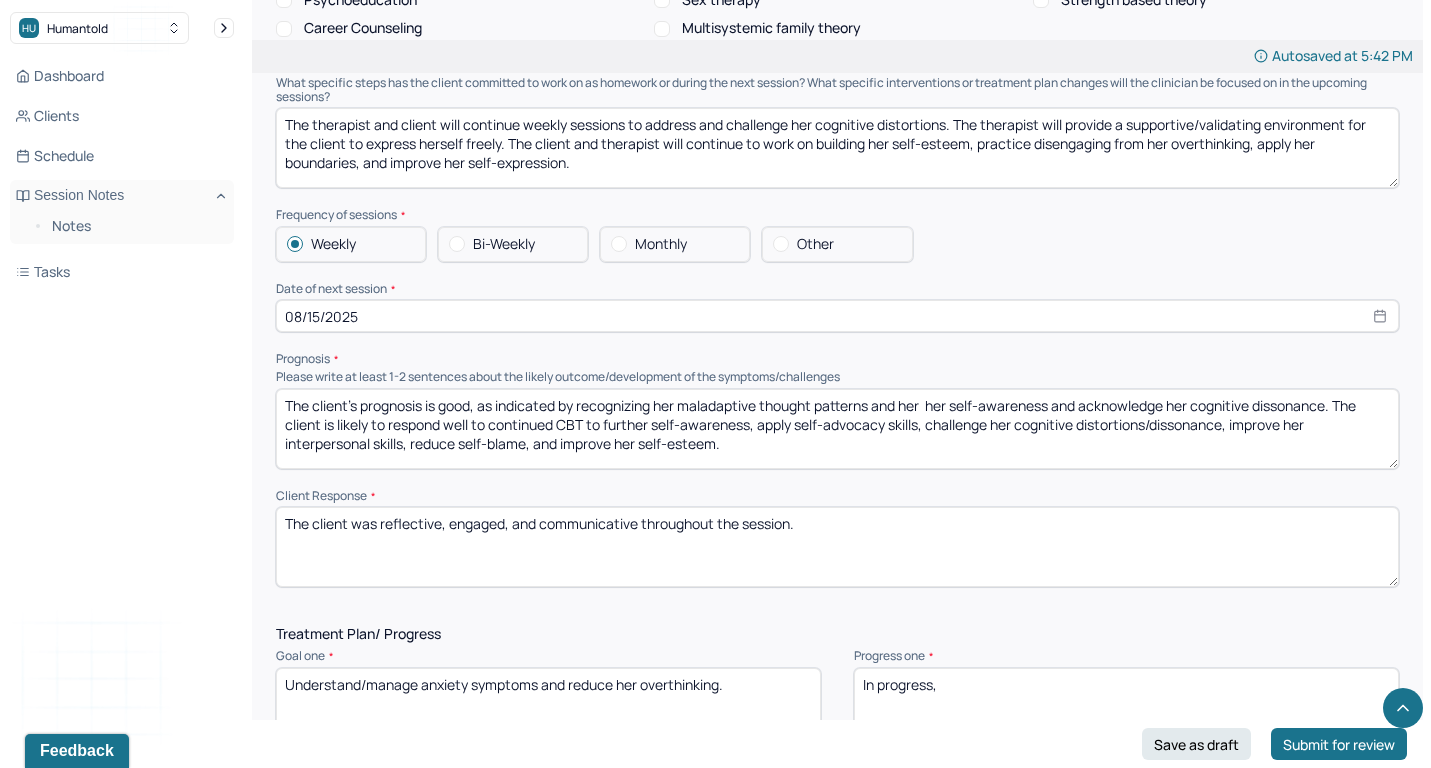 drag, startPoint x: 729, startPoint y: 393, endPoint x: 987, endPoint y: 384, distance: 258.15692 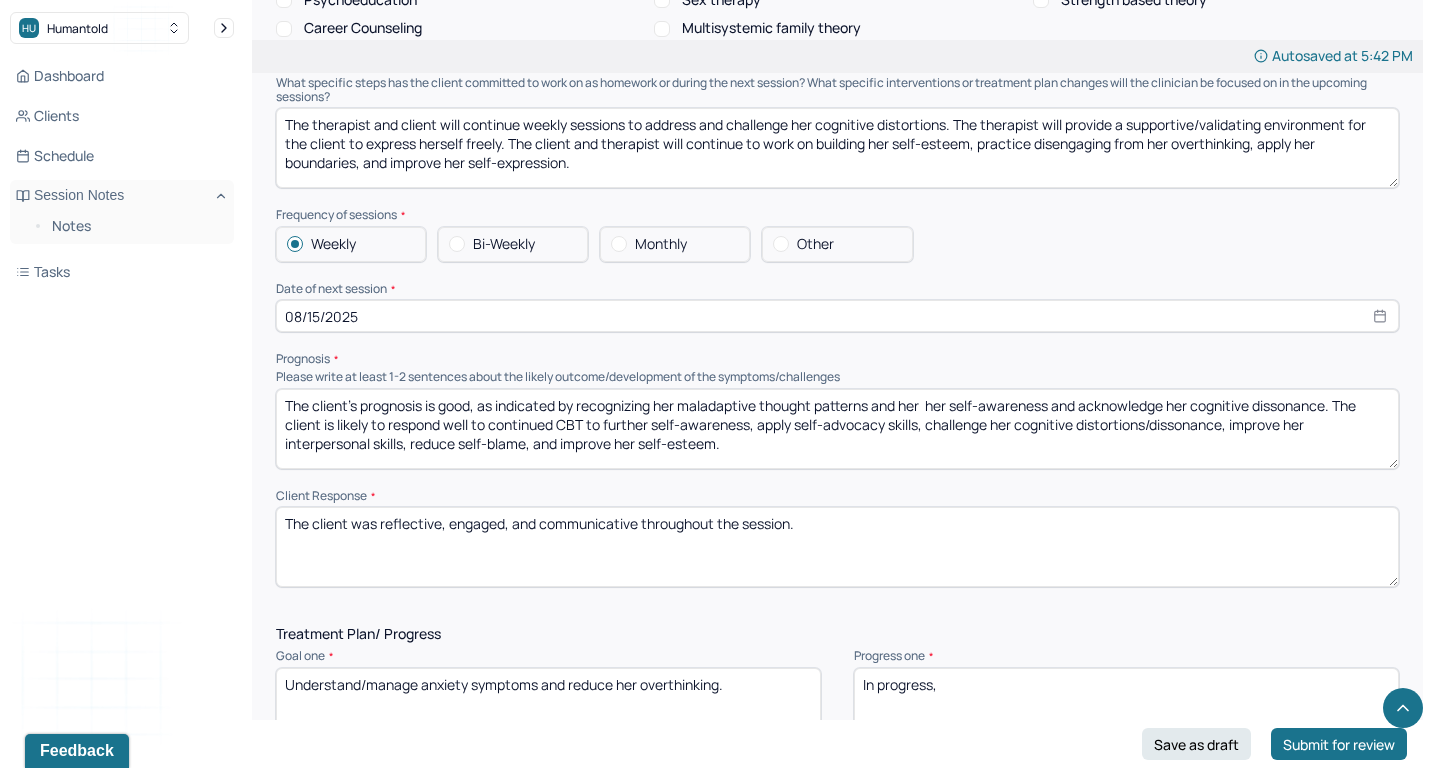 click on "The client's prognosis is good, as indicated by recognizing her malapdative thought patterns and her her self-awareness and acknowledge her cognitive dissonance. The client is likely to respond well to continued CBT to further self-awareness, apply self-advocacy skills, challenge her cognitive distortions/dissonance, improve her interpersonal skills, reduce self-blame, and improve her self-esteem." at bounding box center [837, 429] 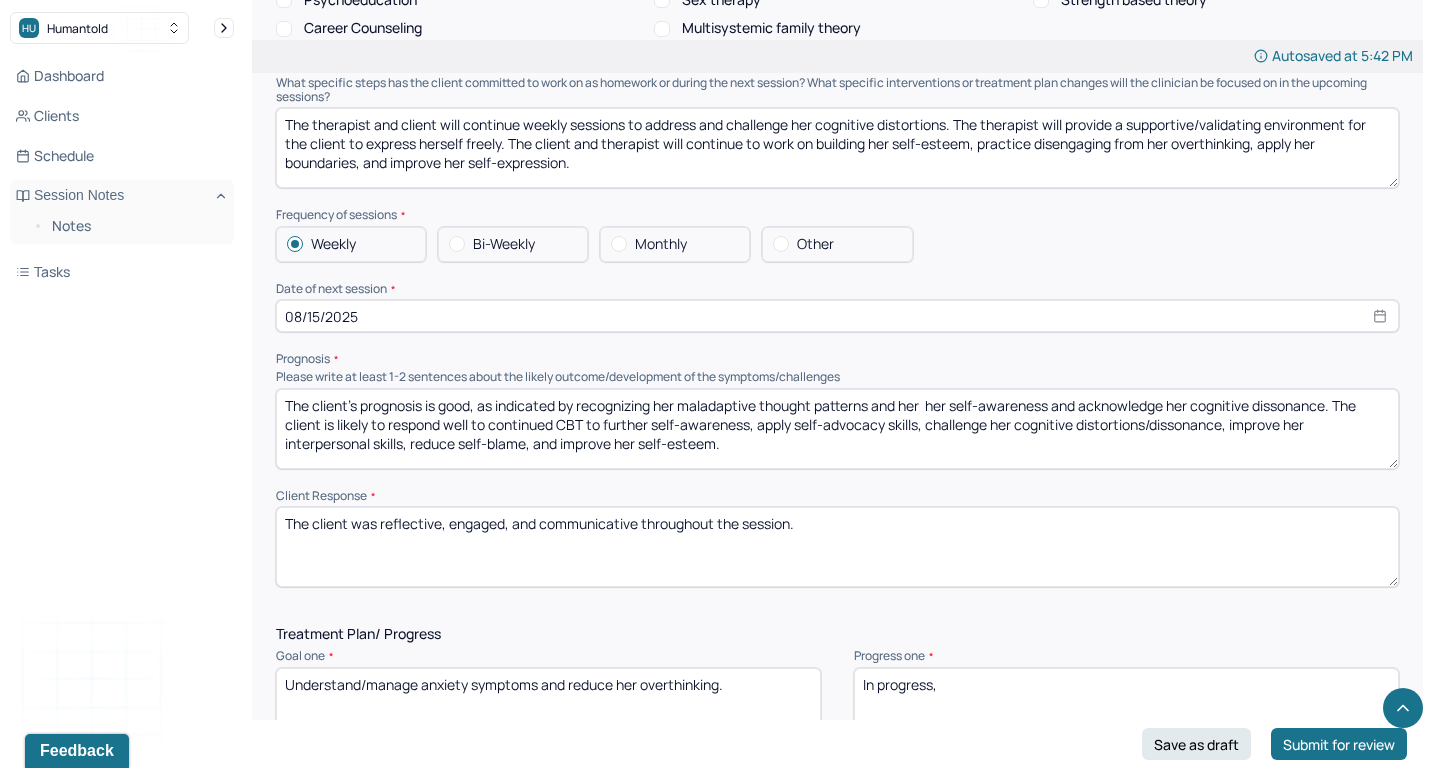 drag, startPoint x: 921, startPoint y: 365, endPoint x: 905, endPoint y: 365, distance: 16 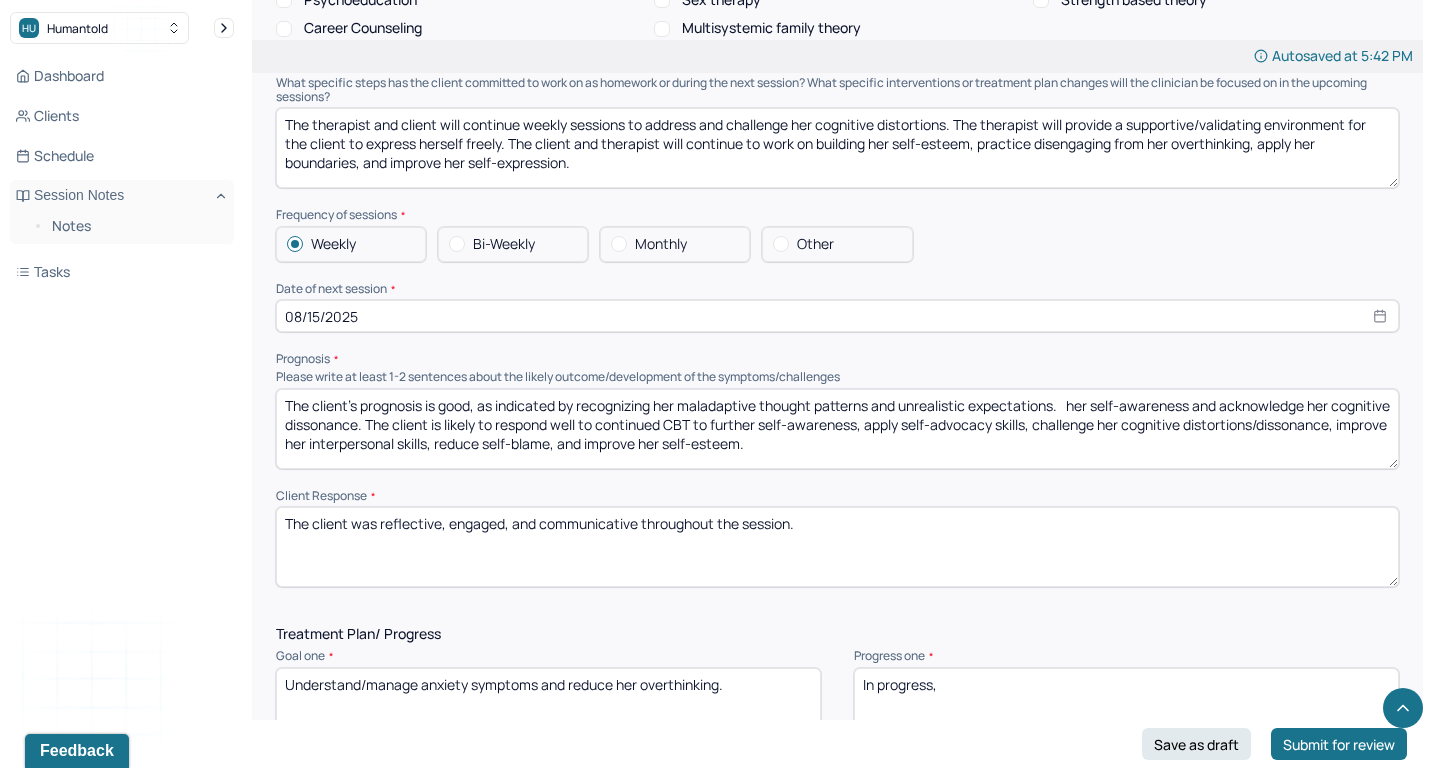 drag, startPoint x: 905, startPoint y: 365, endPoint x: 425, endPoint y: 385, distance: 480.41647 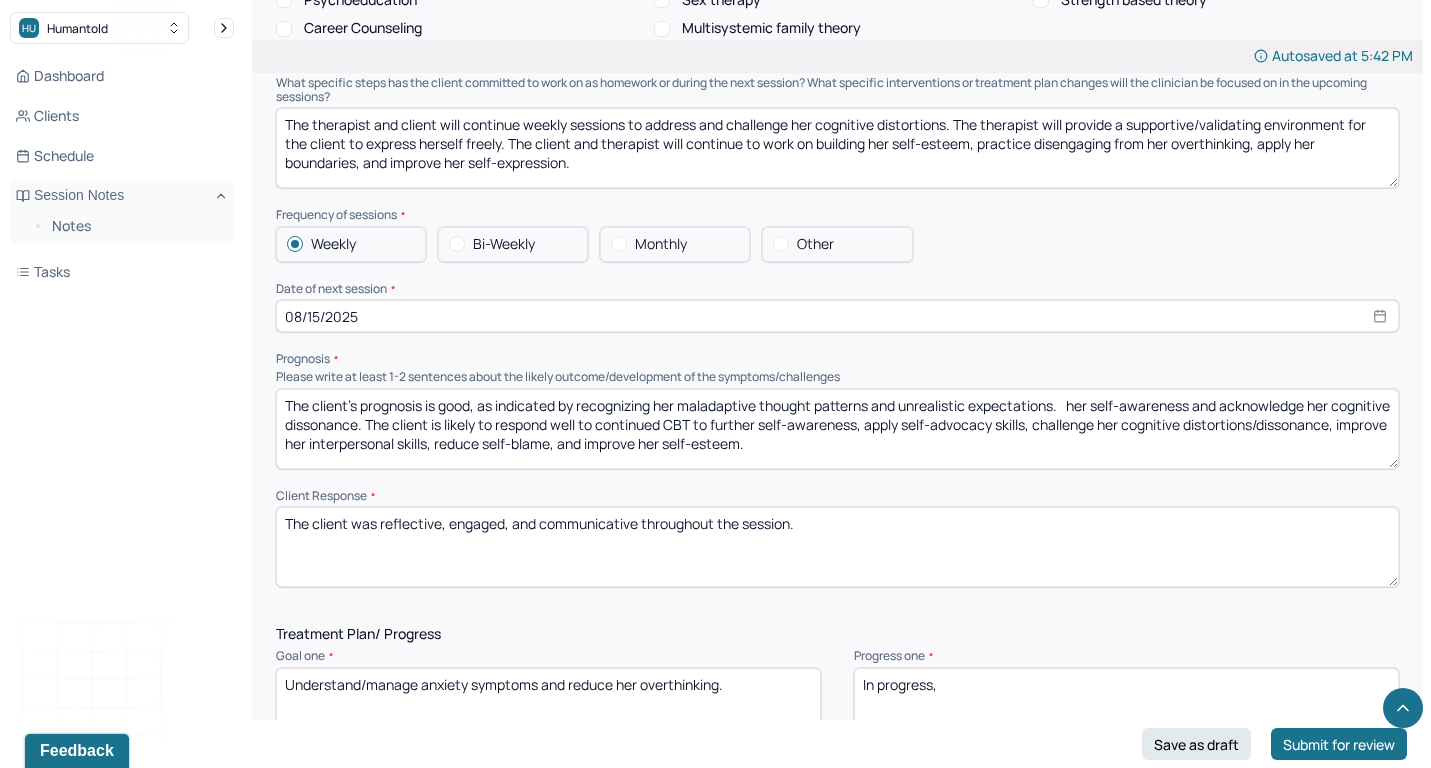 click on "The client's prognosis is good, as indicated by recognizing her maladaptive thought patterns and unrealistic expectations.   her self-awareness and acknowledge her cognitive dissonance. The client is likely to respond well to continued CBT to further self-awareness, apply self-advocacy skills, challenge her cognitive distortions/dissonance, improve her interpersonal skills, reduce self-blame, and improve her self-esteem." at bounding box center (837, 429) 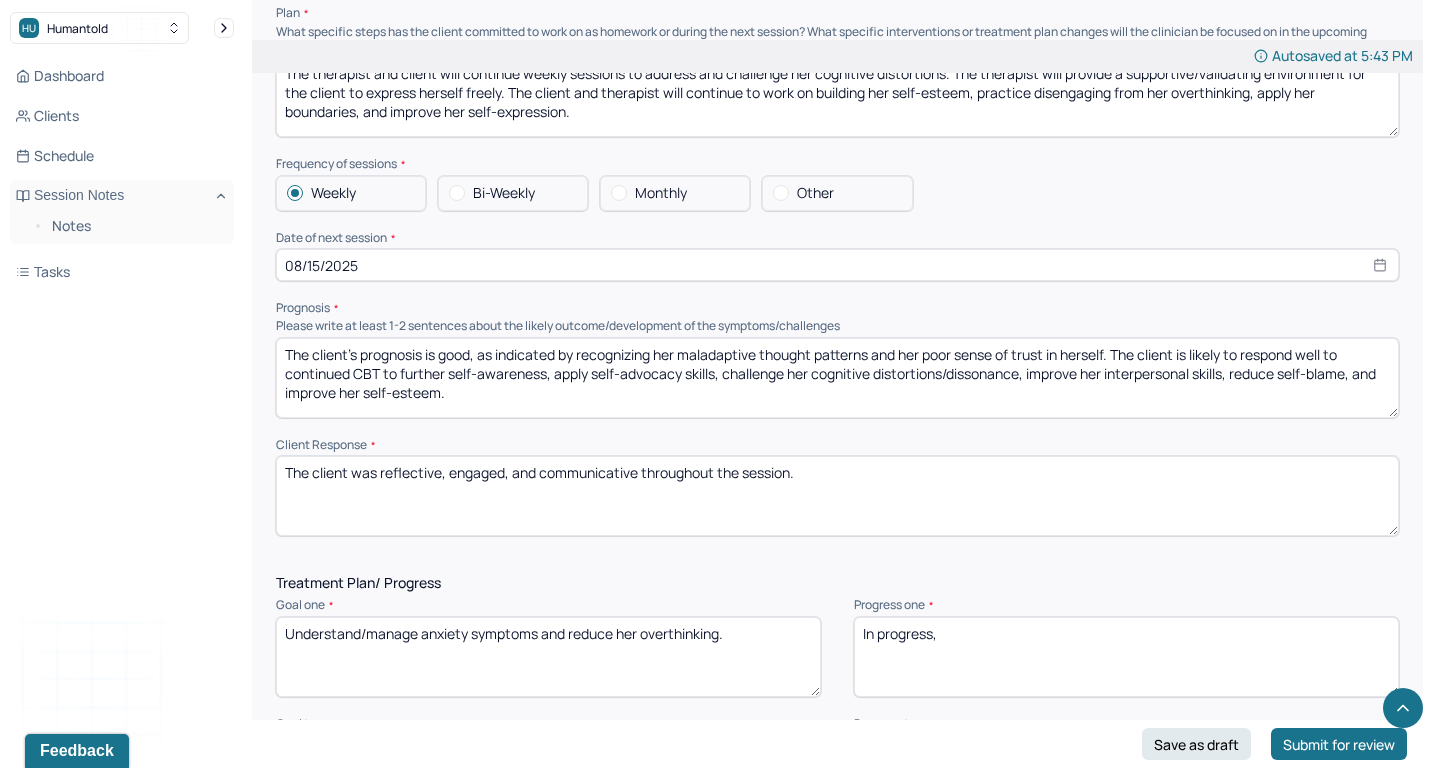 scroll, scrollTop: 2158, scrollLeft: 0, axis: vertical 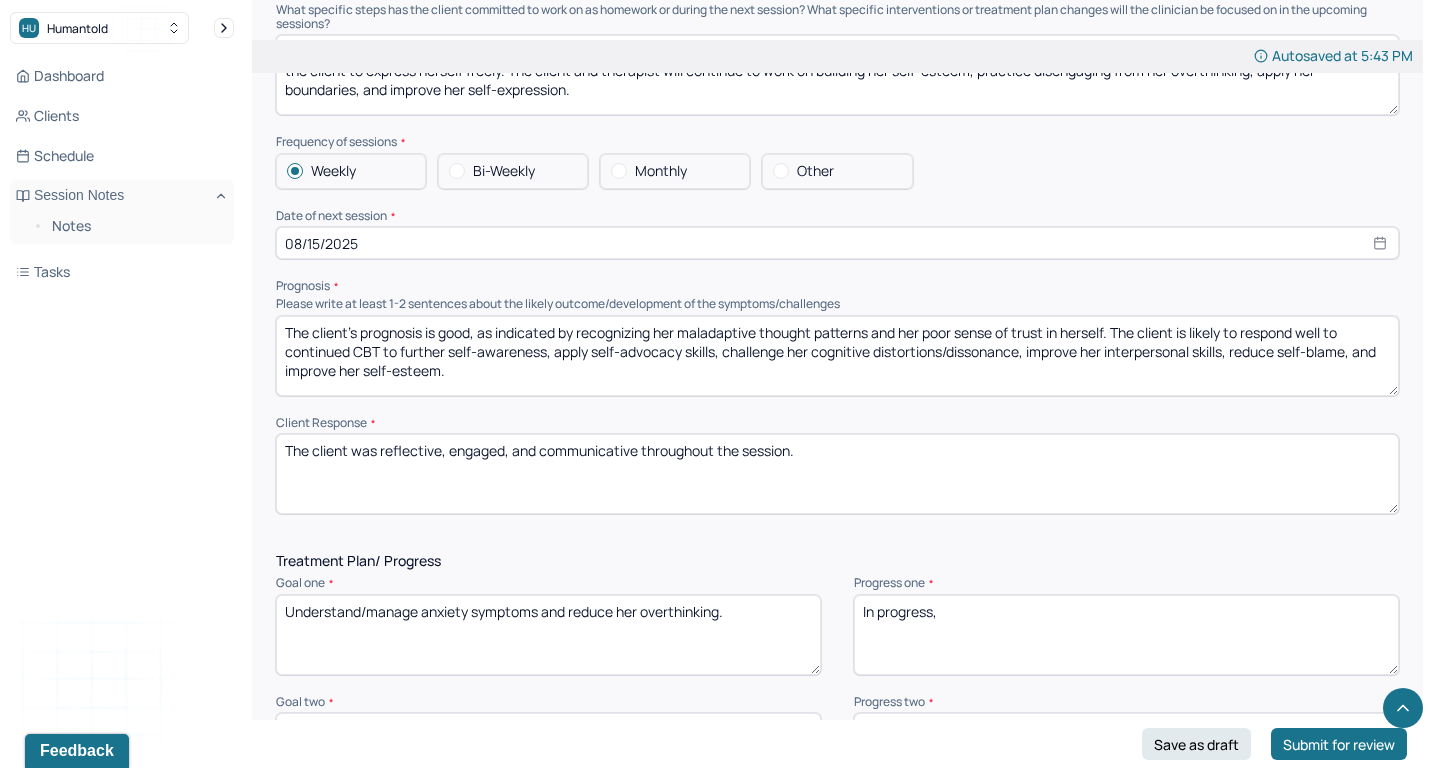 click on "The client's prognosis is good, as indicated by recognizing her maladaptive thought patterns and her poor sense of trust in herself. The client is likely to respond well to continued CBT to further self-awareness, apply self-advocacy skills, challenge her cognitive distortions/dissonance, improve her interpersonal skills, reduce self-blame, and improve her self-esteem." at bounding box center [837, 356] 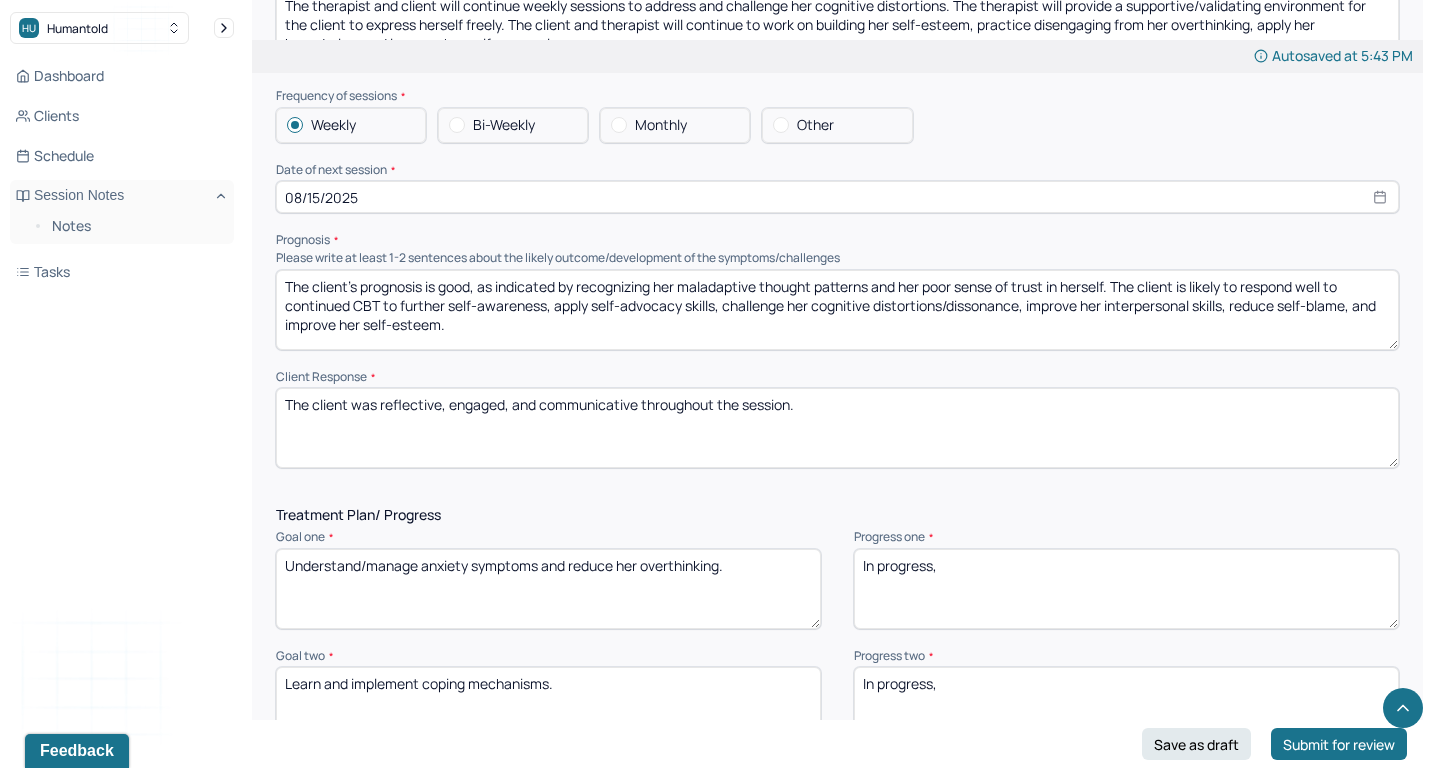 scroll, scrollTop: 2204, scrollLeft: 0, axis: vertical 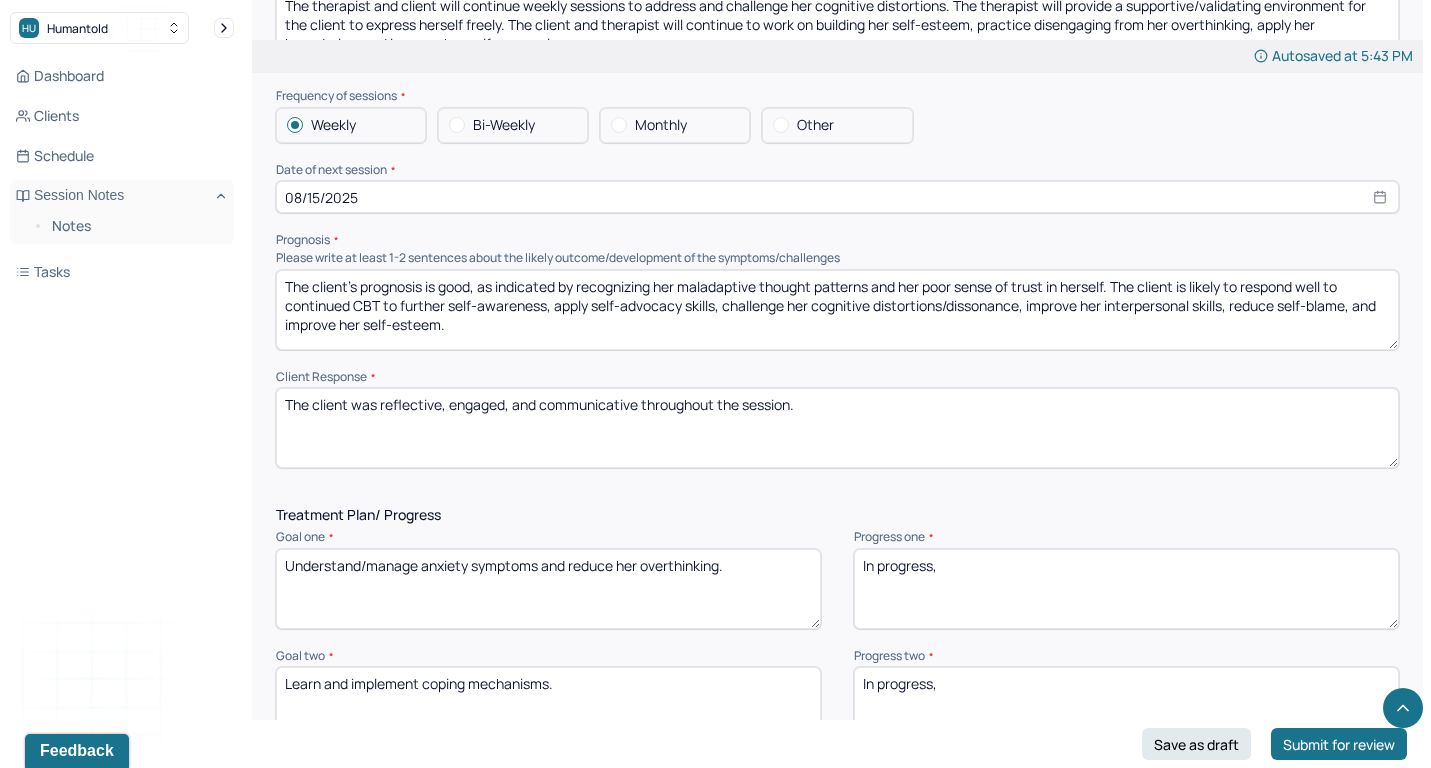 click on "The client's prognosis is good, as indicated by recognizing her maladaptive thought patterns and her poor sense of trust in herself. The client is likely to respond well to continued CBT to further self-awareness, apply self-advocacy skills, challenge her cognitive distortions/dissonance, improve her interpersonal skills, reduce self-blame, and improve her self-esteem." at bounding box center (837, 310) 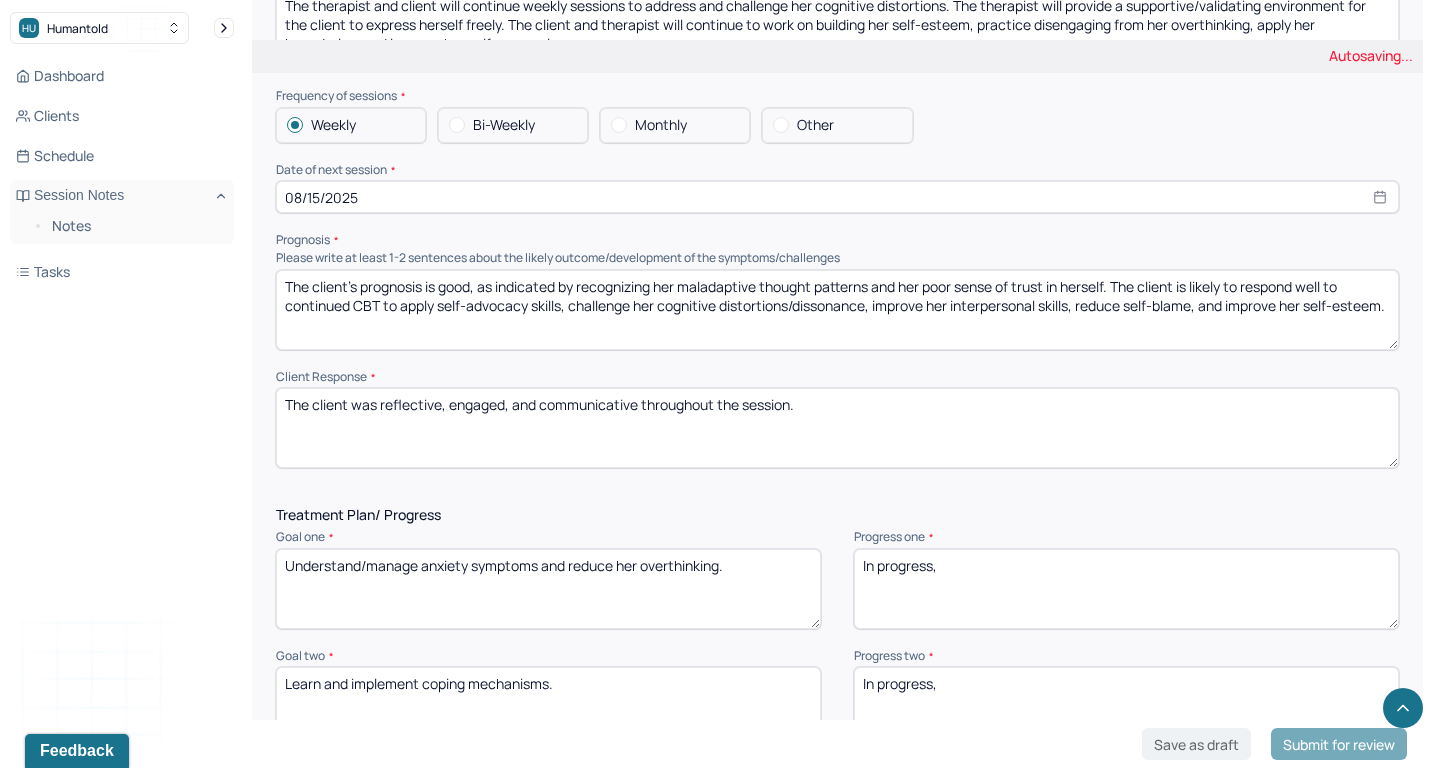 type on "The client's prognosis is good, as indicated by recognizing her maladaptive thought patterns and her poor sense of trust in herself. The client is likely to respond well to continued CBT to apply self-advocacy skills, challenge her cognitive distortions/dissonance, improve her interpersonal skills, reduce self-blame, and improve her self-esteem." 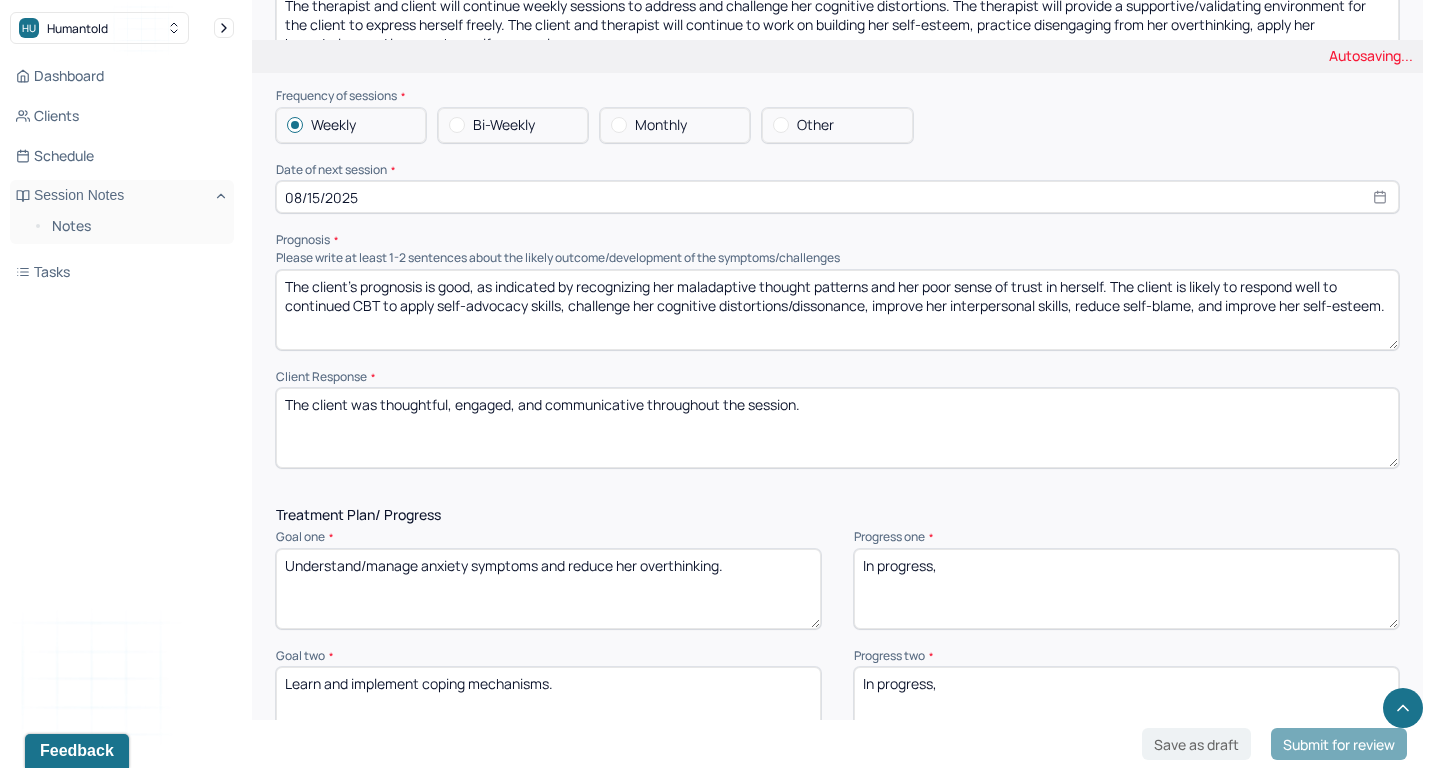 click on "The client was thoughtful, , engaged, and communicative throughout the session." at bounding box center [837, 428] 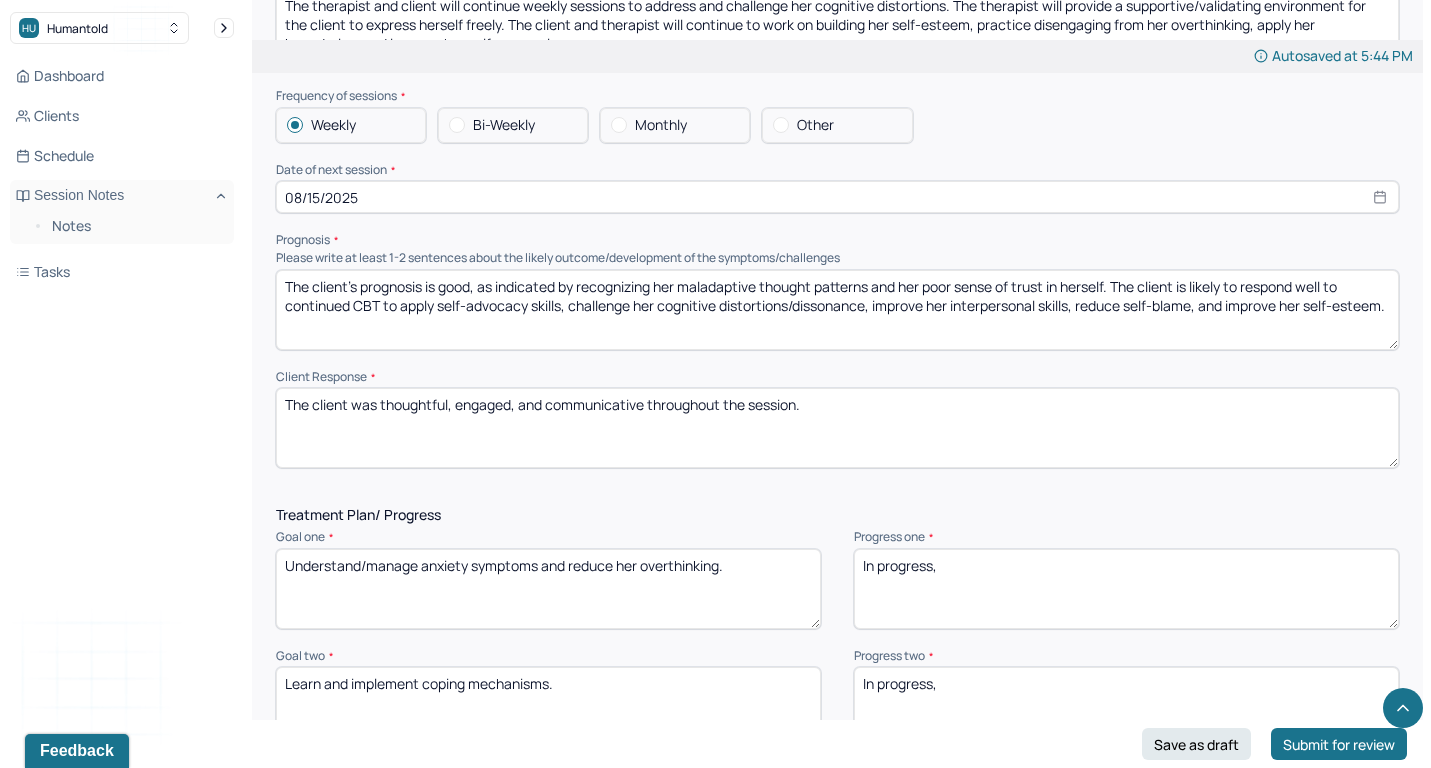 click on "The client was thoughtful, engaged, and communicative throughout the session." at bounding box center [837, 428] 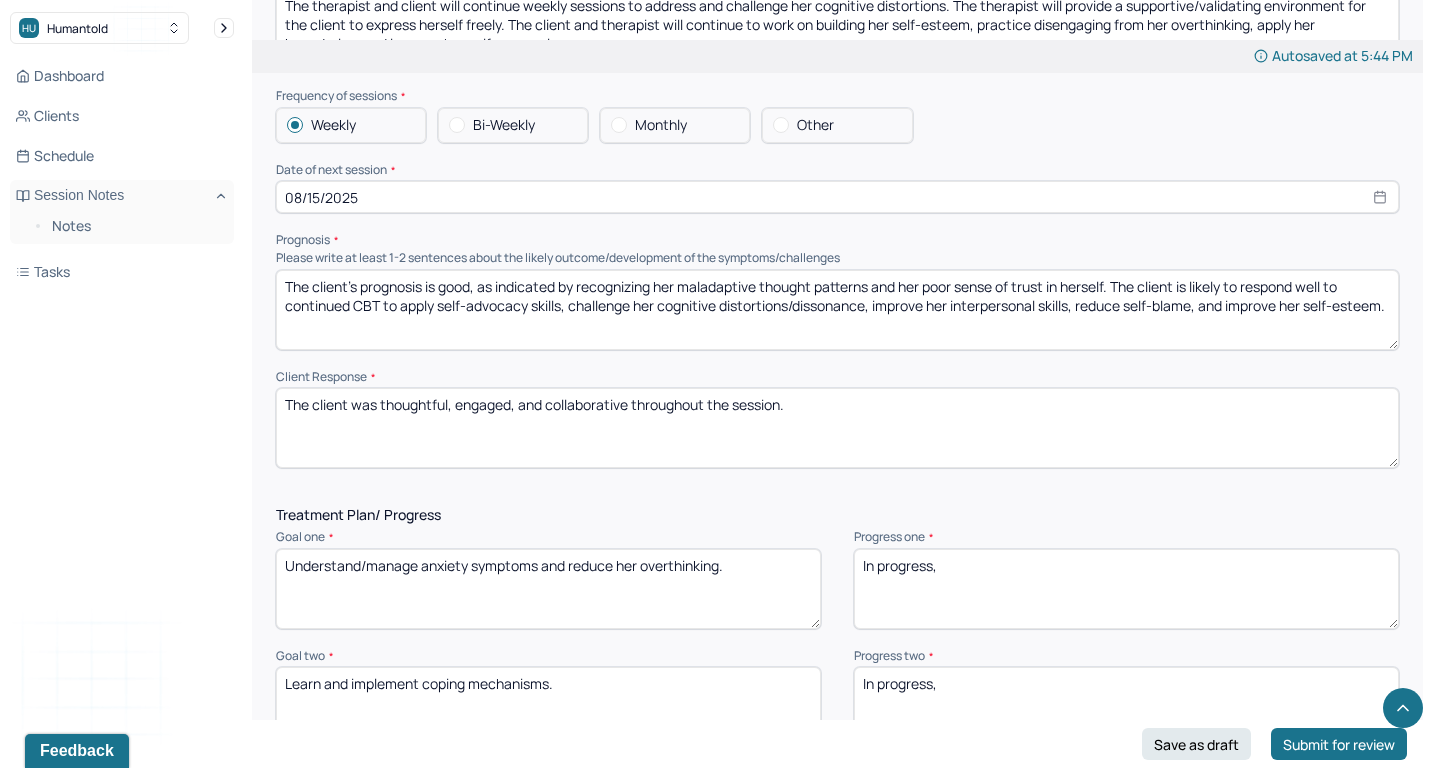 drag, startPoint x: 409, startPoint y: 372, endPoint x: 782, endPoint y: 374, distance: 373.00537 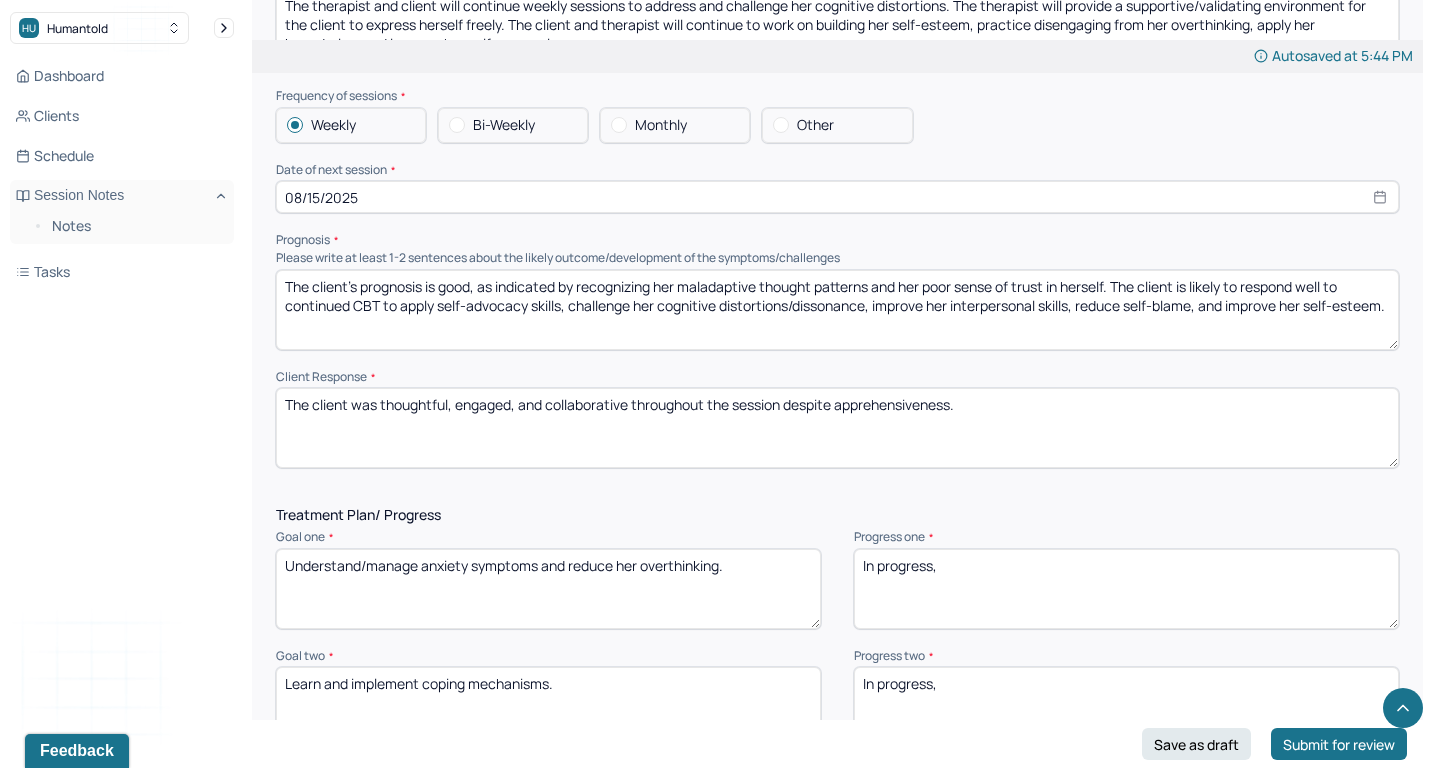 click on "The client was thoughtful, engaged, and collaborative throughout the session despite apprehensiveness ." at bounding box center (837, 428) 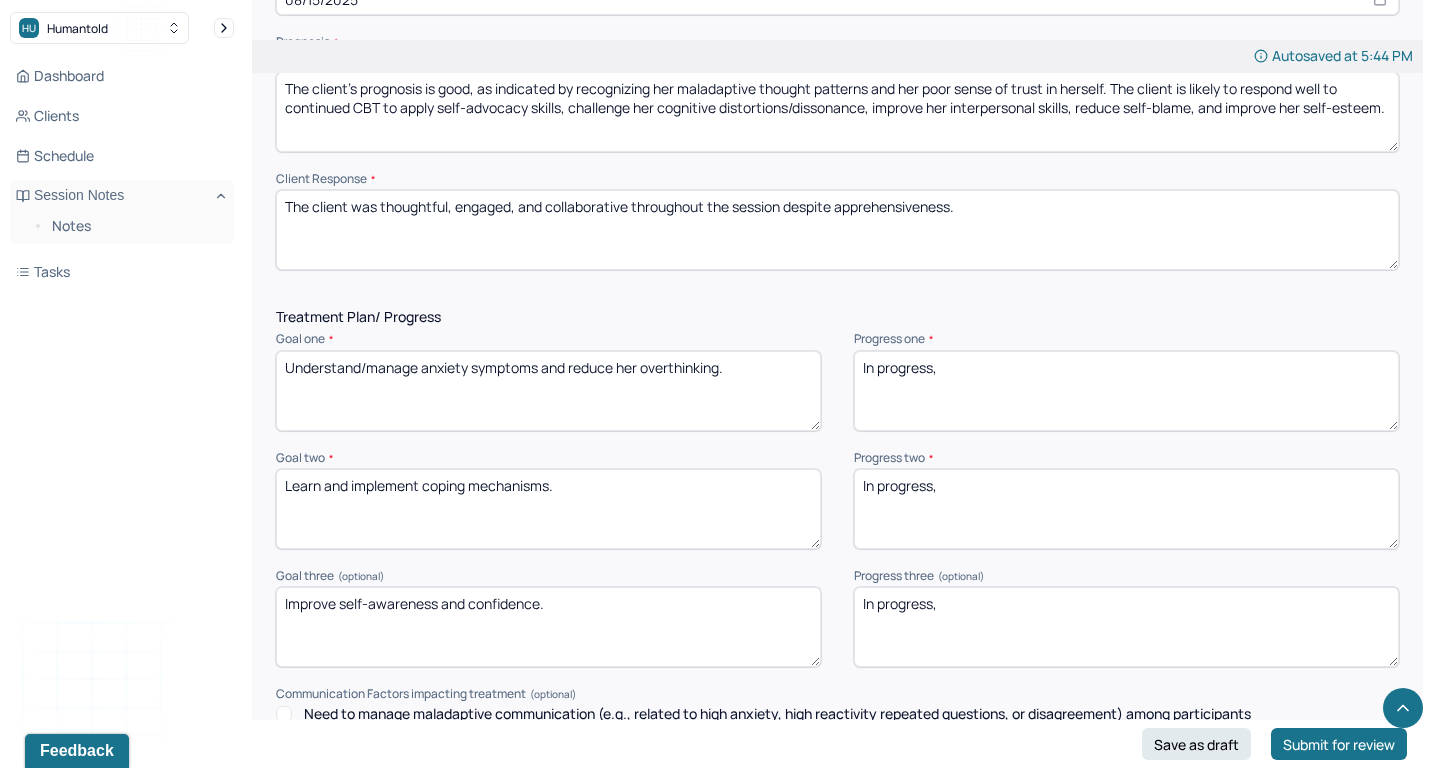 scroll, scrollTop: 2433, scrollLeft: 0, axis: vertical 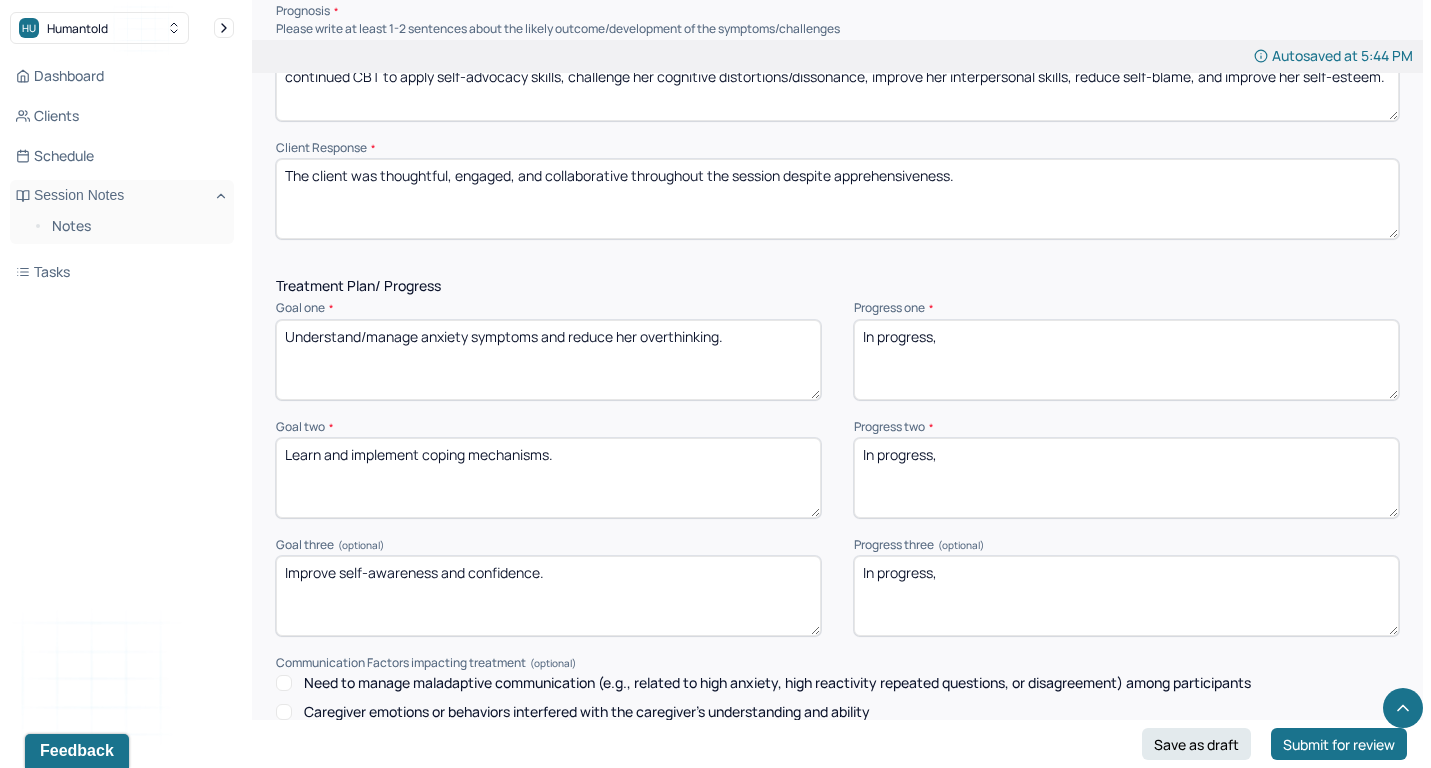 type on "The client was thoughtful, engaged, and collaborative throughout the session despite apprehensiveness." 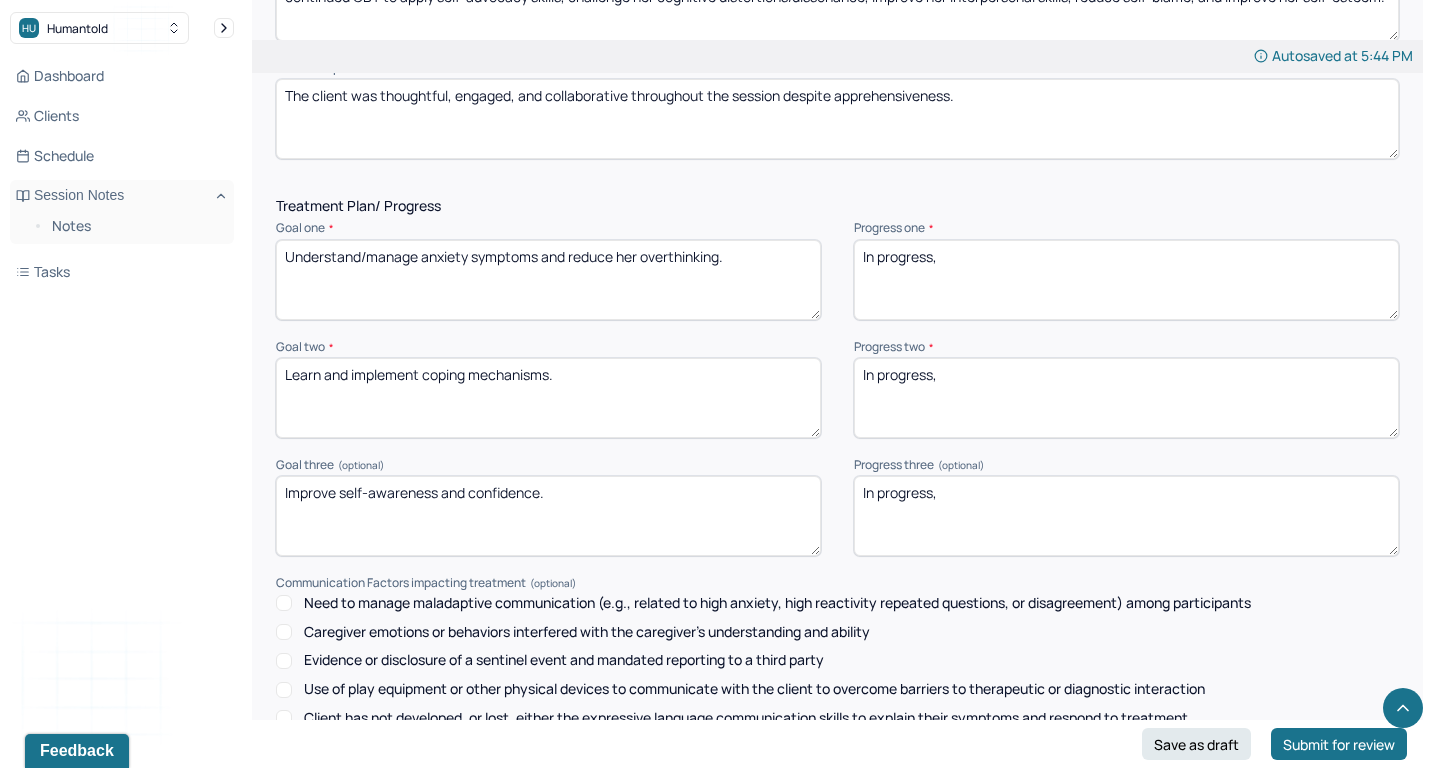 scroll, scrollTop: 2513, scrollLeft: 0, axis: vertical 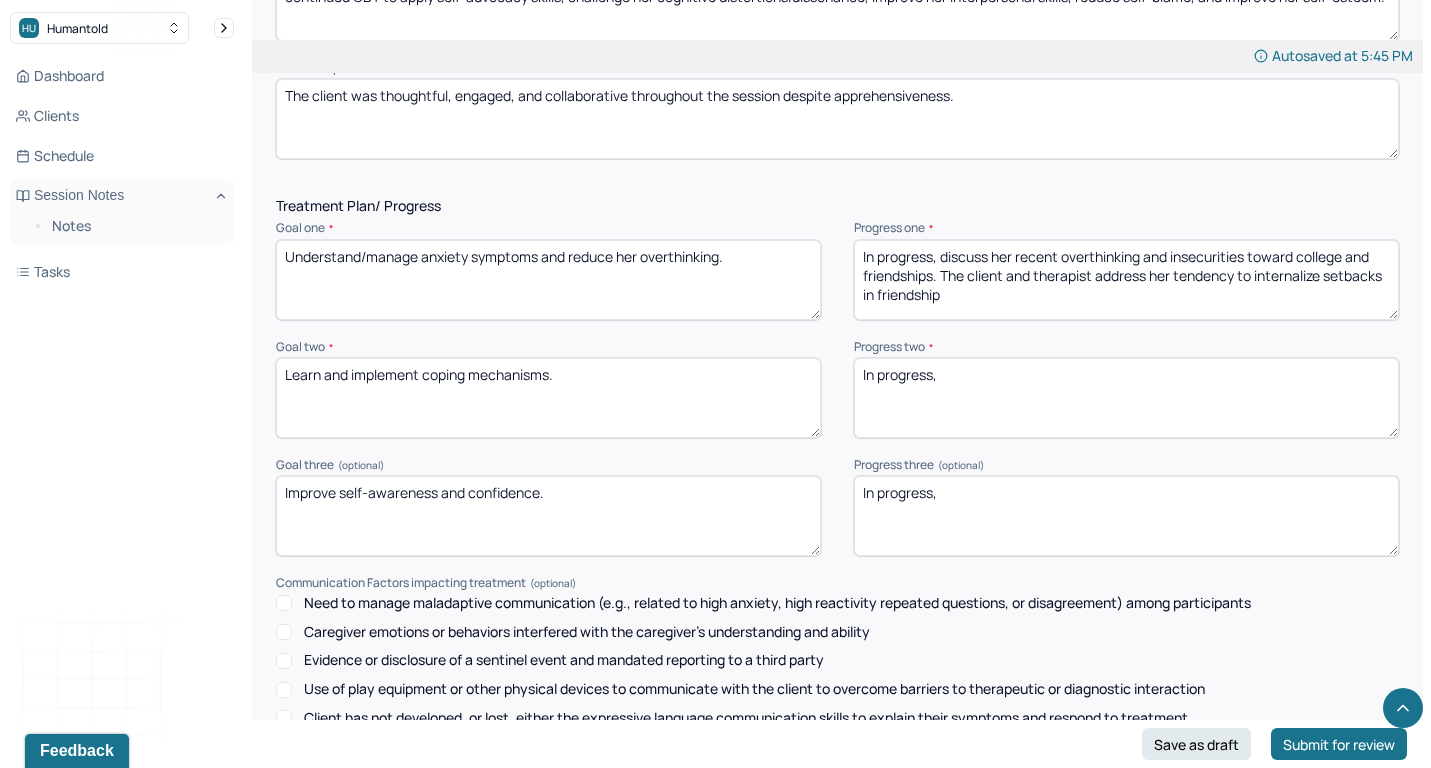 drag, startPoint x: 958, startPoint y: 300, endPoint x: 1390, endPoint y: 233, distance: 437.16473 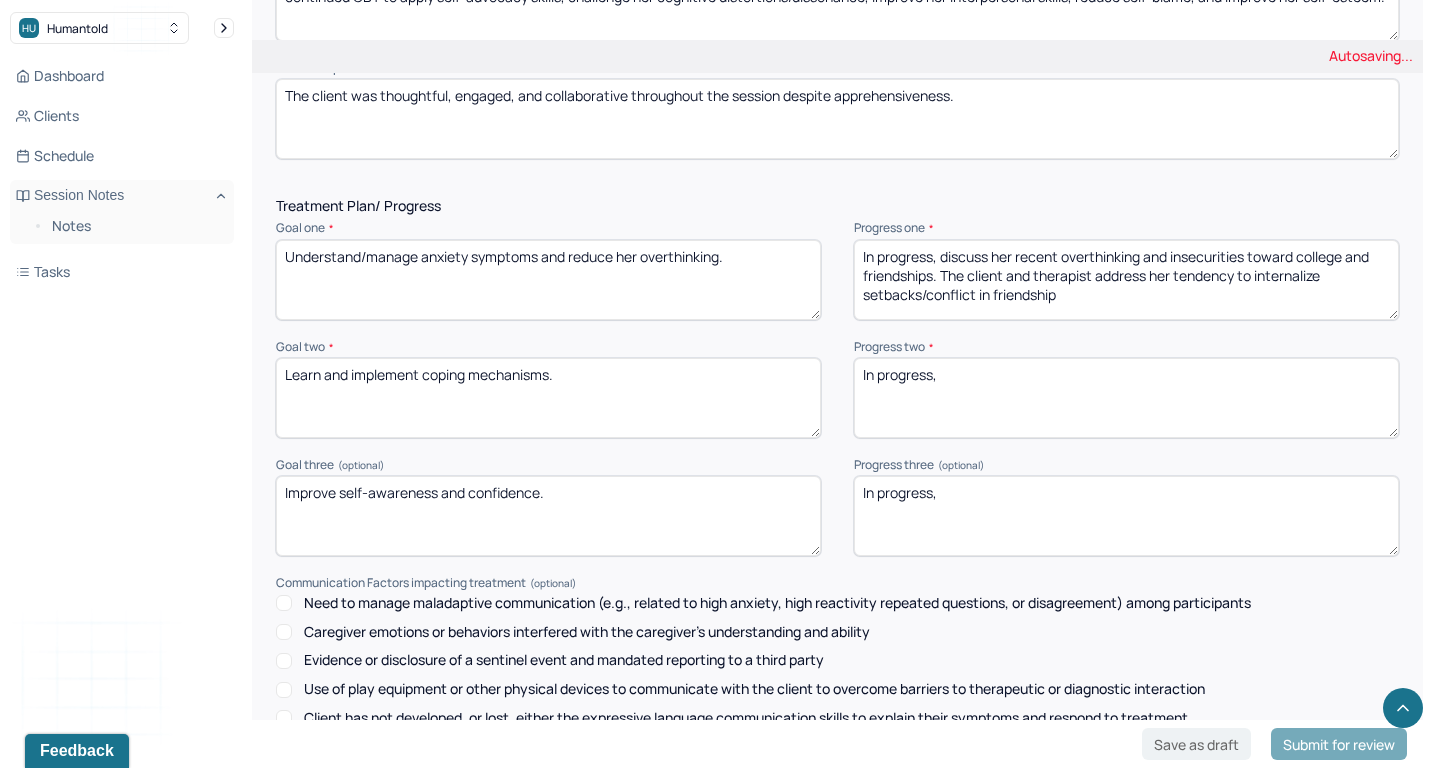 click on "In progress, discuss her recent overthinking and insecurities toward college and friendships. The client and therapist address her tendency to internalize setbacks in friendship" at bounding box center [1126, 280] 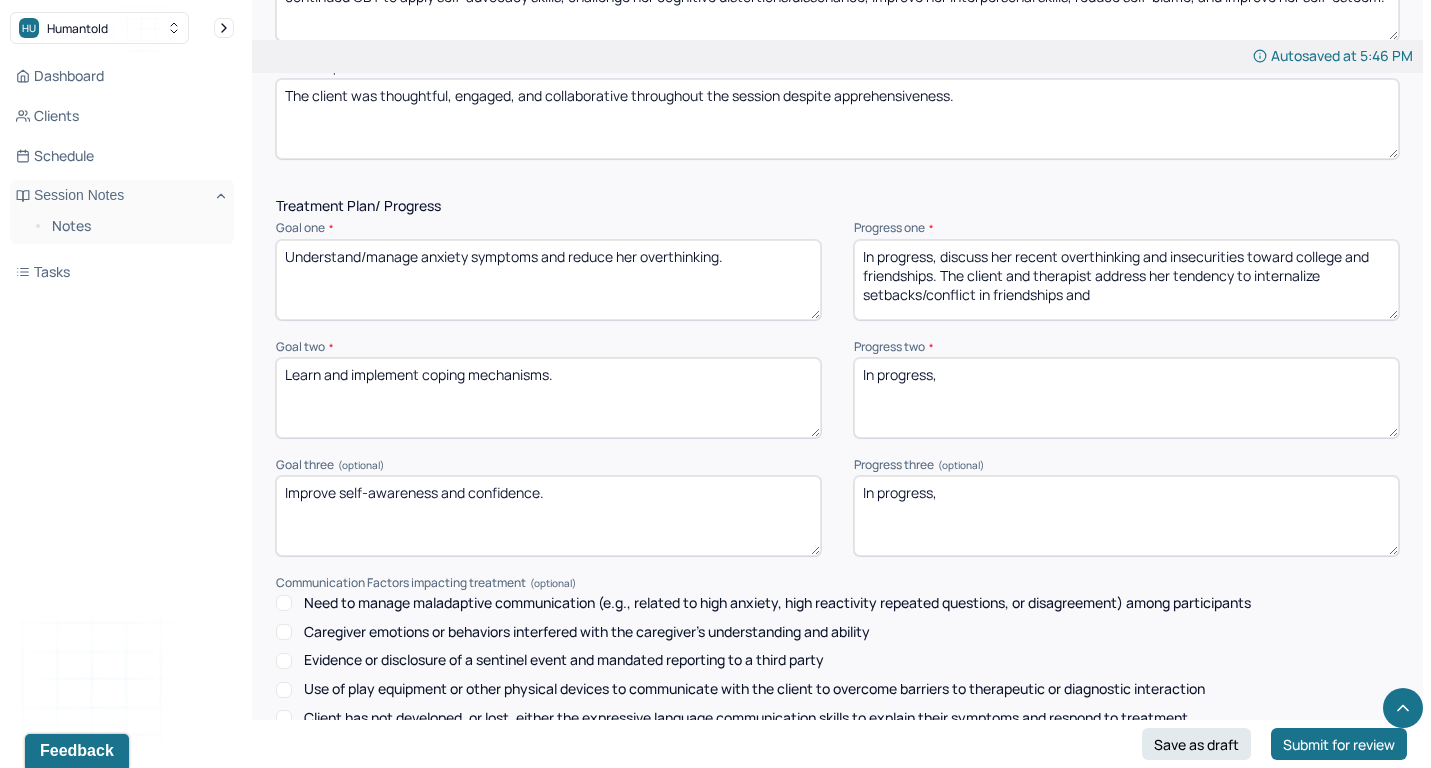 click on "In progress, discuss her recent overthinking and insecurities toward college and friendships. The client and therapist address her tendency to internalize setbacks/conflict in friendships and" at bounding box center [1126, 280] 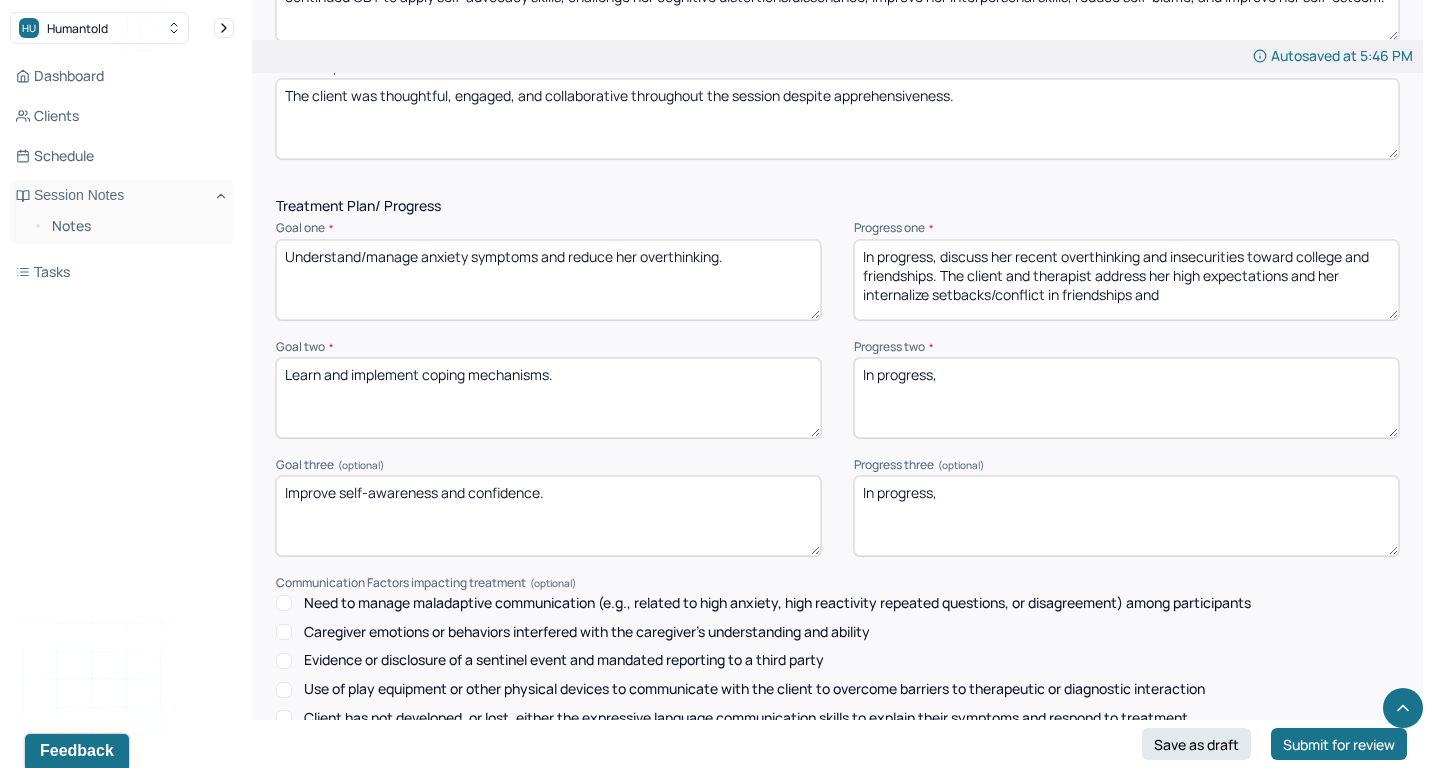 click on "In progress, discuss her recent overthinking and insecurities toward college and friendships. The client and therapist address her tendency to internalize setbacks/conflict in friendships and" at bounding box center [1126, 280] 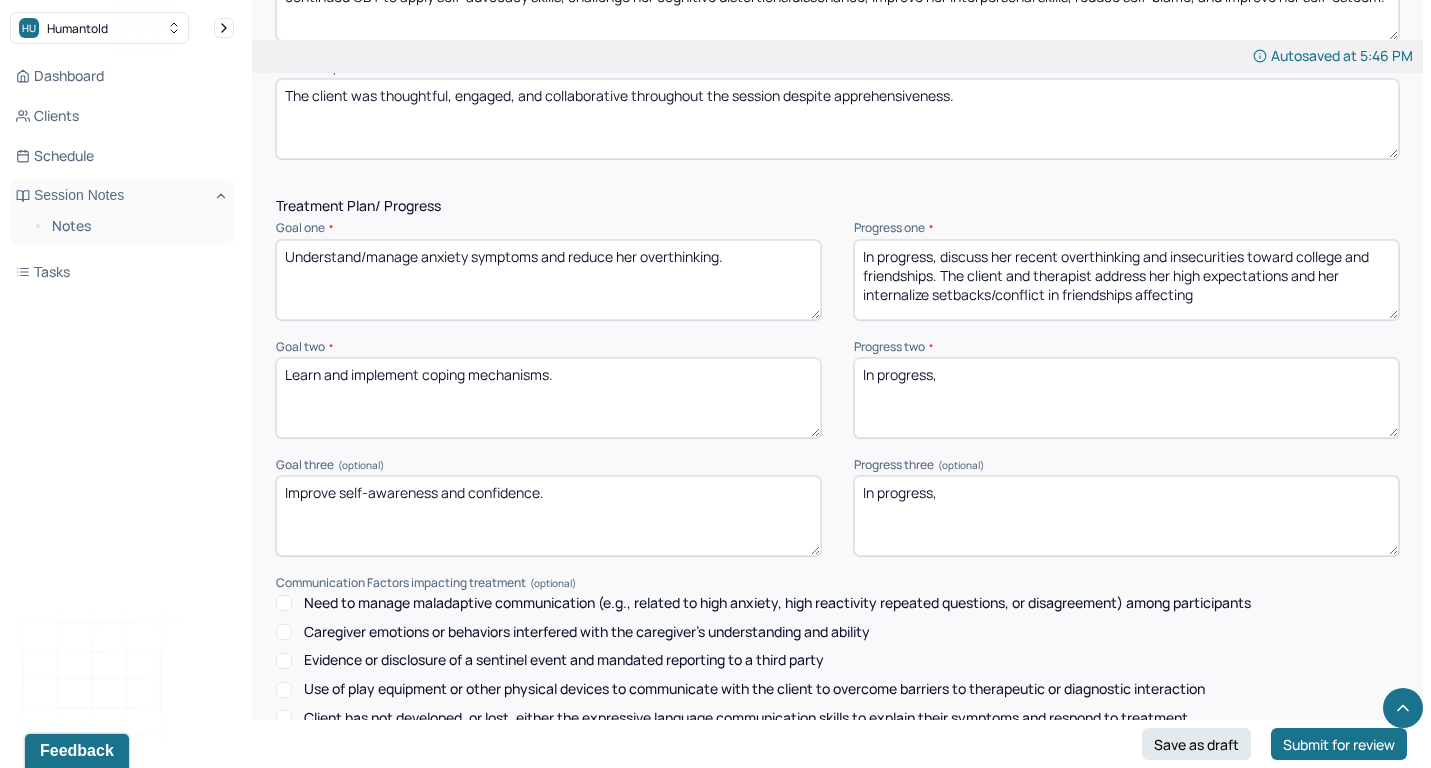 click on "In progress, discuss her recent overthinking and insecurities toward college and friendships. The client and therapist address her high expectations and her internalize setbacks/conflict in friendships affecting" at bounding box center (1126, 280) 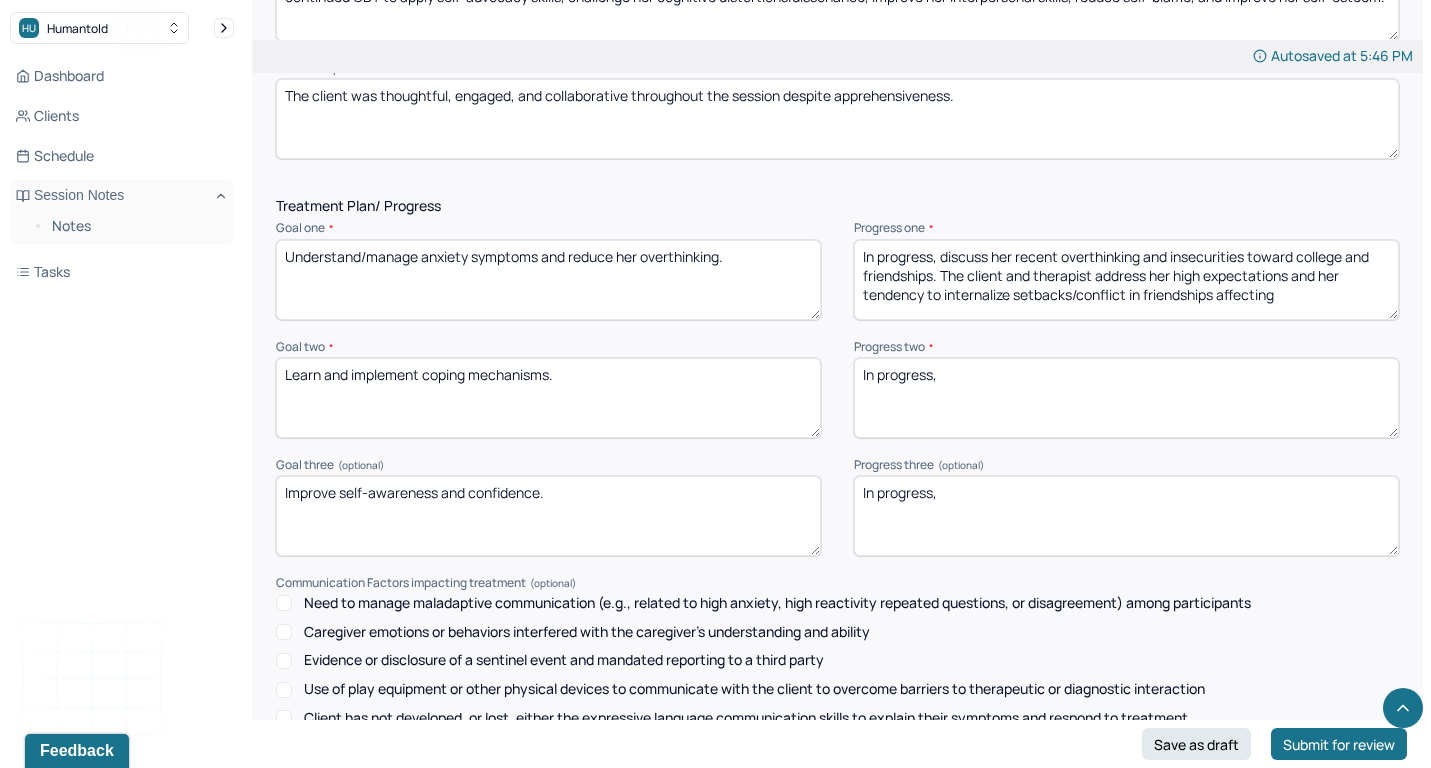 click on "In progress, discuss her recent overthinking and insecurities toward college and friendships. The client and therapist address her high expectations and her internalize setbacks/conflict in friendships affecting" at bounding box center [1126, 280] 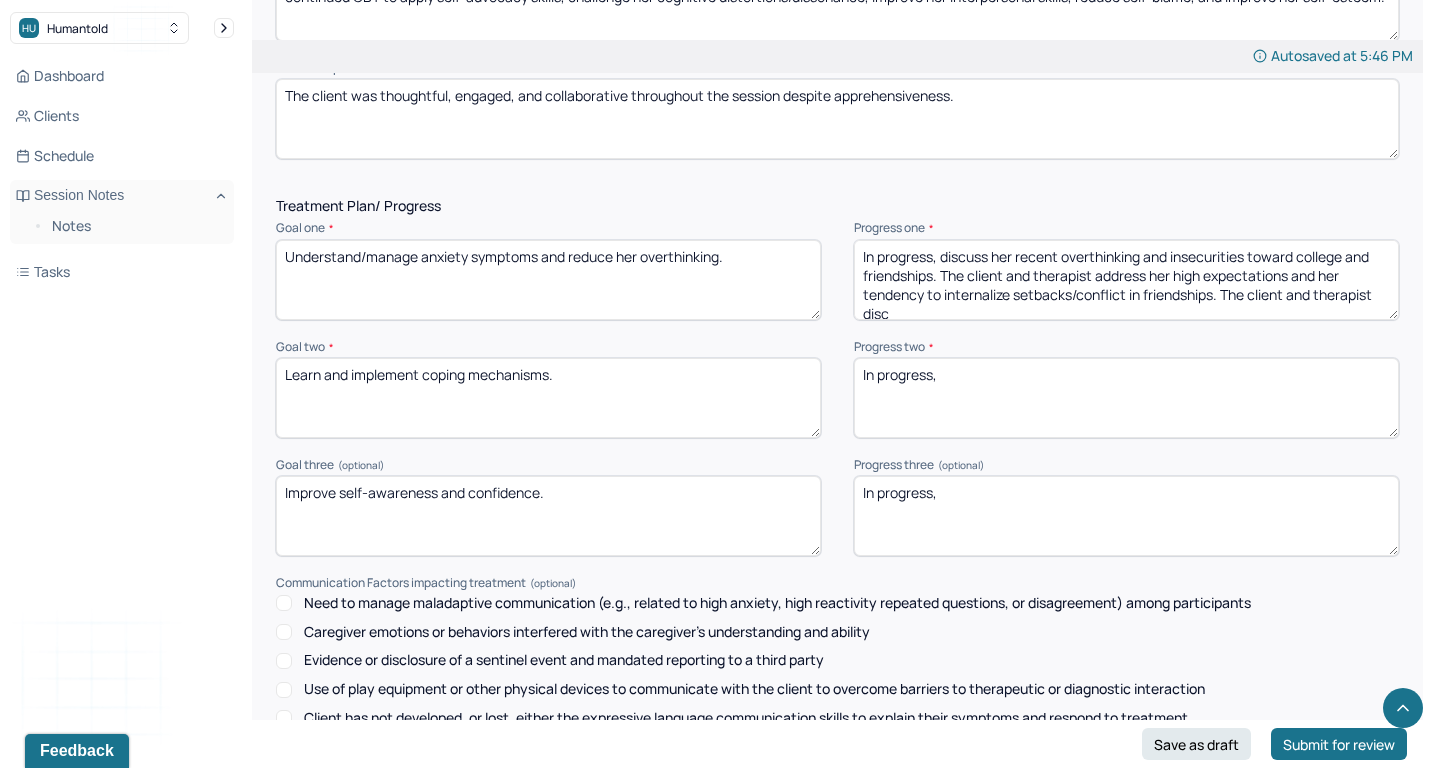 scroll, scrollTop: 4, scrollLeft: 0, axis: vertical 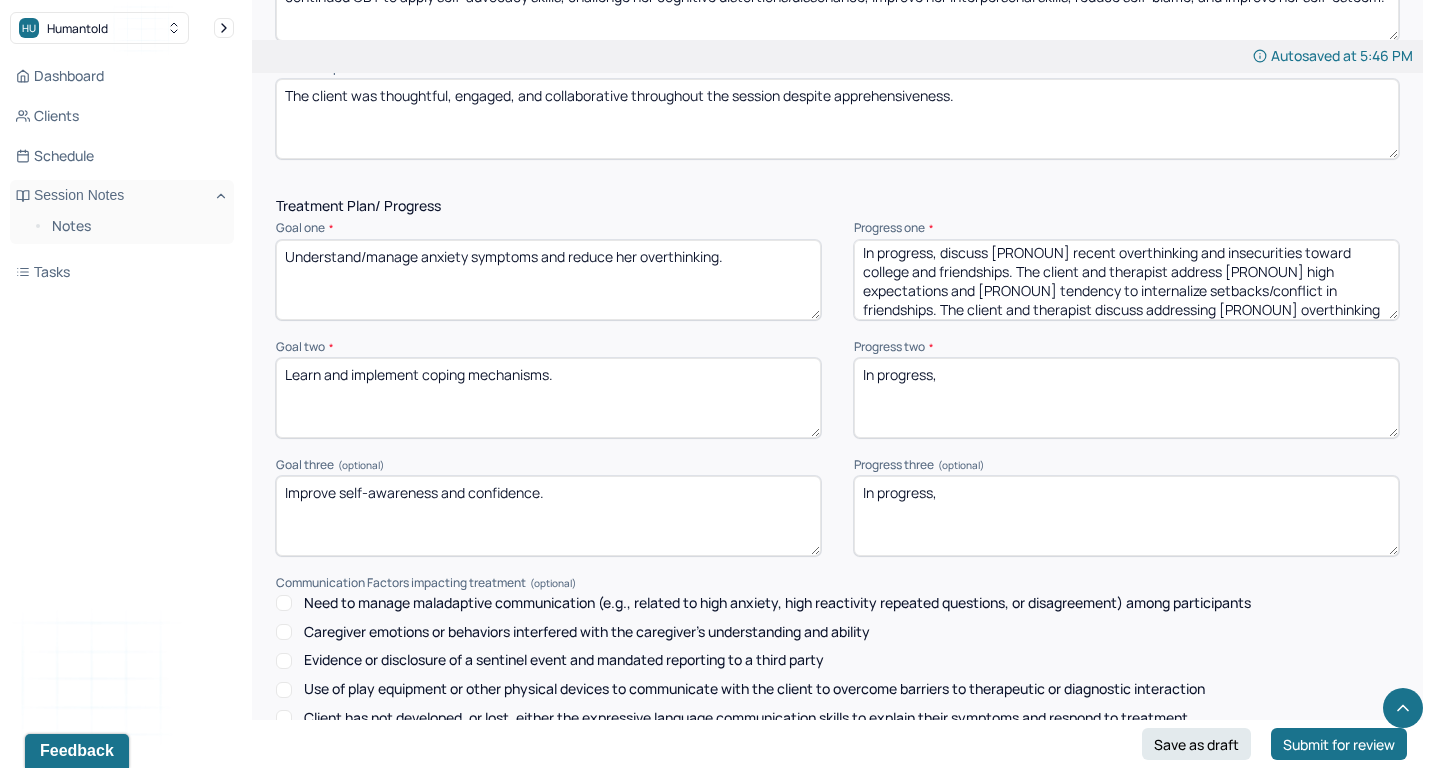 type on "In progress, discuss [PRONOUN] recent overthinking and insecurities toward college and friendships. The client and therapist address [PRONOUN] high expectations and [PRONOUN] tendency to internalize setbacks/conflict in friendships. The client and therapist discuss addressing [PRONOUN] overthinking by identifying facts vs. opinions." 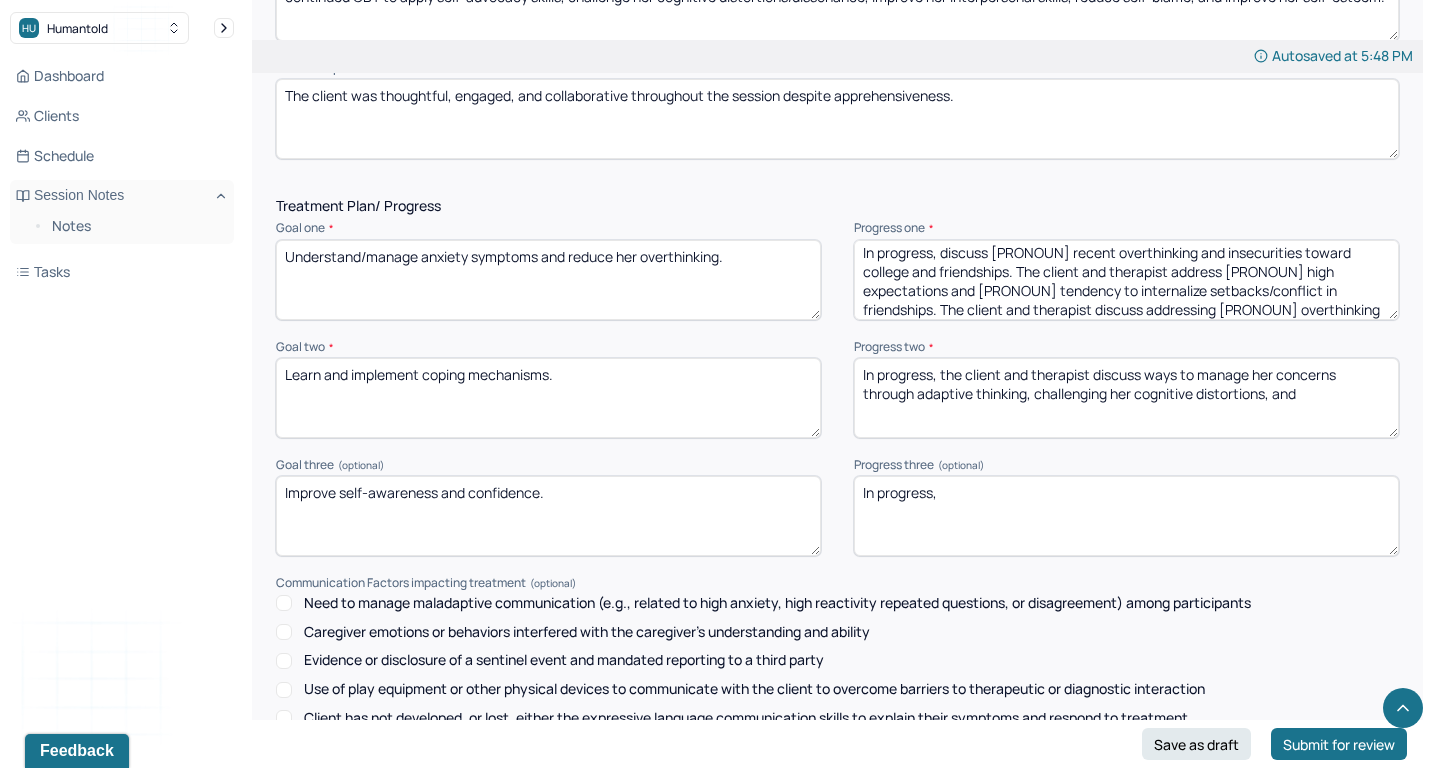 click on "In progress, the client and therapist discuss ways to manage her concerns through adaptive thinking, challenging her cognitive distortions, and" at bounding box center (1126, 398) 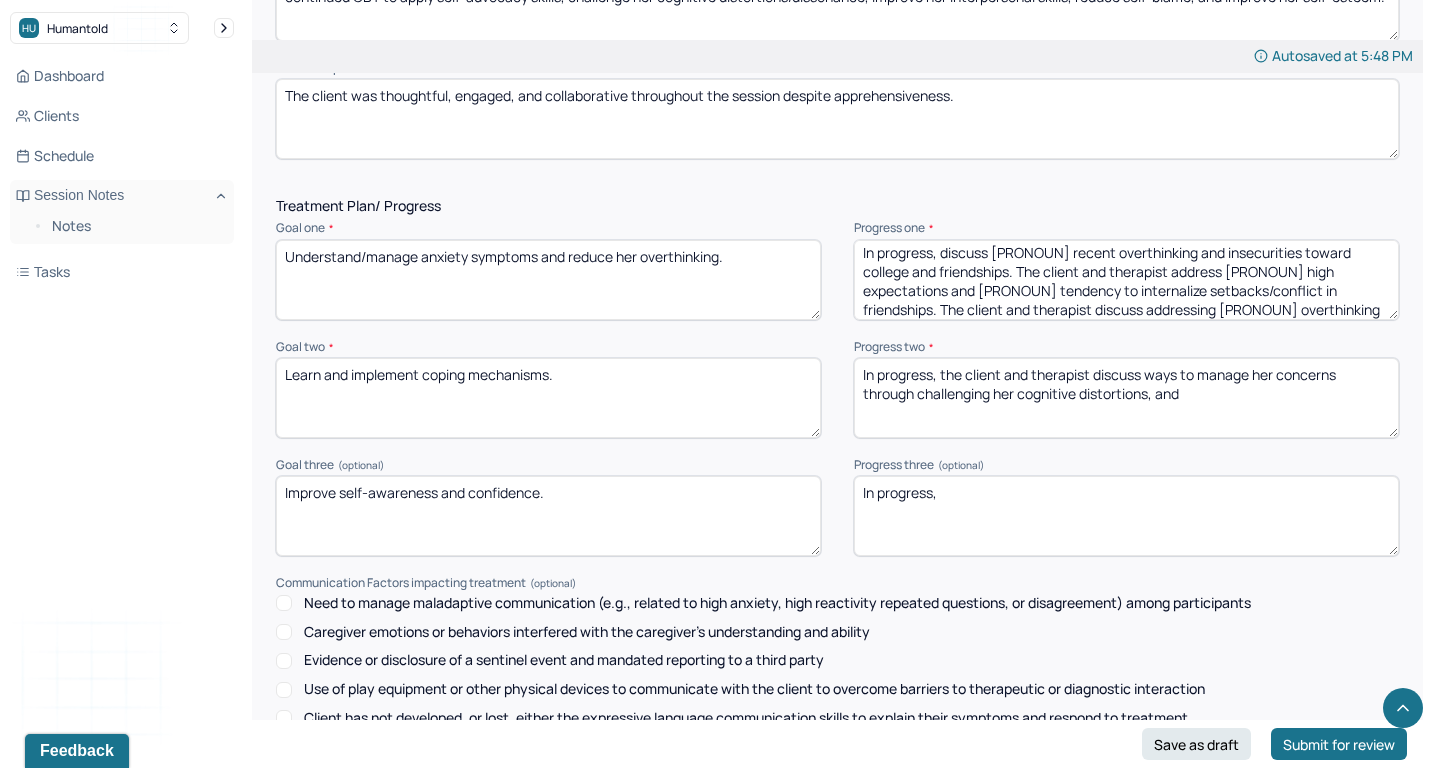 click on "In progress, the client and therapist discuss ways to manage her concerns through adaptive thinking, challenging her cognitive distortions, and" at bounding box center [1126, 398] 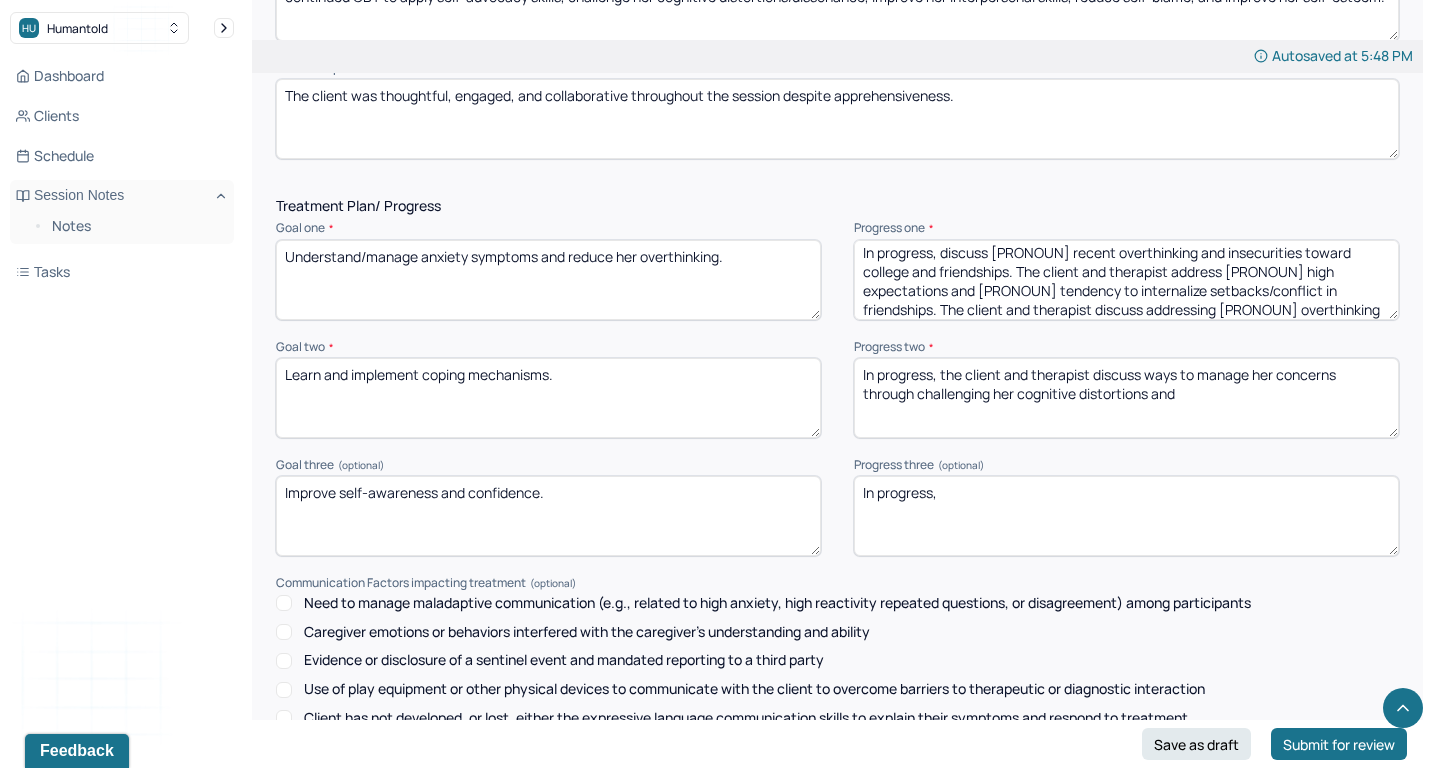 click on "In progress, the client and therapist discuss ways to manage her concerns through challenging her cognitive distortions, and" at bounding box center (1126, 398) 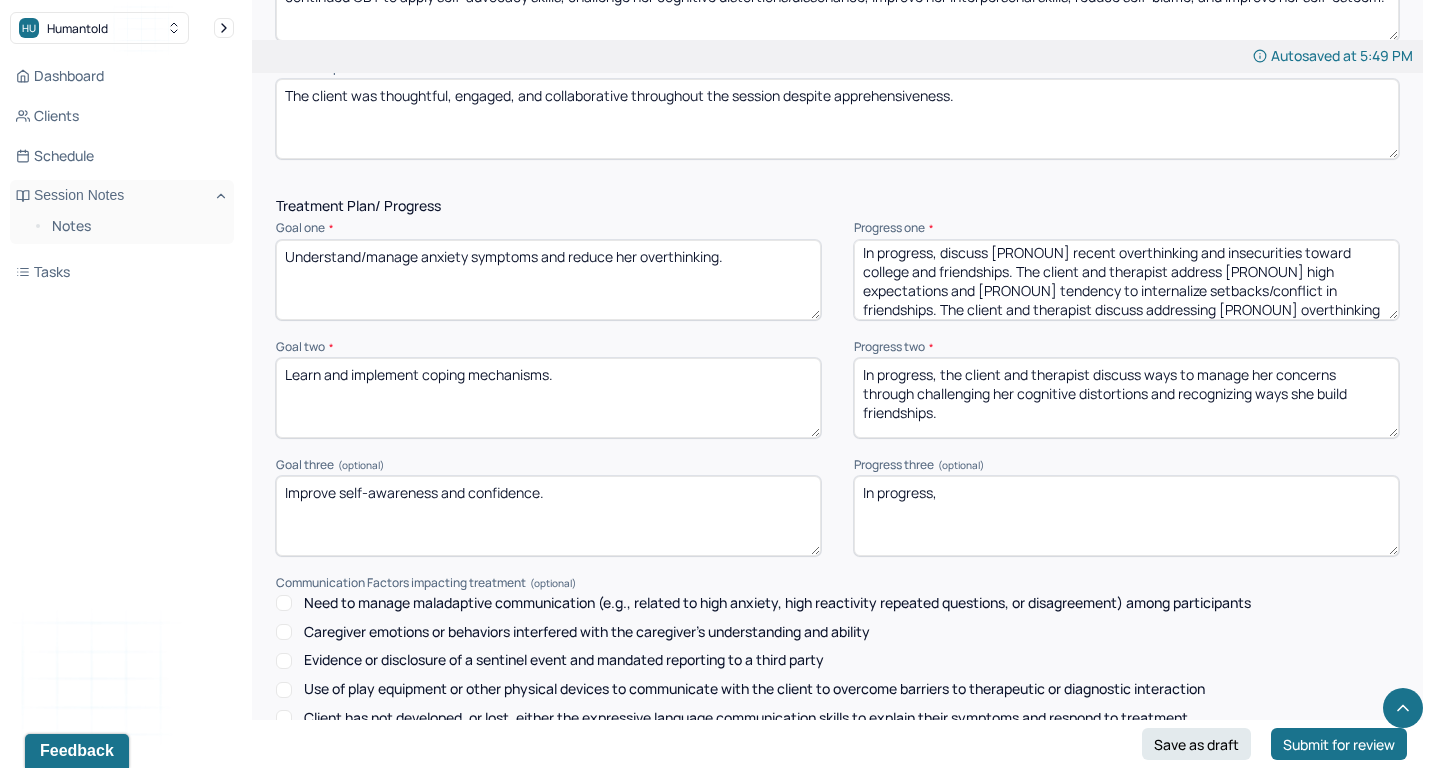 click on "In progress, the client and therapist discuss ways to manage her concerns through challenging her cognitive distortions and recognizing ways she build friendships." at bounding box center [1126, 398] 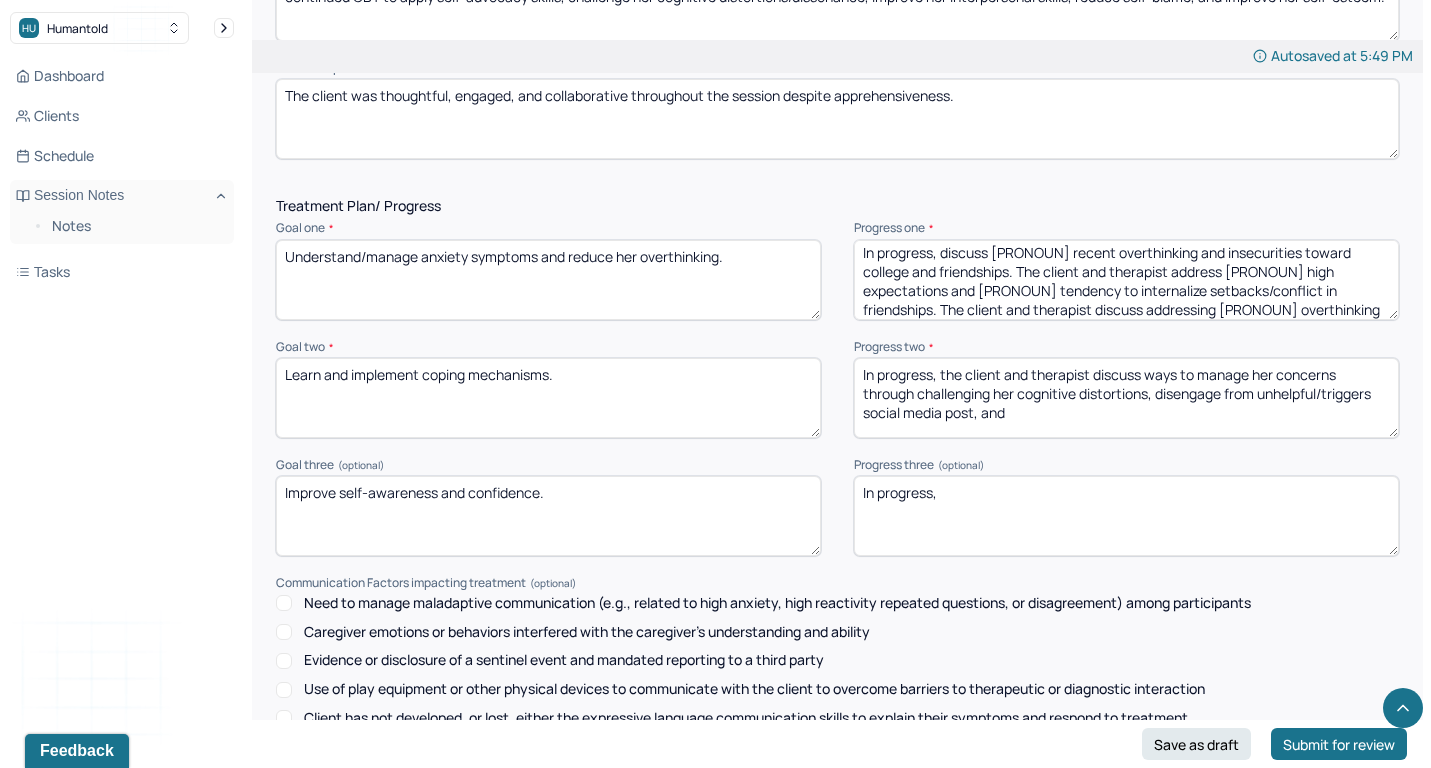 click on "In progress, the client and therapist discuss ways to manage her concerns through challenging her cognitive distortions, disengage from unhelpful/triggers social media post, and" at bounding box center [1126, 398] 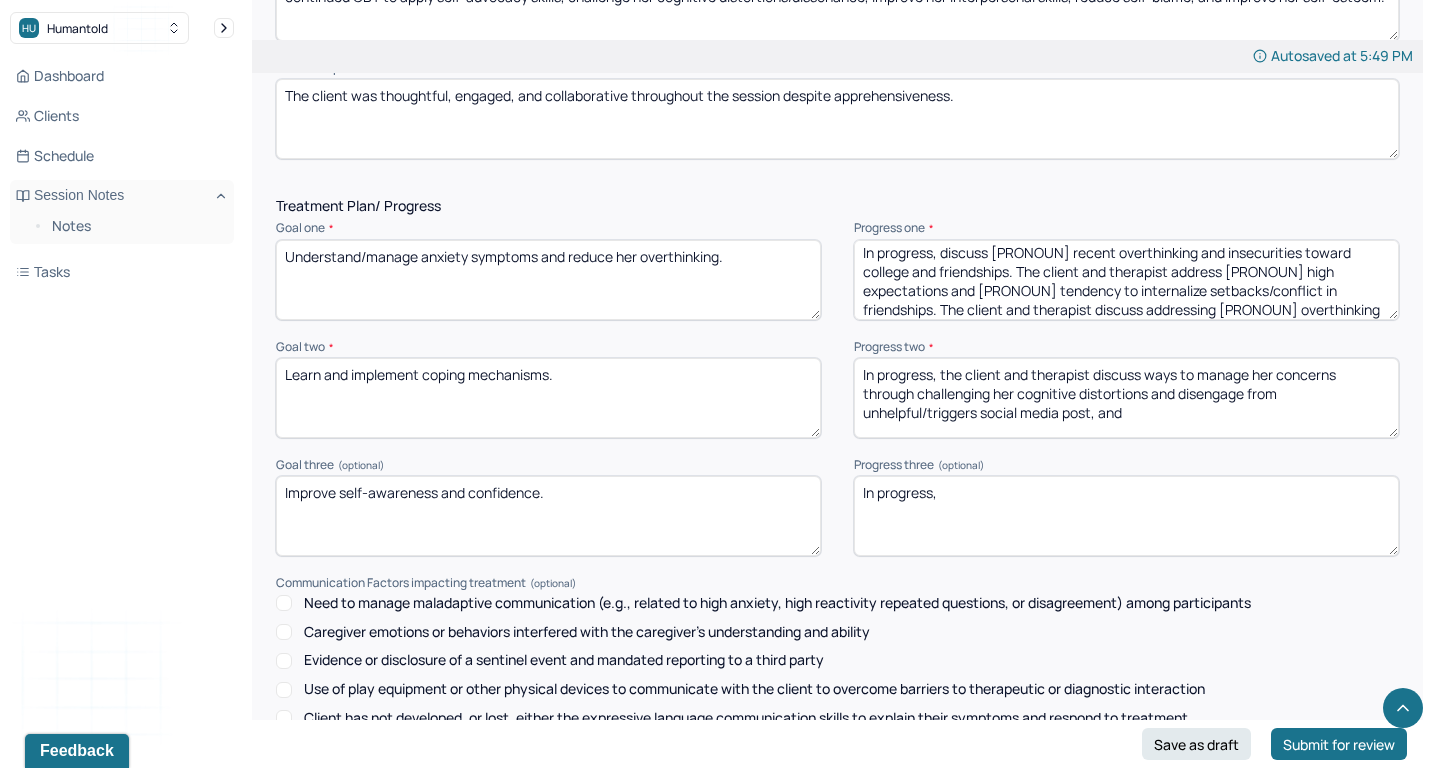 drag, startPoint x: 1096, startPoint y: 380, endPoint x: 1189, endPoint y: 380, distance: 93 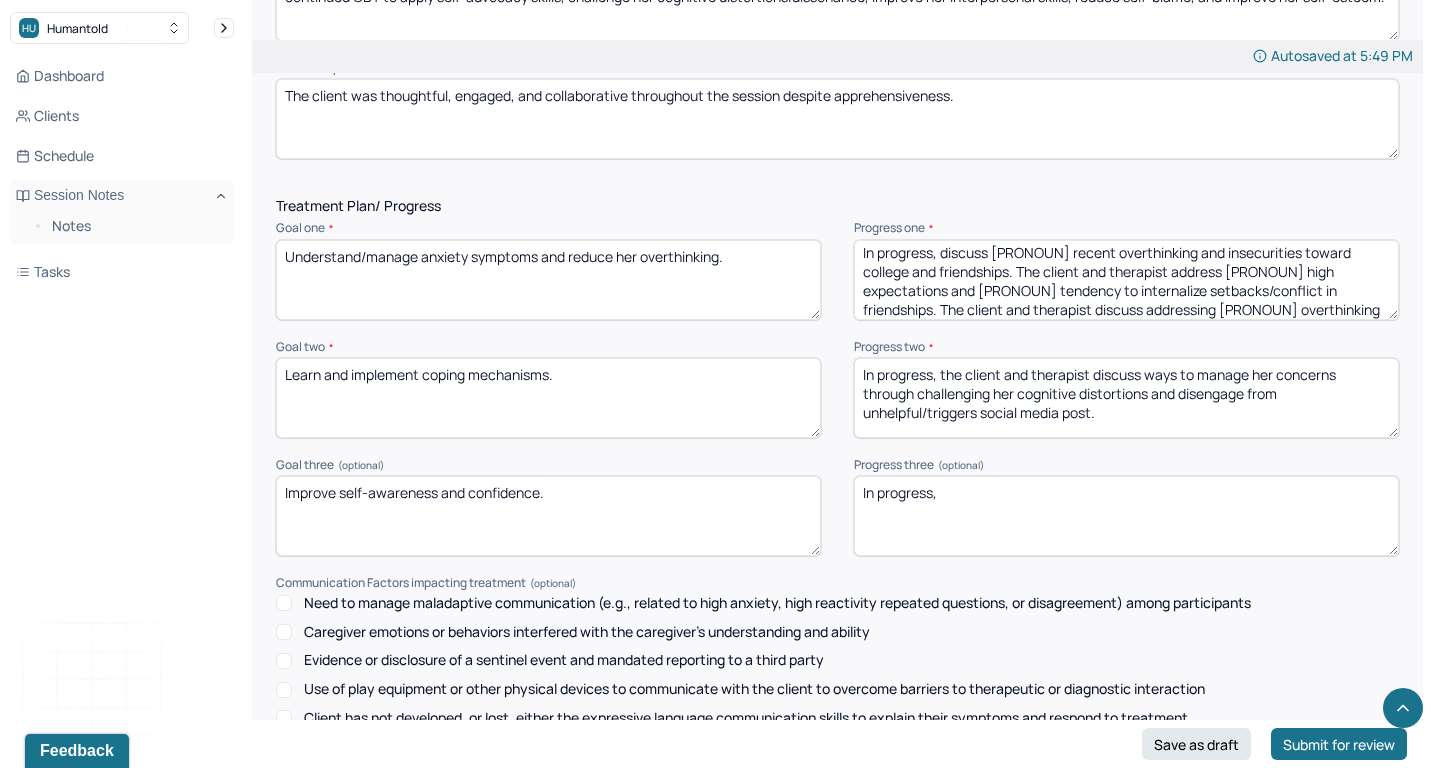 type on "In progress, the client and therapist discuss ways to manage her concerns through challenging her cognitive distortions and disengage from unhelpful/triggers social media post." 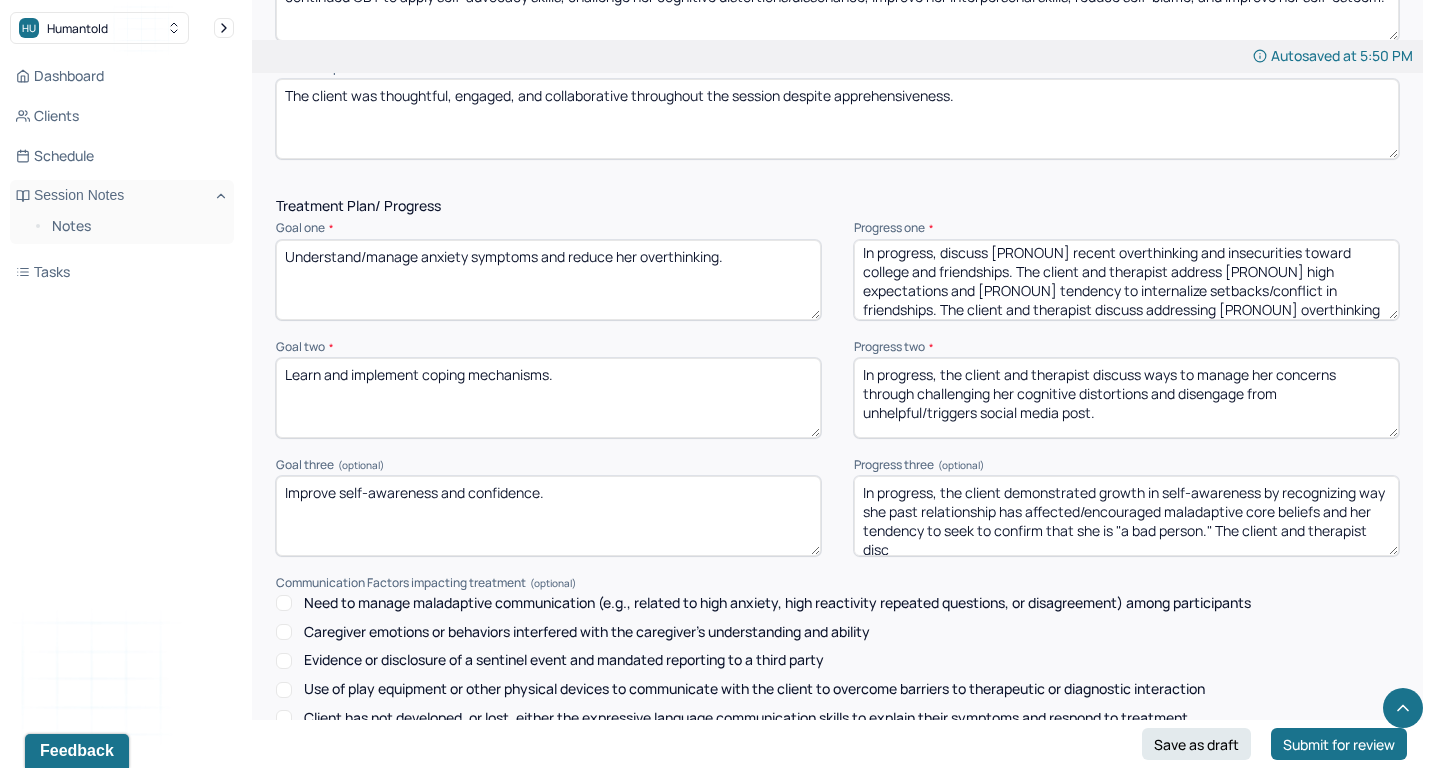 scroll, scrollTop: 4, scrollLeft: 0, axis: vertical 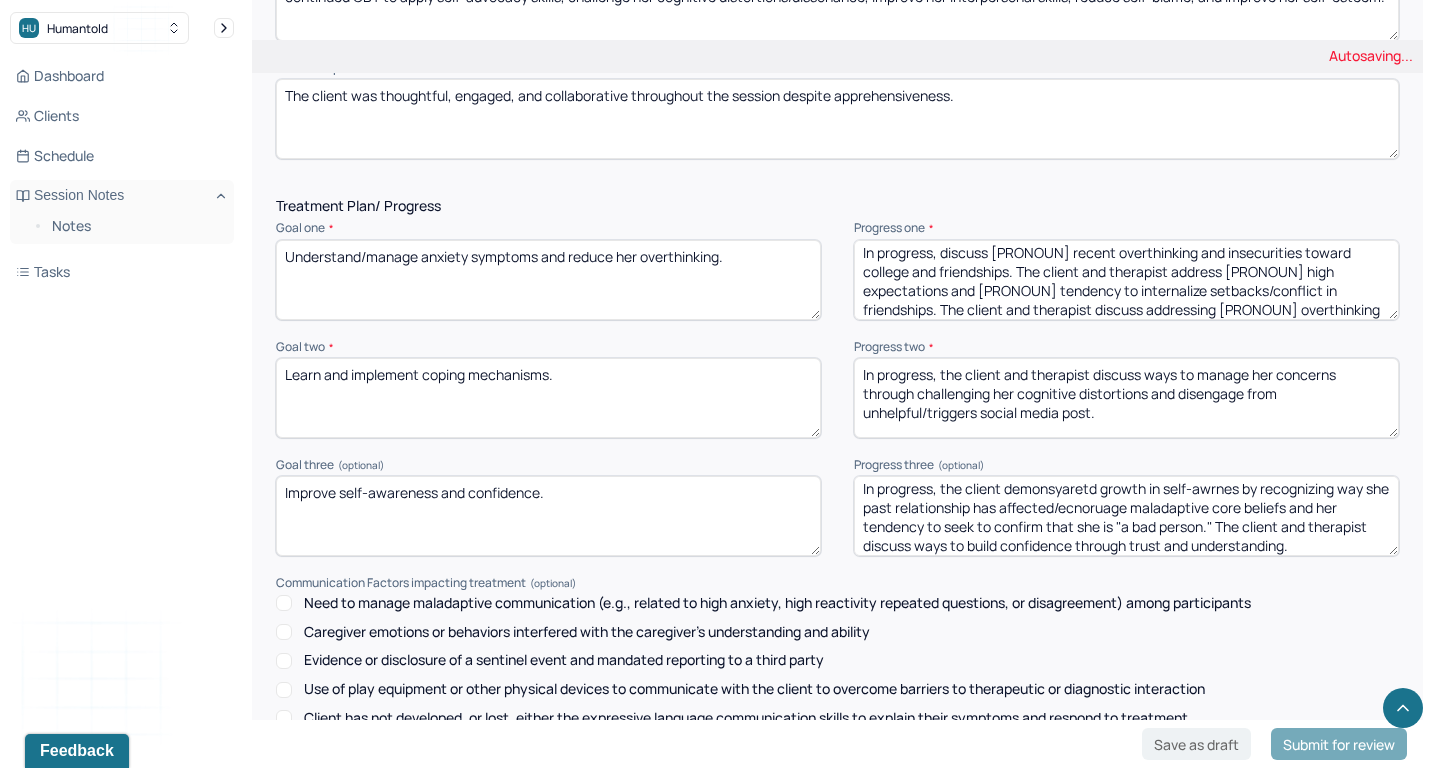 click on "In progress, the client demonsyaretd growth in self-awrnes by recognizing way she past relationship has affected/ecnoruage maladaptive core beliefs and her tendency to seek to confirm that she is "a bad perso" at bounding box center [1126, 516] 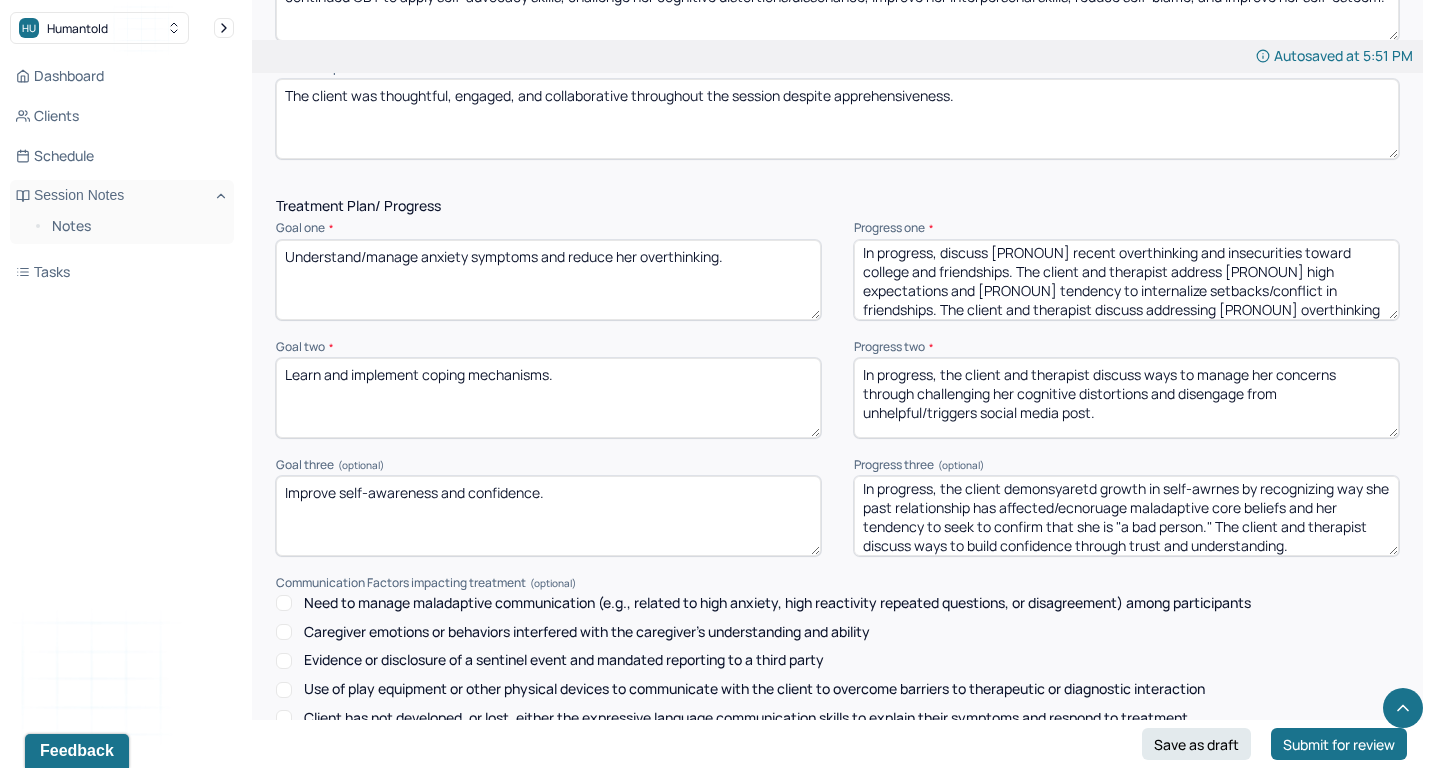 click on "In progress, the client demonsyaretd growth in self-awrnes by recognizing way she past relationship has affected/ecnoruage maladaptive core beliefs and her tendency to seek to confirm that she is "a bad person." The client and therapist discuss ways to build confidence through trust and understanding." at bounding box center [1126, 516] 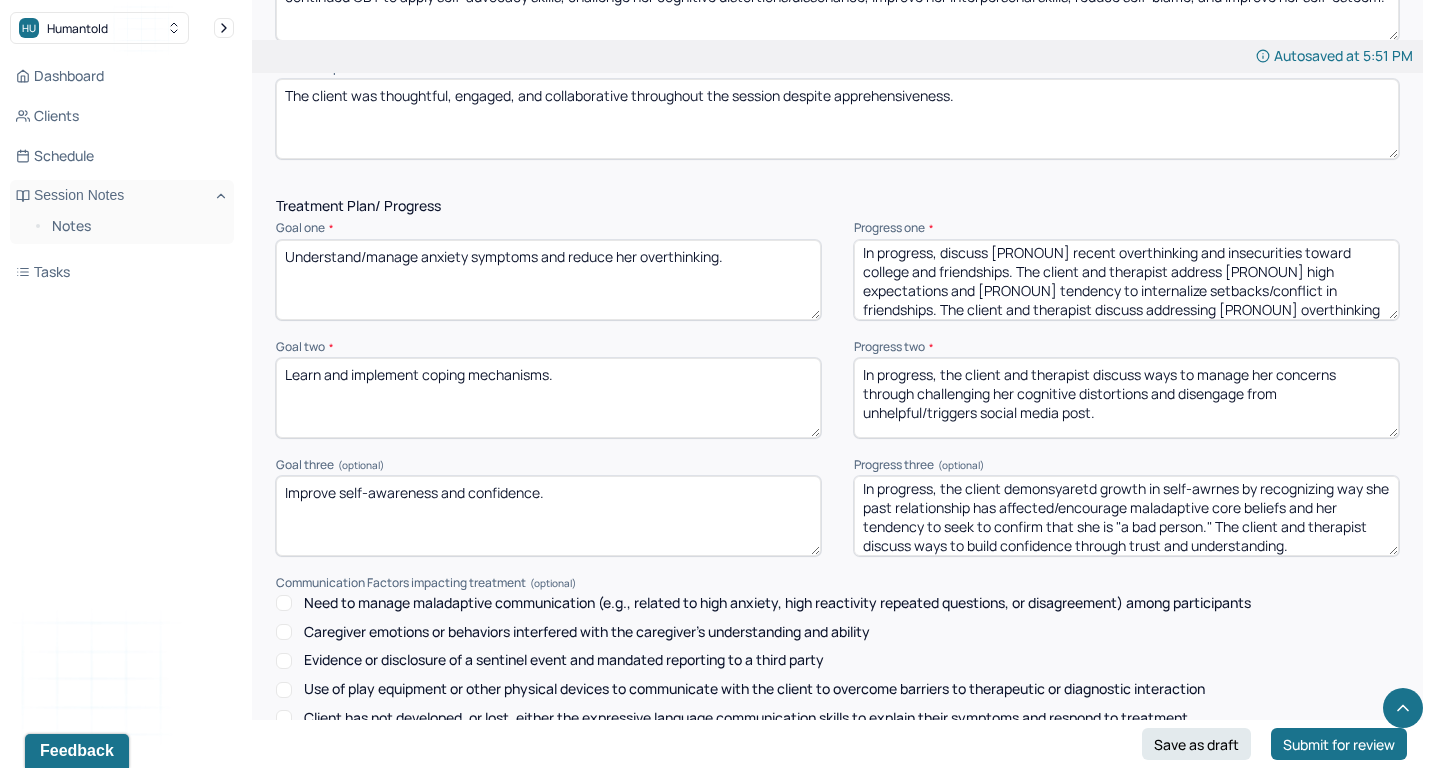 click on "In progress, the client demonsyaretd growth in self-awrnes by recognizing way she past relationship has affected/ecnoruage maladaptive core beliefs and her tendency to seek to confirm that she is "a bad person." The client and therapist discuss ways to build confidence through trust and understanding." at bounding box center [1126, 516] 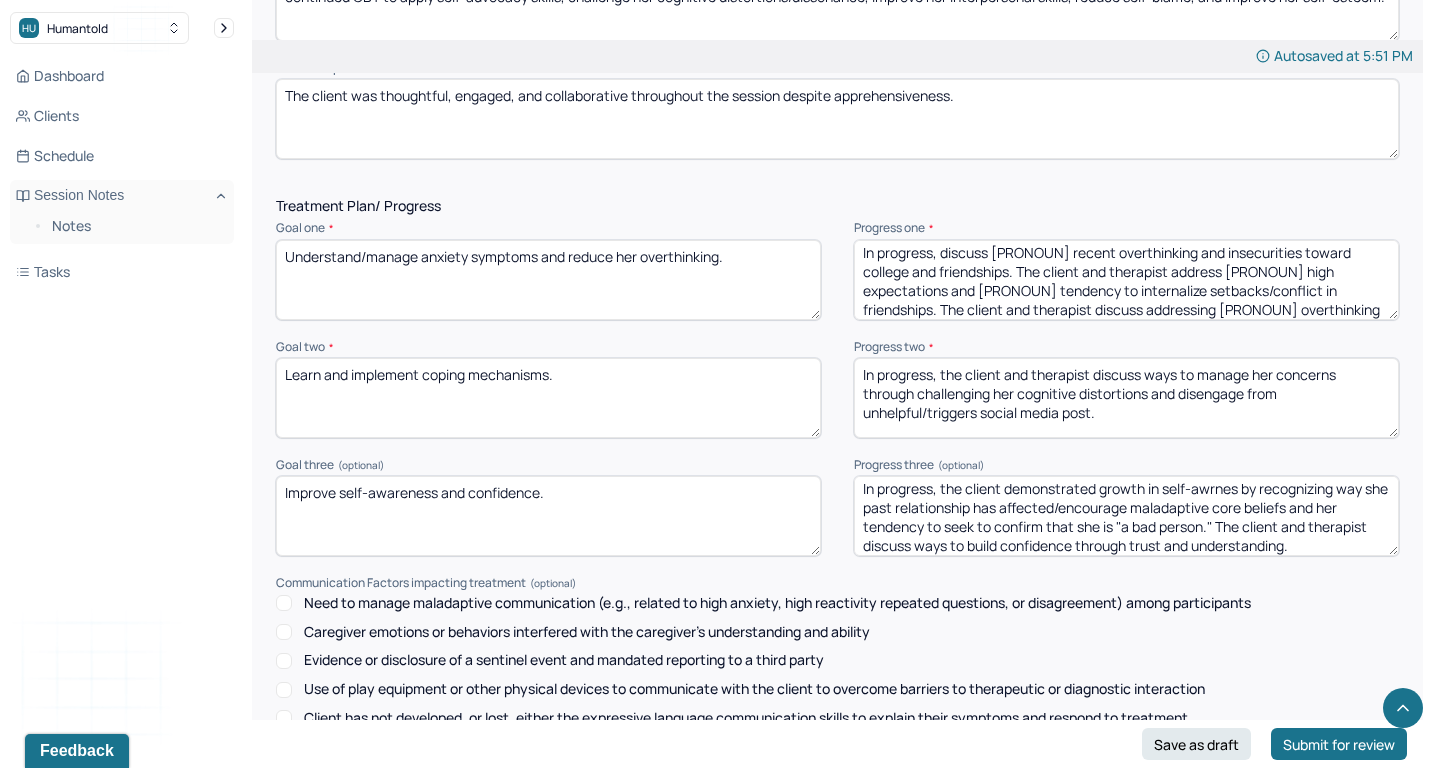 click on "In progress, the client demonsyaretd growth in self-awrnes by recognizing way she past relationship has affected/encourage maladaptive core beliefs and her tendency to seek to confirm that she is "a bad person." The client and therapist discuss ways to build confidence through trust and understanding." at bounding box center [1126, 516] 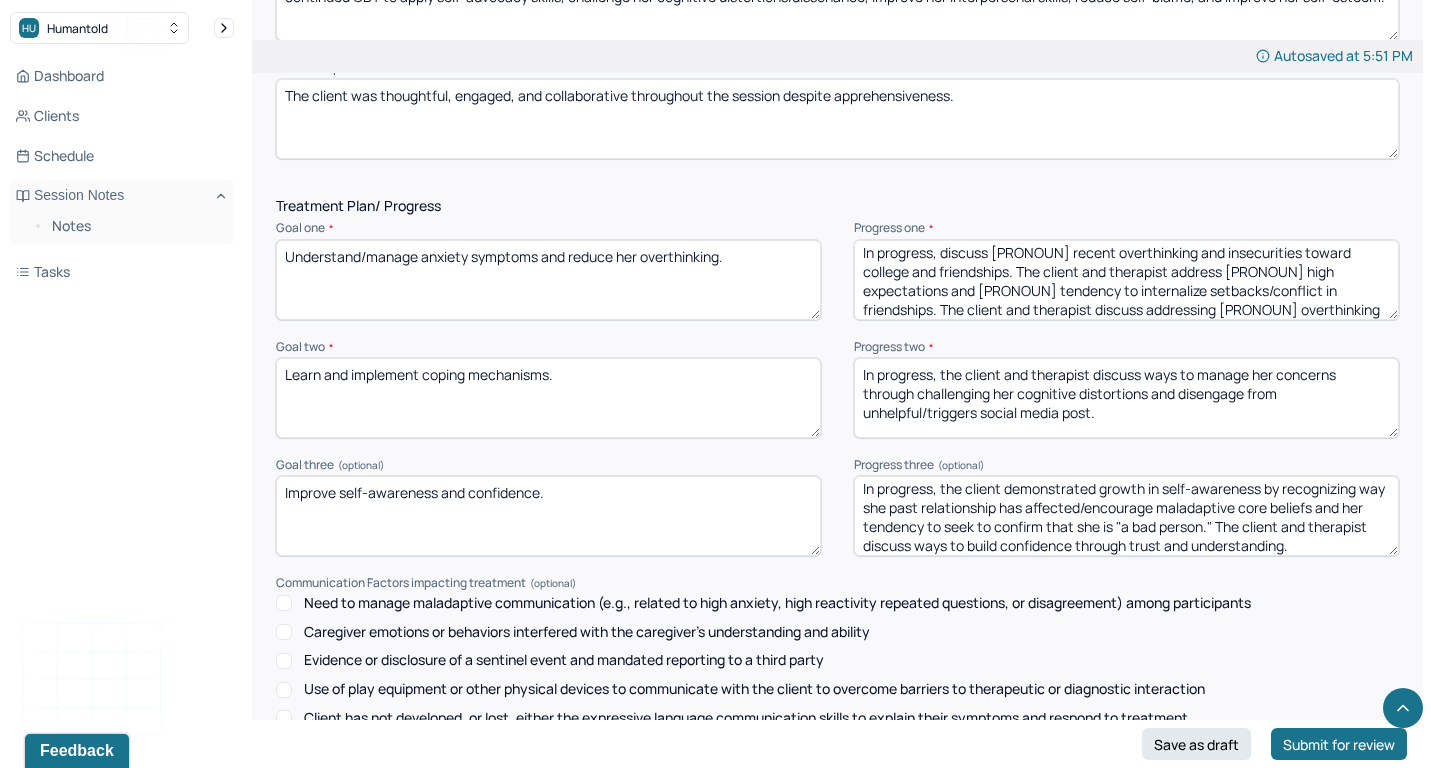 click on "In progress, the client demonstrated growth in self-awrnes by recognizing way she past relationship has affected/encourage maladaptive core beliefs and her tendency to seek to confirm that she is "a bad person." The client and therapist discuss ways to build confidence through trust and understanding." at bounding box center [1126, 516] 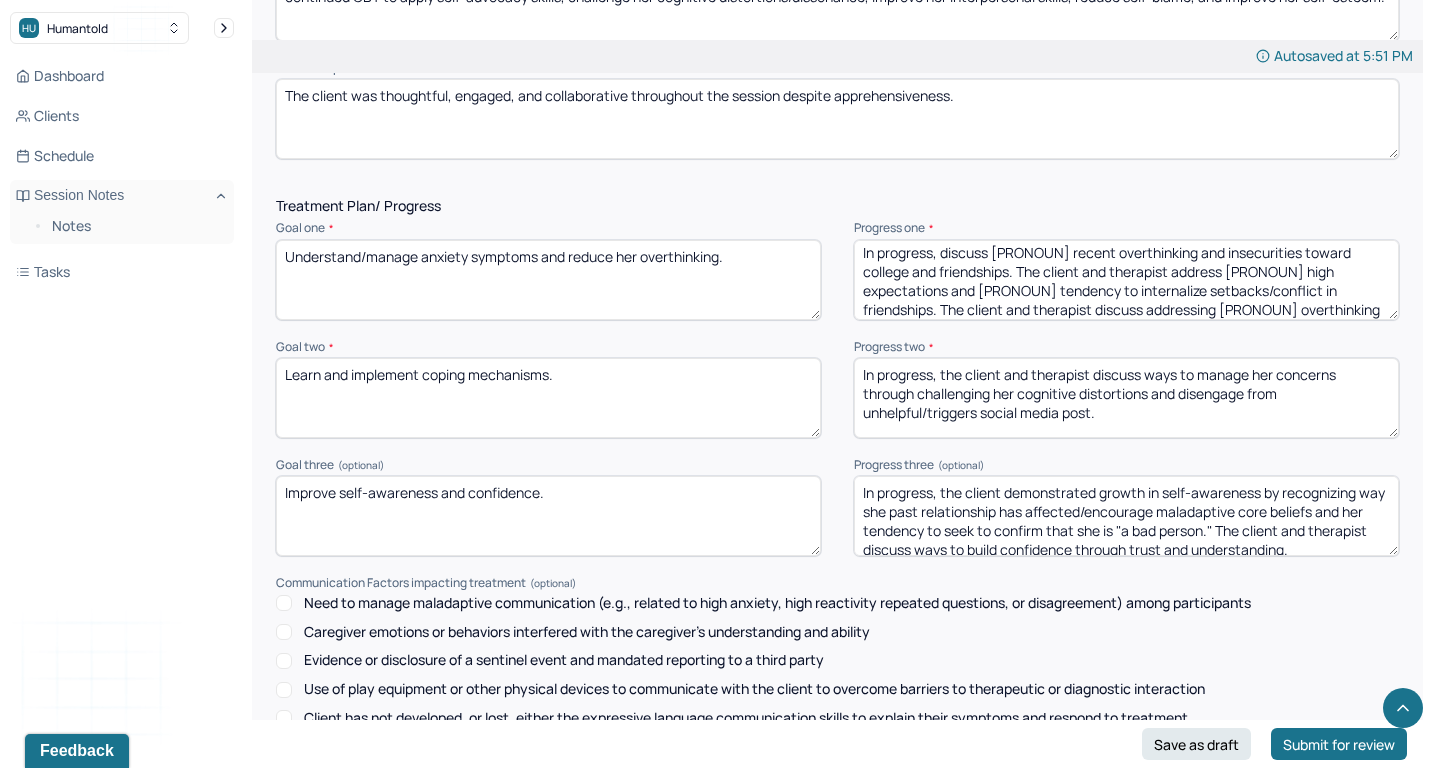 scroll, scrollTop: 0, scrollLeft: 0, axis: both 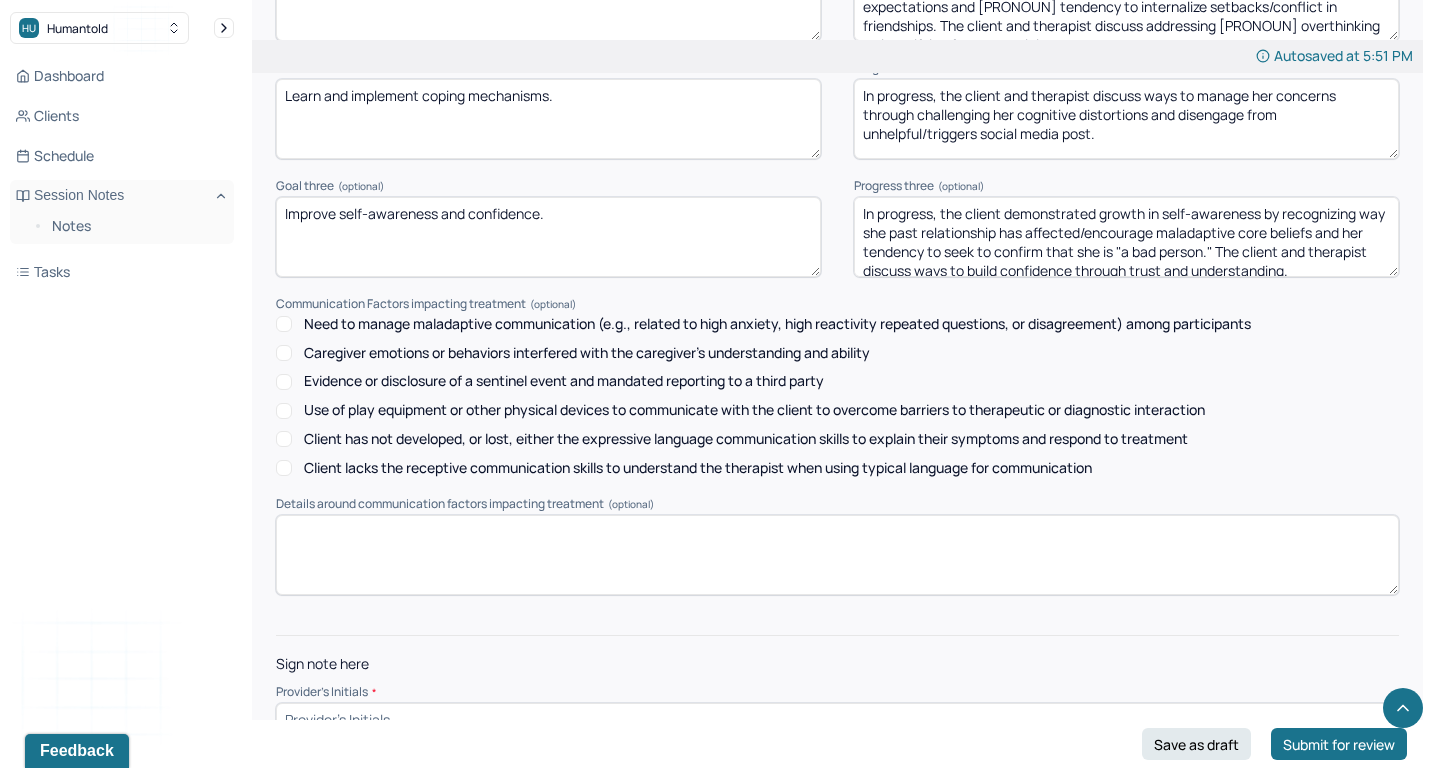 type on "In progress, the client demonstrated growth in self-awareness by recognizing way she past relationship has affected/encourage maladaptive core beliefs and her tendency to seek to confirm that she is "a bad person." The client and therapist discuss ways to build confidence through trust and understanding." 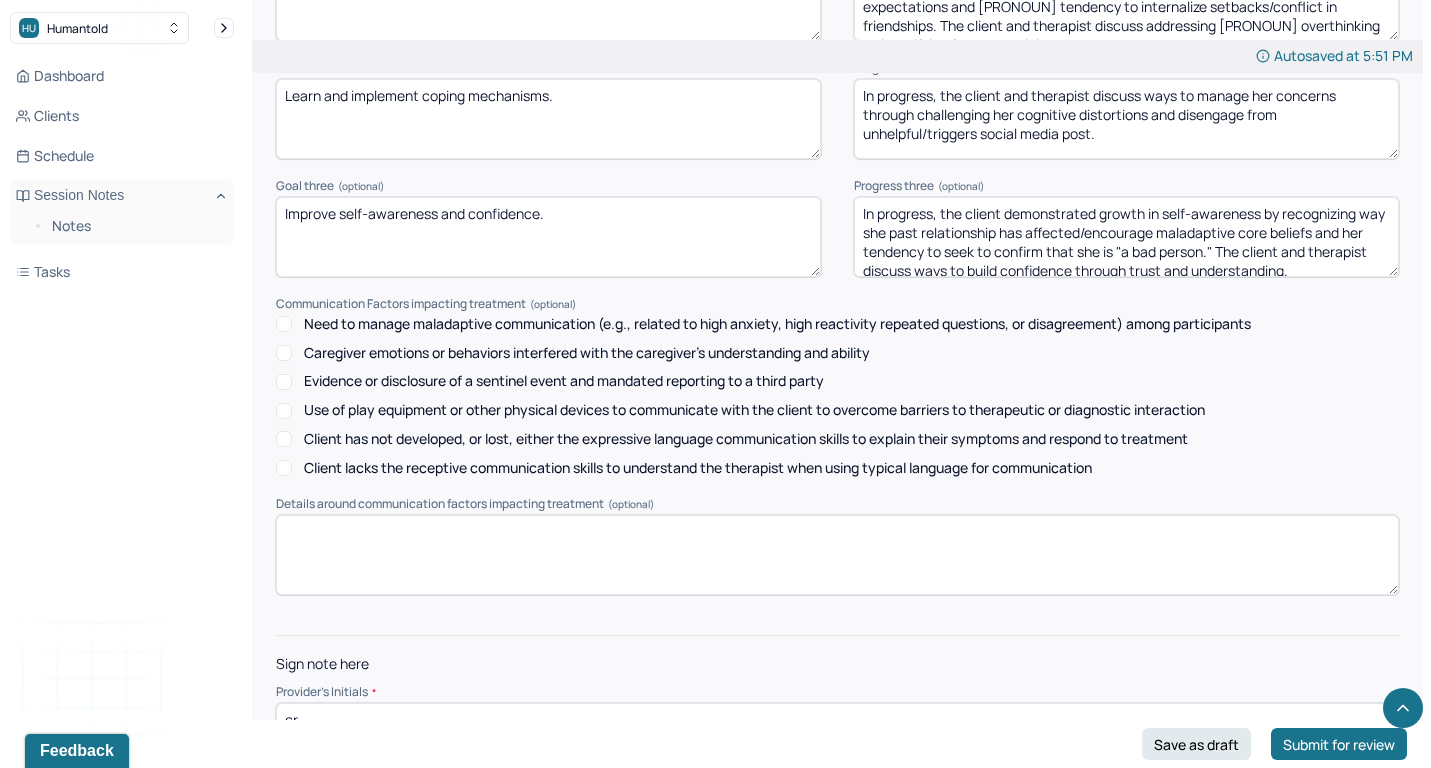 type on "cr" 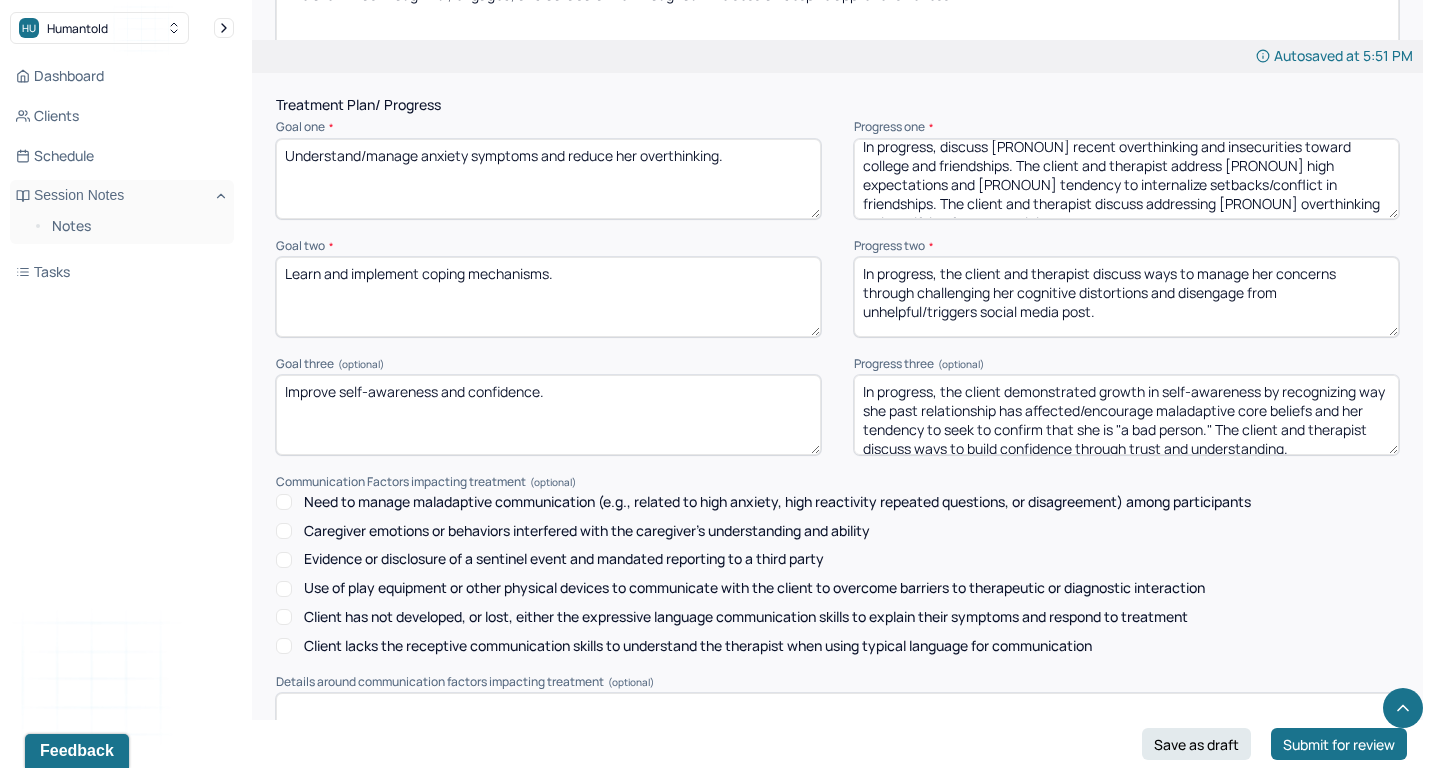 scroll, scrollTop: 2620, scrollLeft: 0, axis: vertical 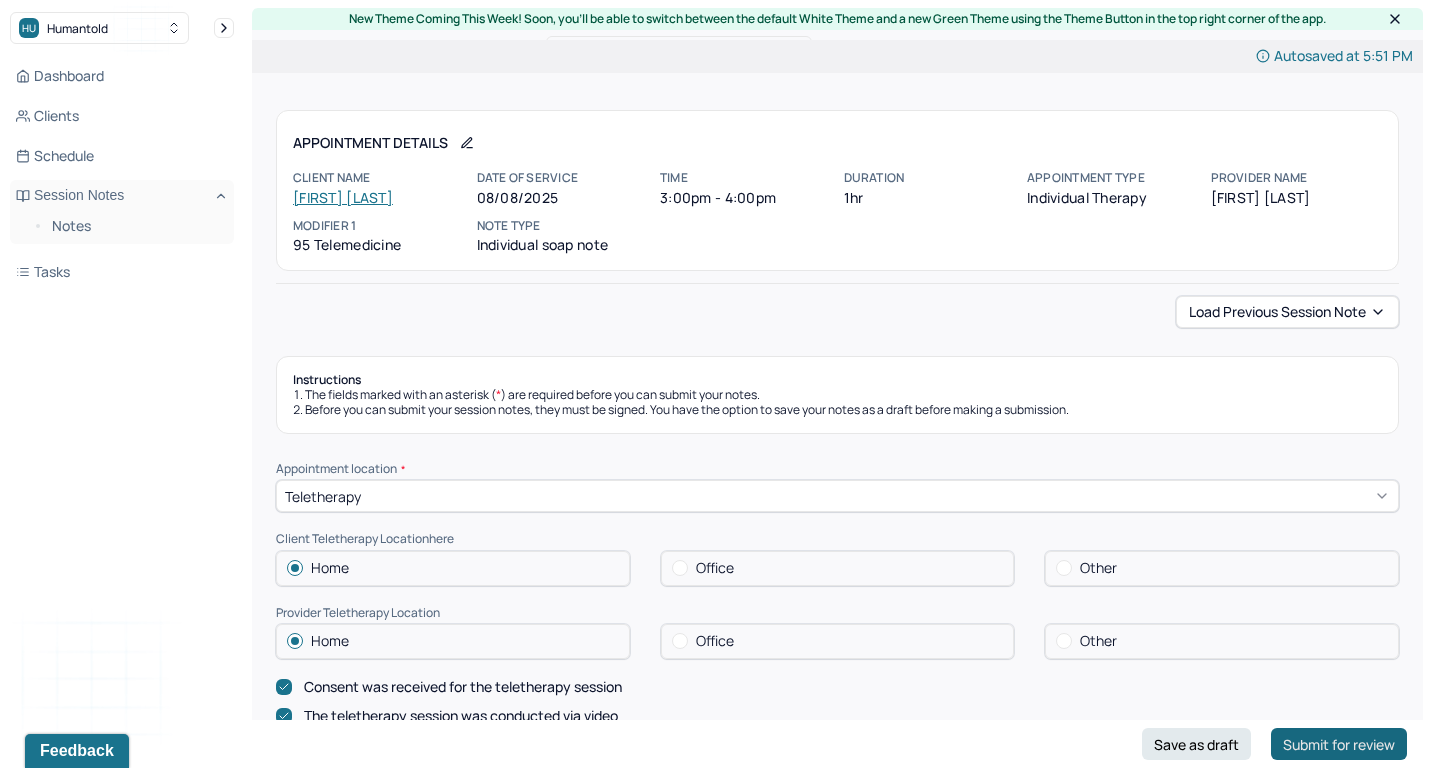 click on "Submit for review" at bounding box center (1339, 744) 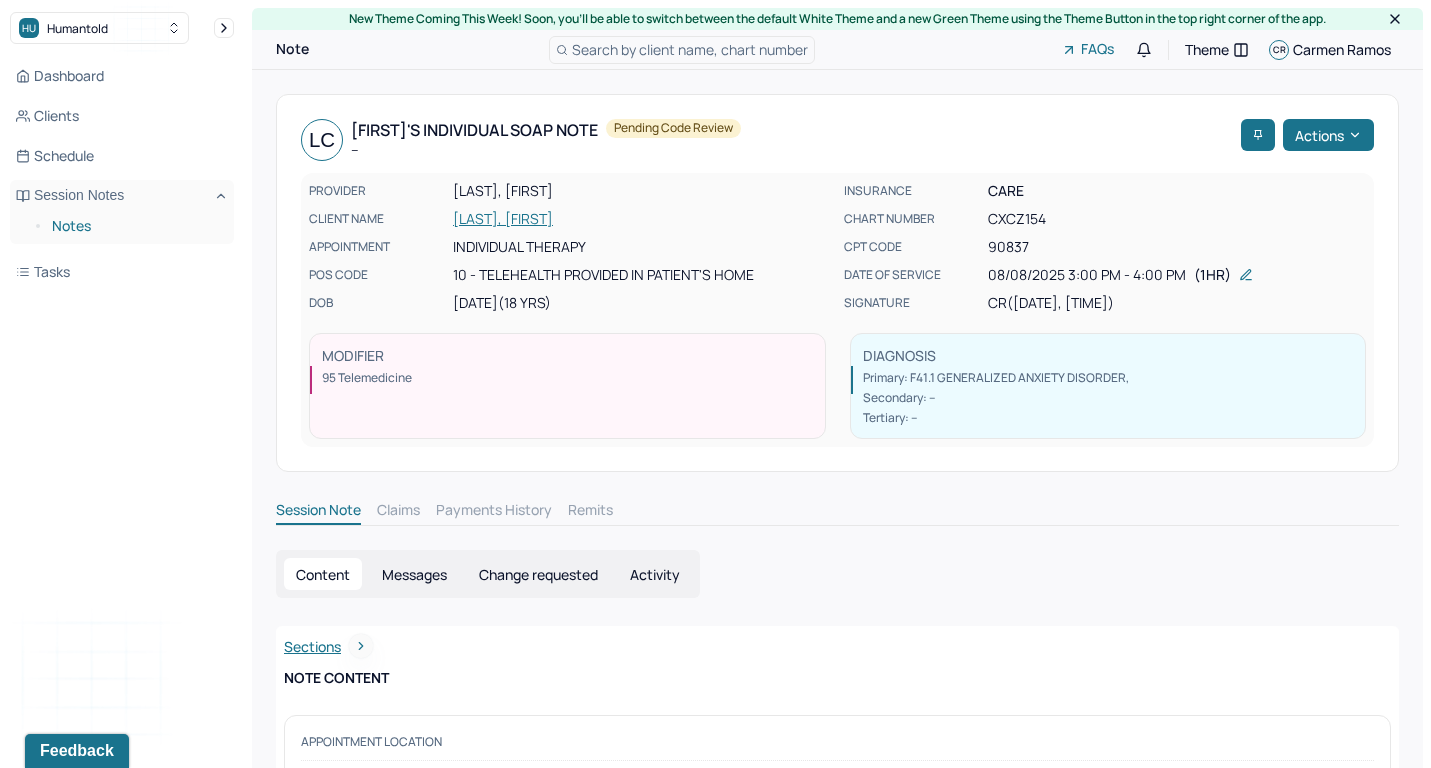click on "Notes" at bounding box center [135, 226] 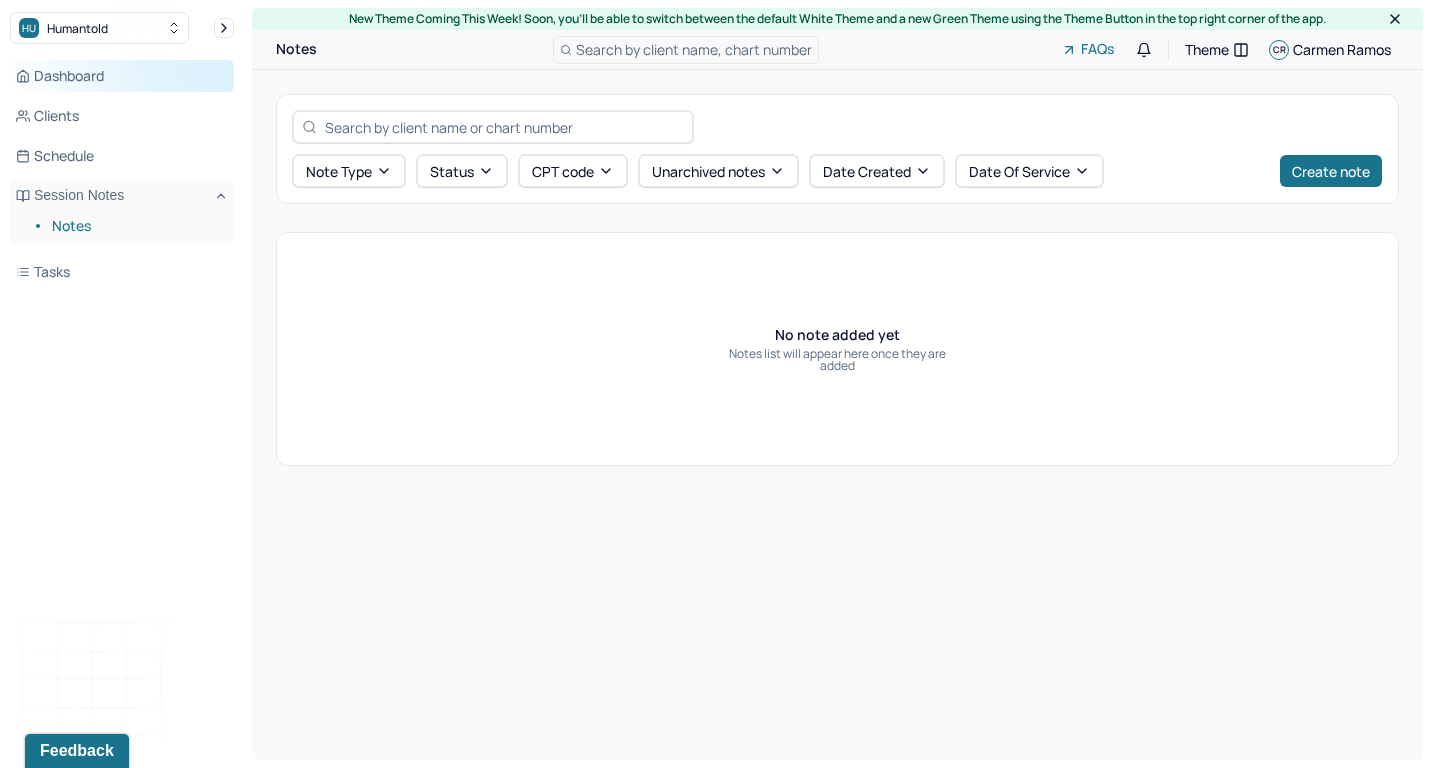 click on "Dashboard" at bounding box center [122, 76] 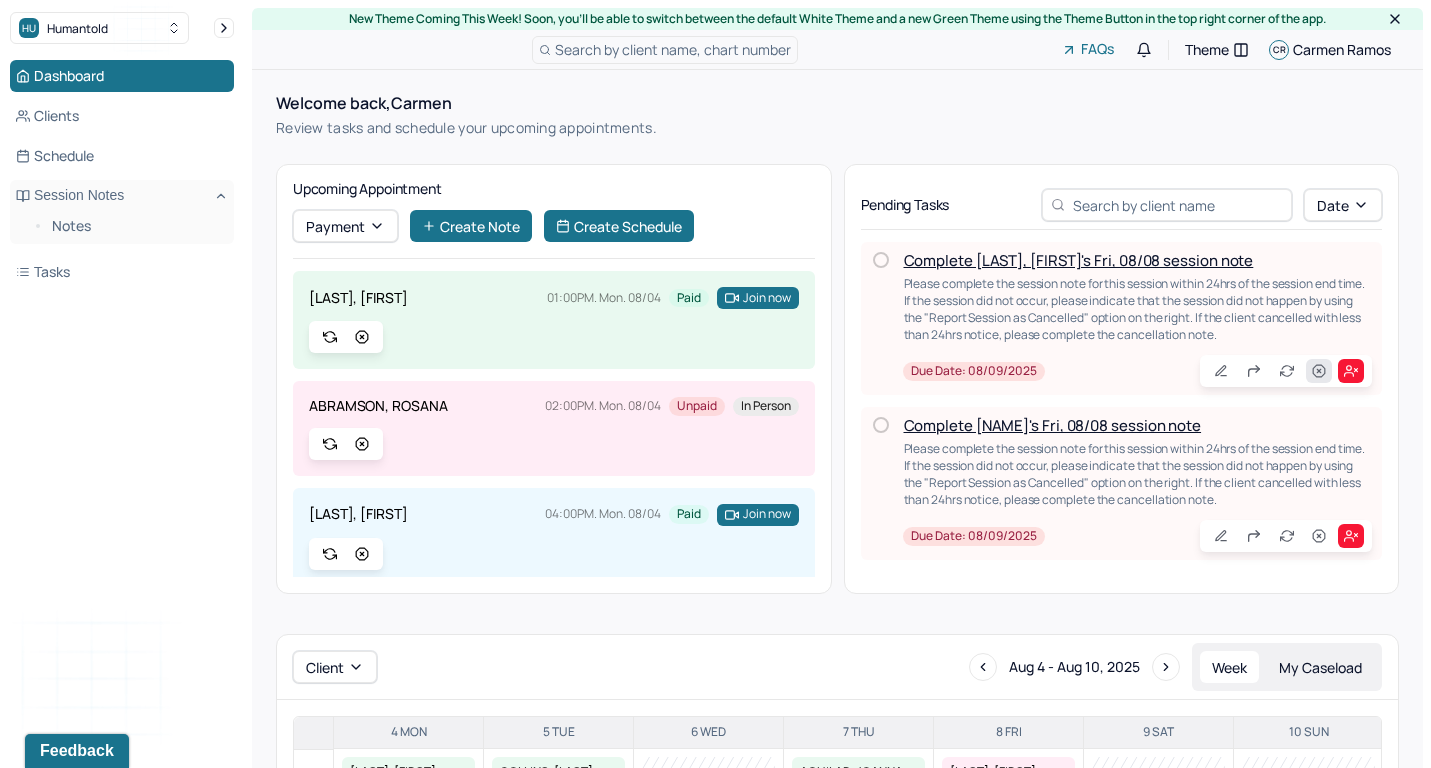 click 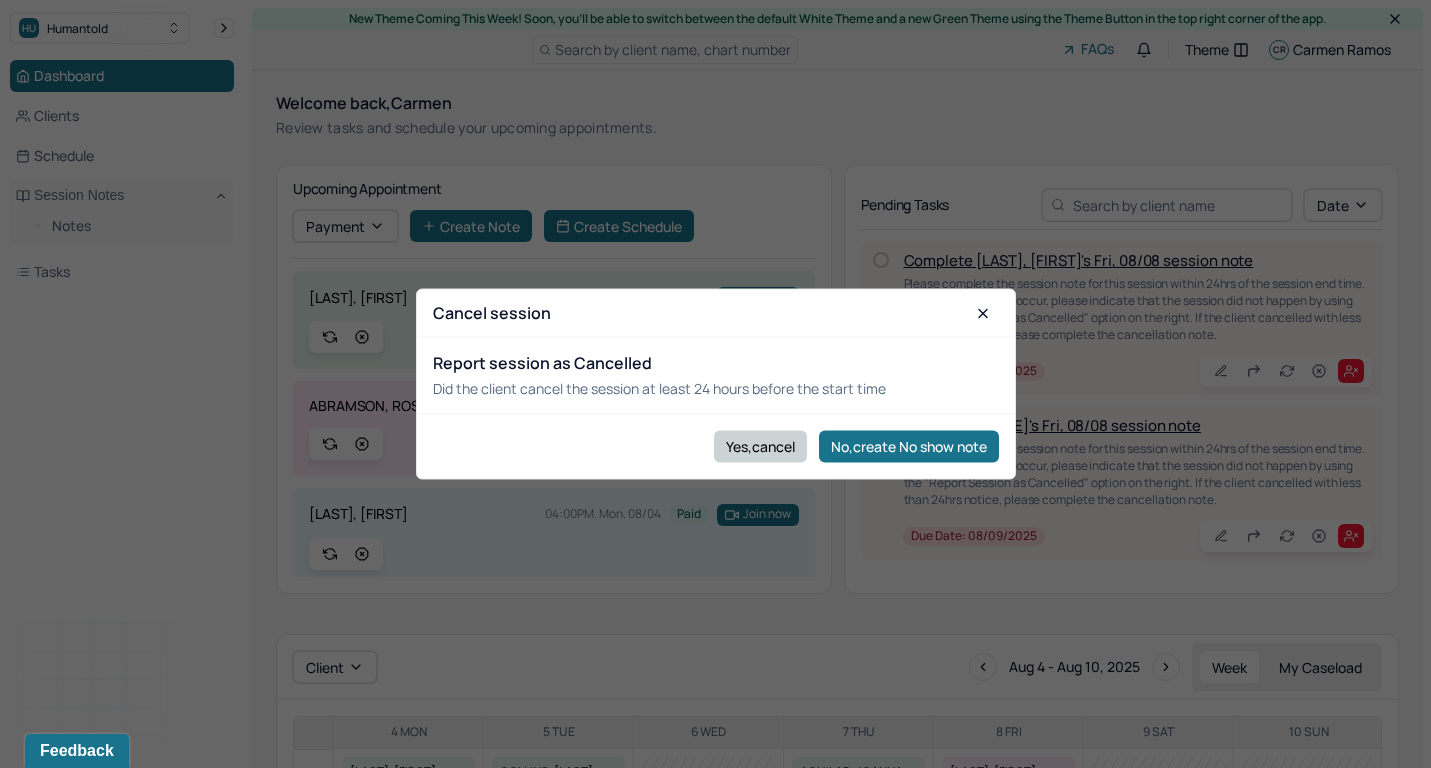 click on "Yes,cancel" at bounding box center [760, 446] 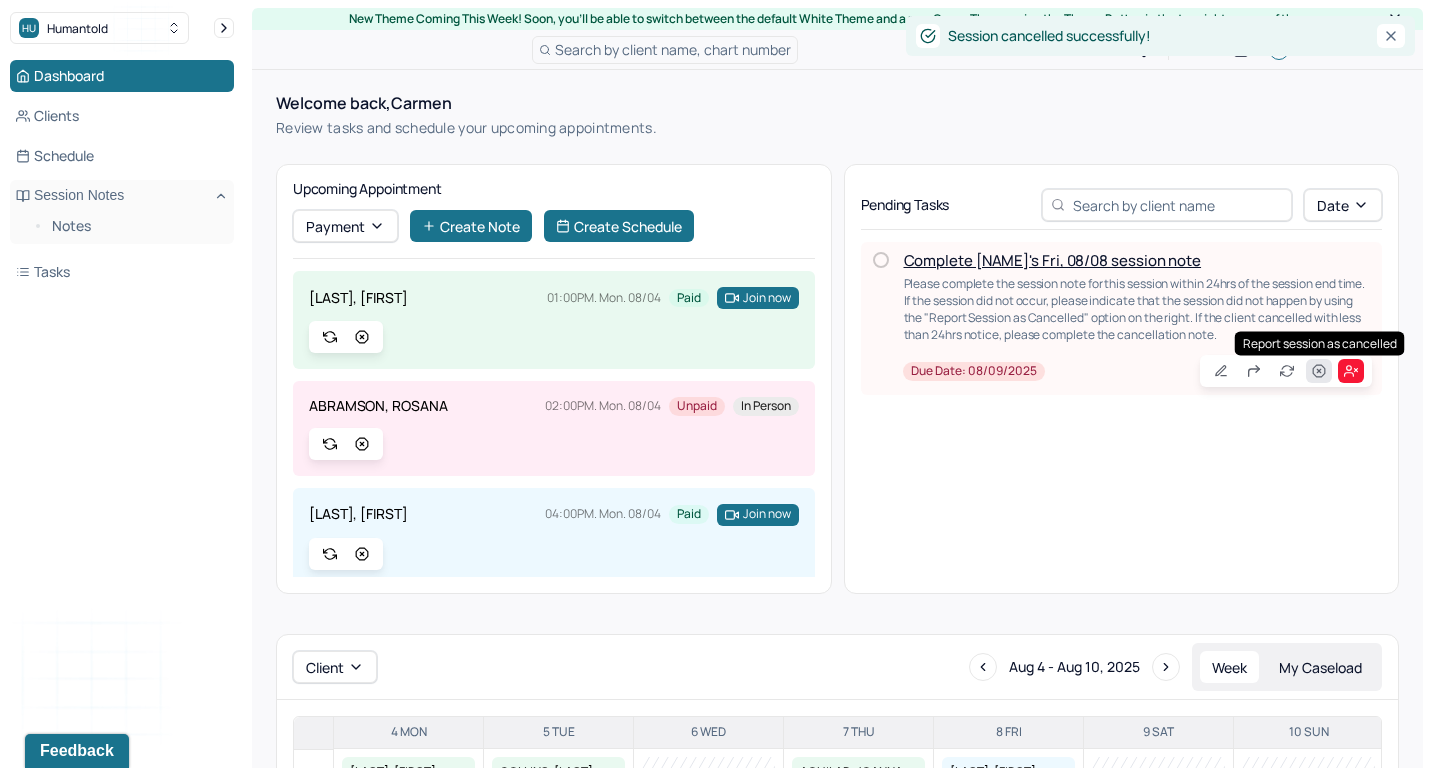 click 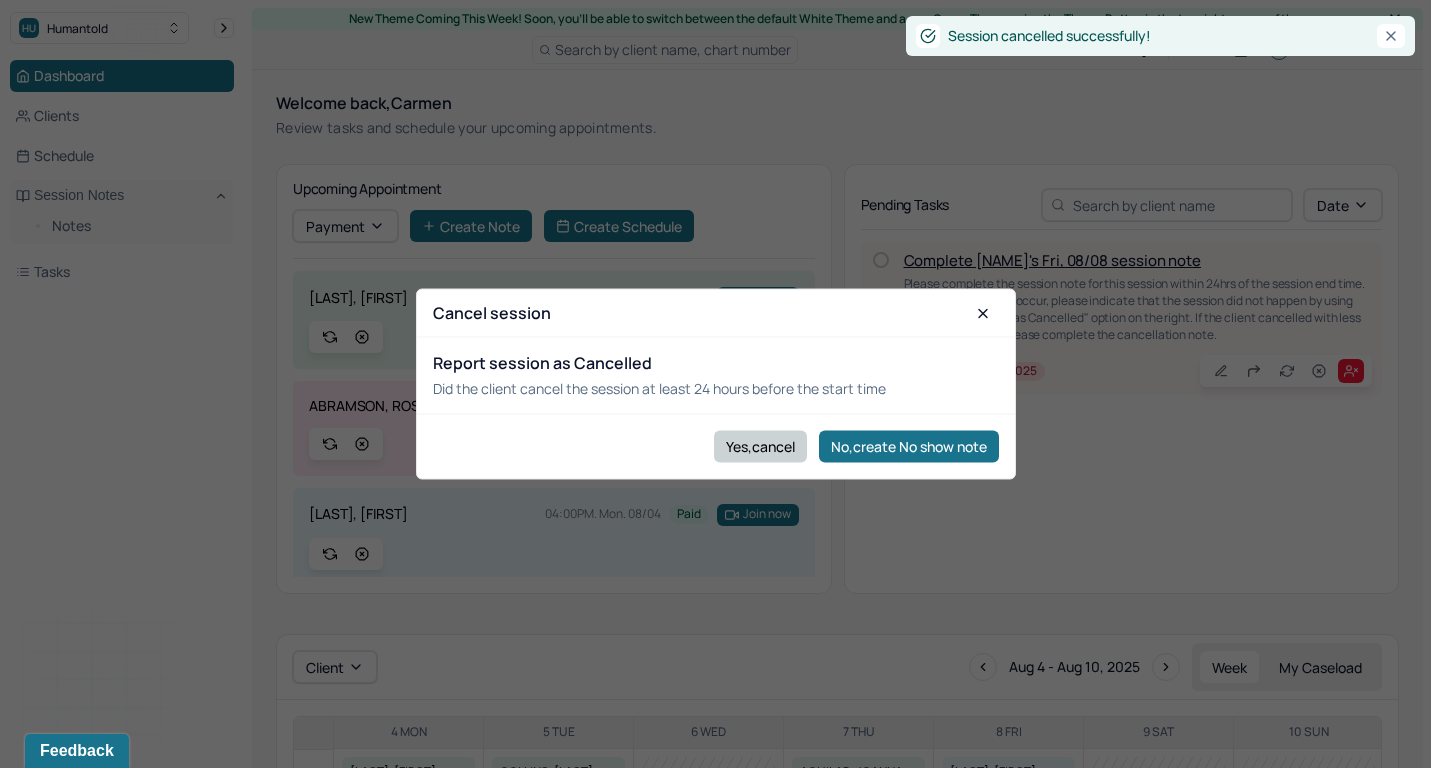 click on "Yes,cancel" at bounding box center [760, 446] 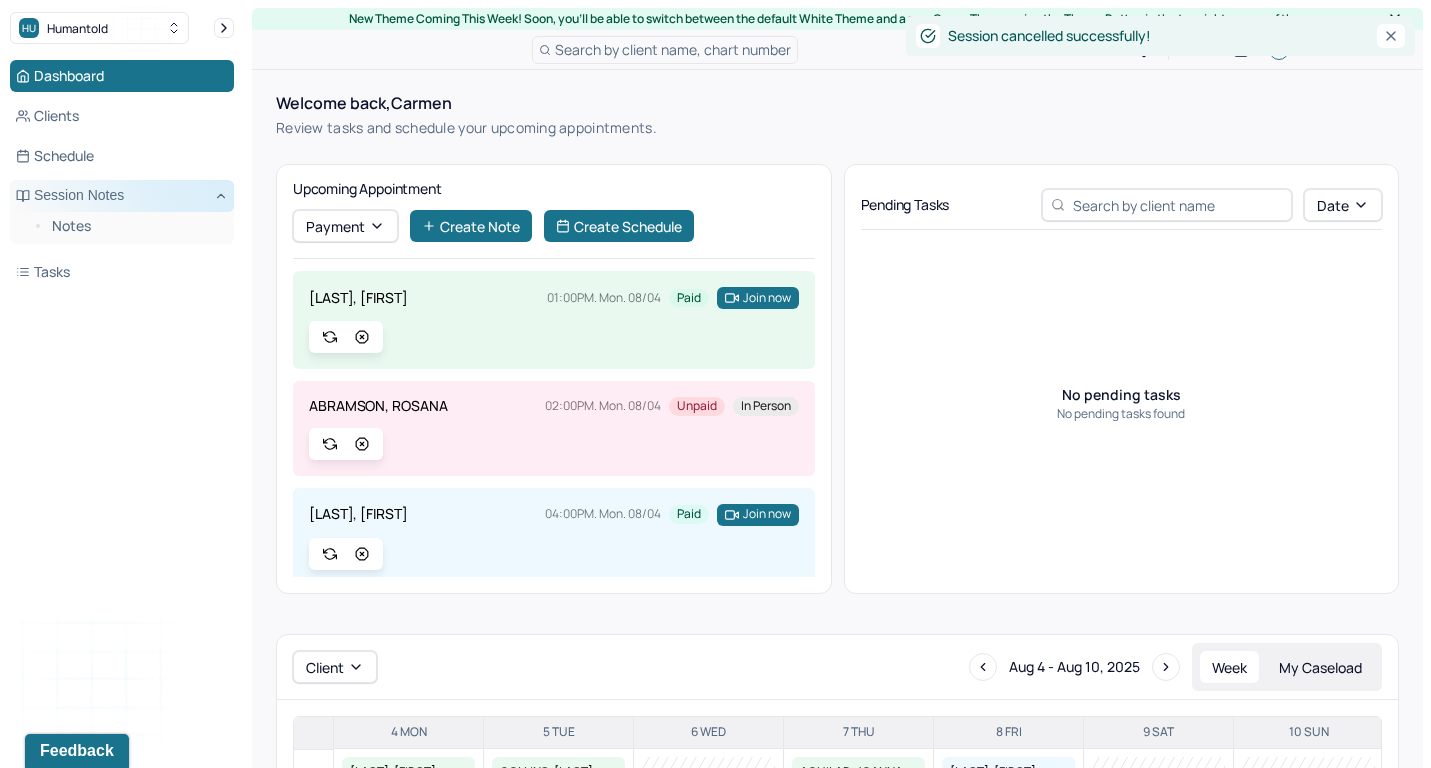 click on "Session Notes" at bounding box center [122, 196] 